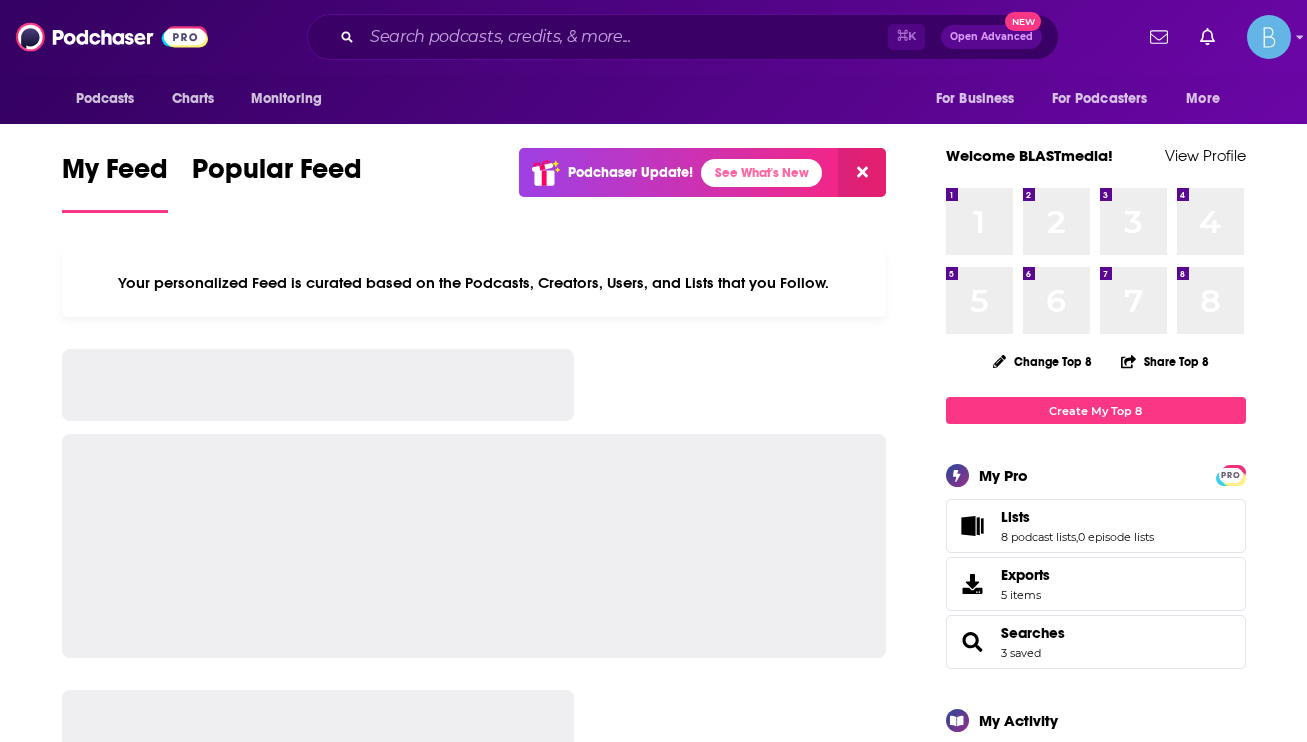 scroll, scrollTop: 0, scrollLeft: 0, axis: both 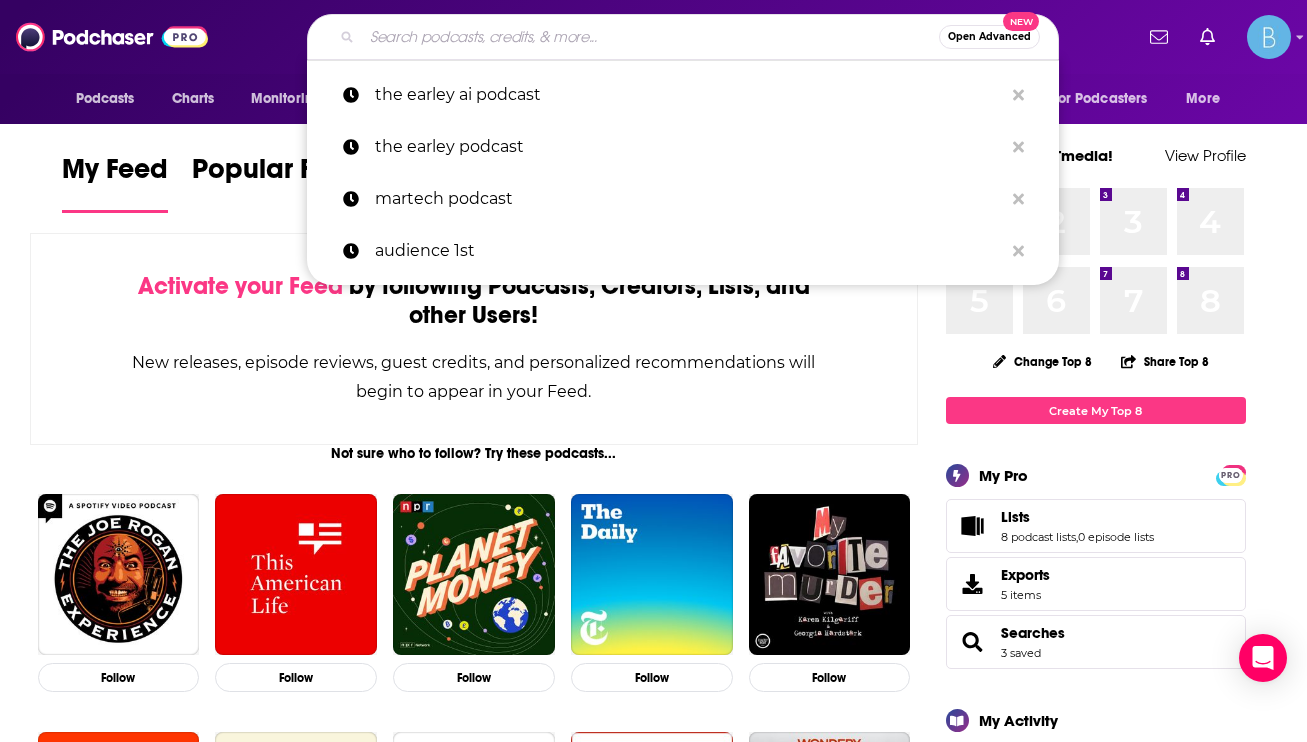 paste on "The Rework Podcast" 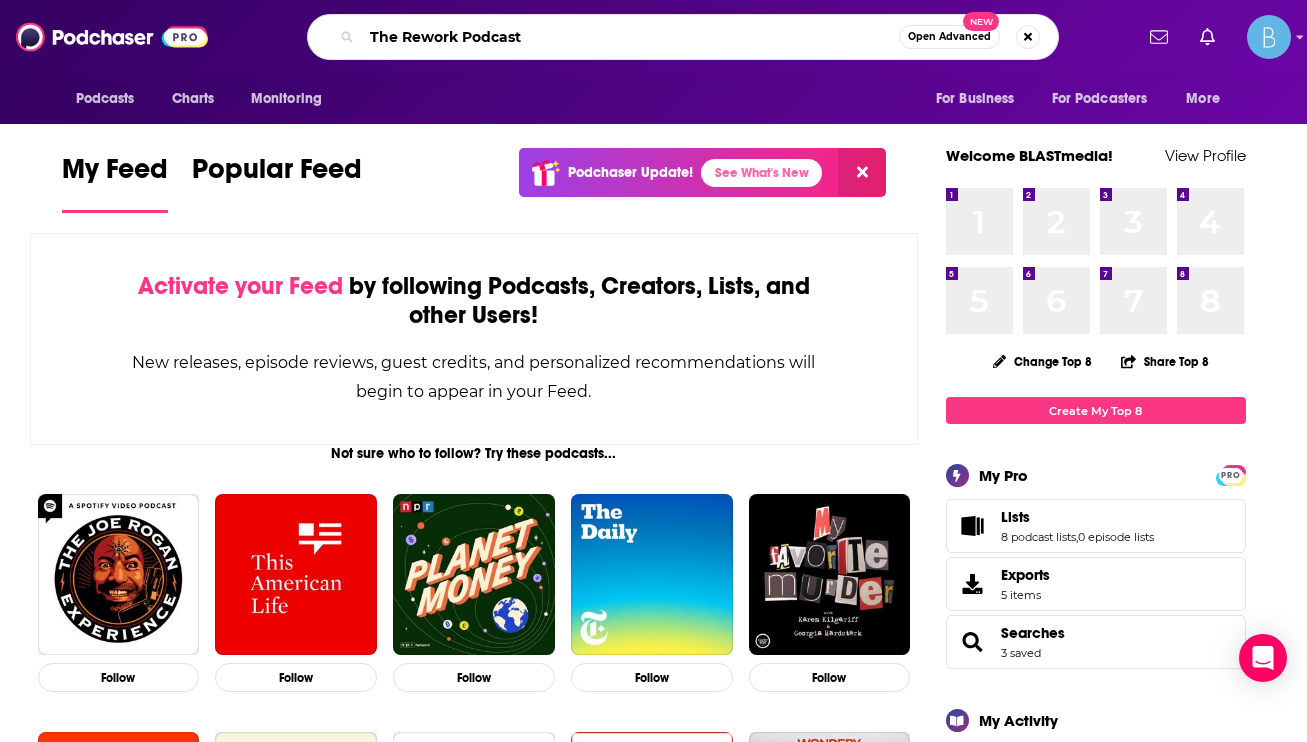 type on "The Rework Podcast" 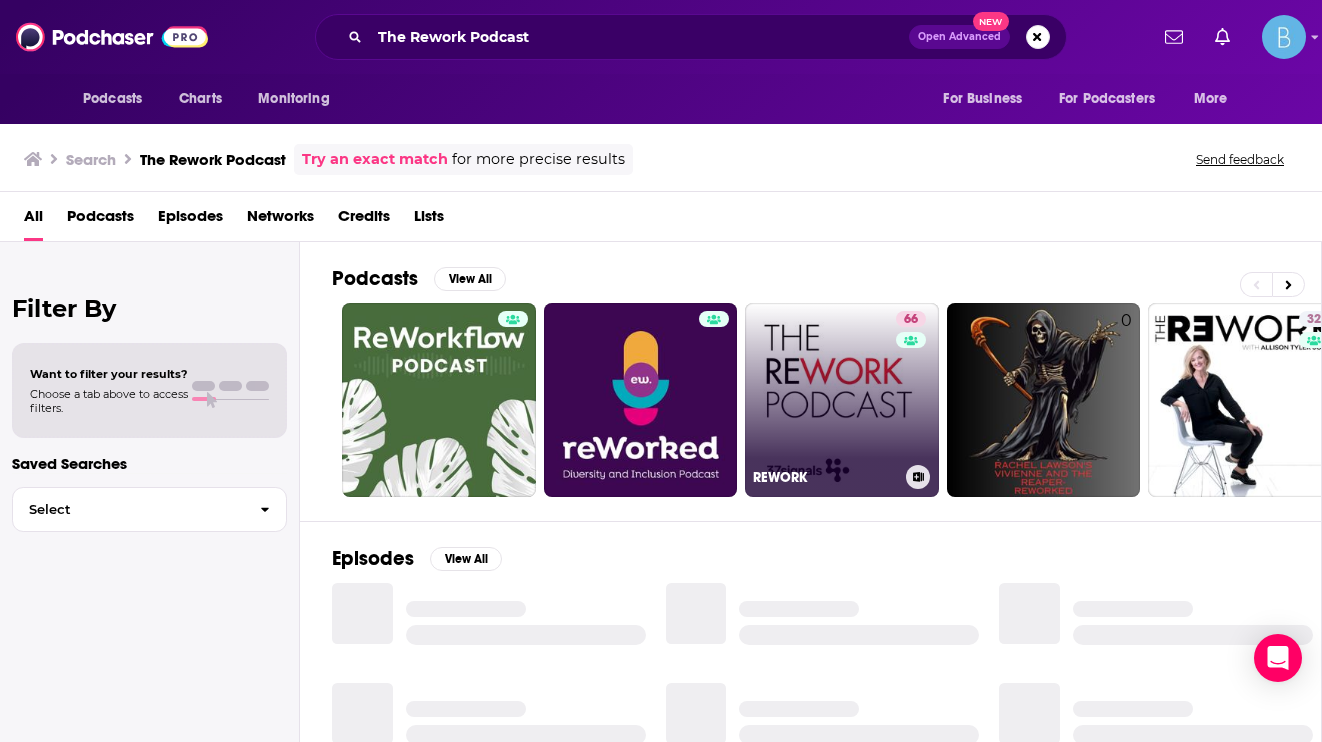 click on "66 REWORK" at bounding box center (842, 400) 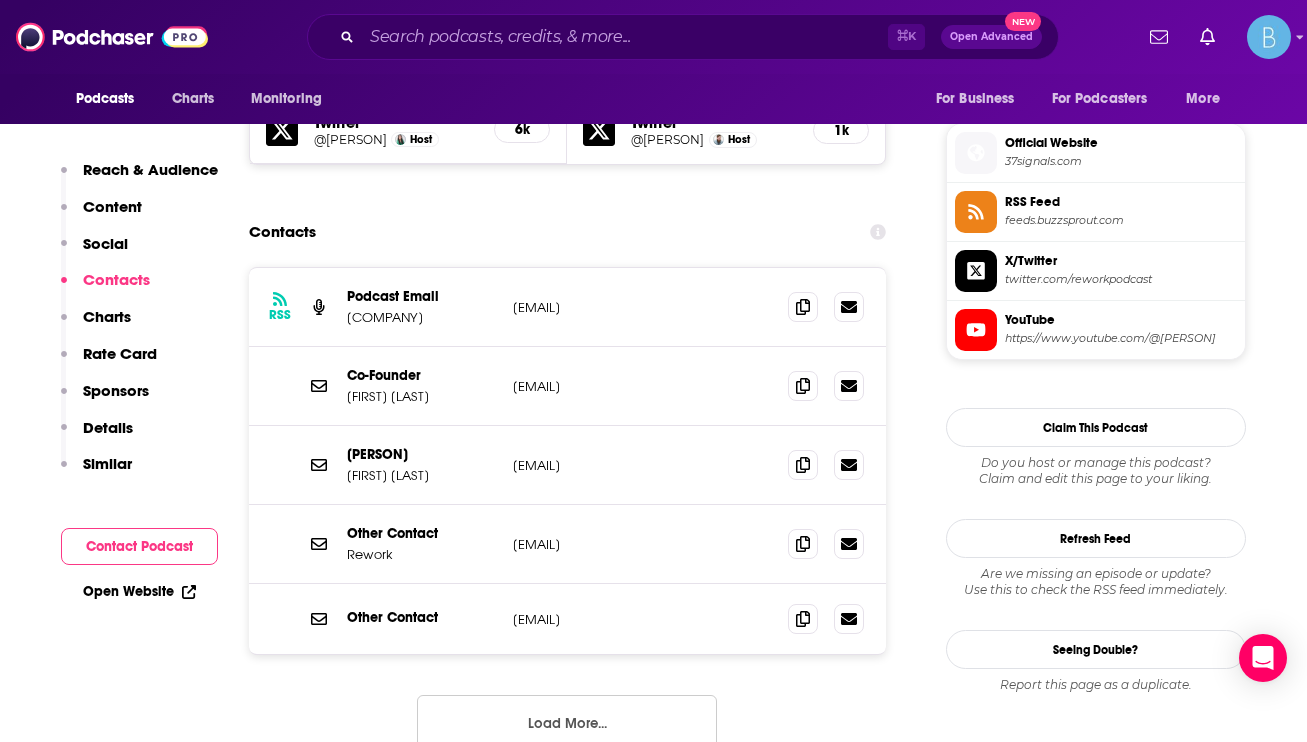 scroll, scrollTop: 1772, scrollLeft: 0, axis: vertical 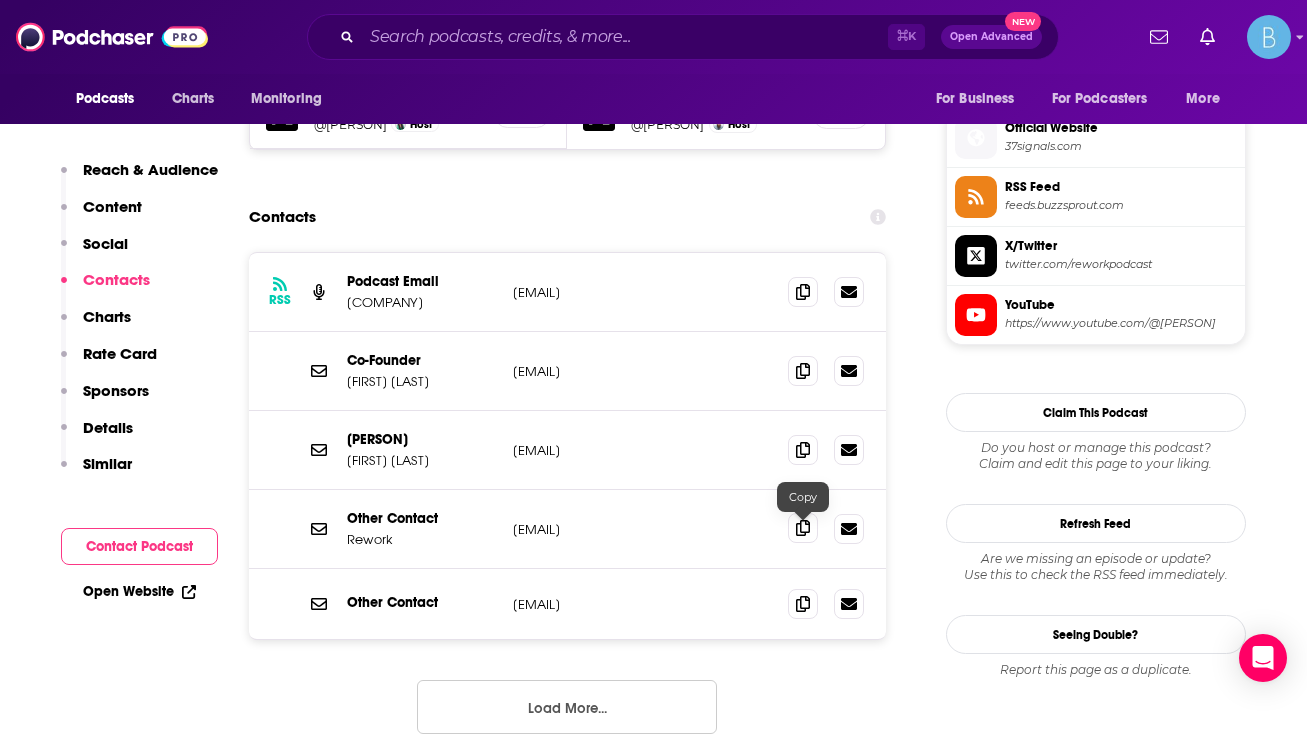 click at bounding box center [803, 528] 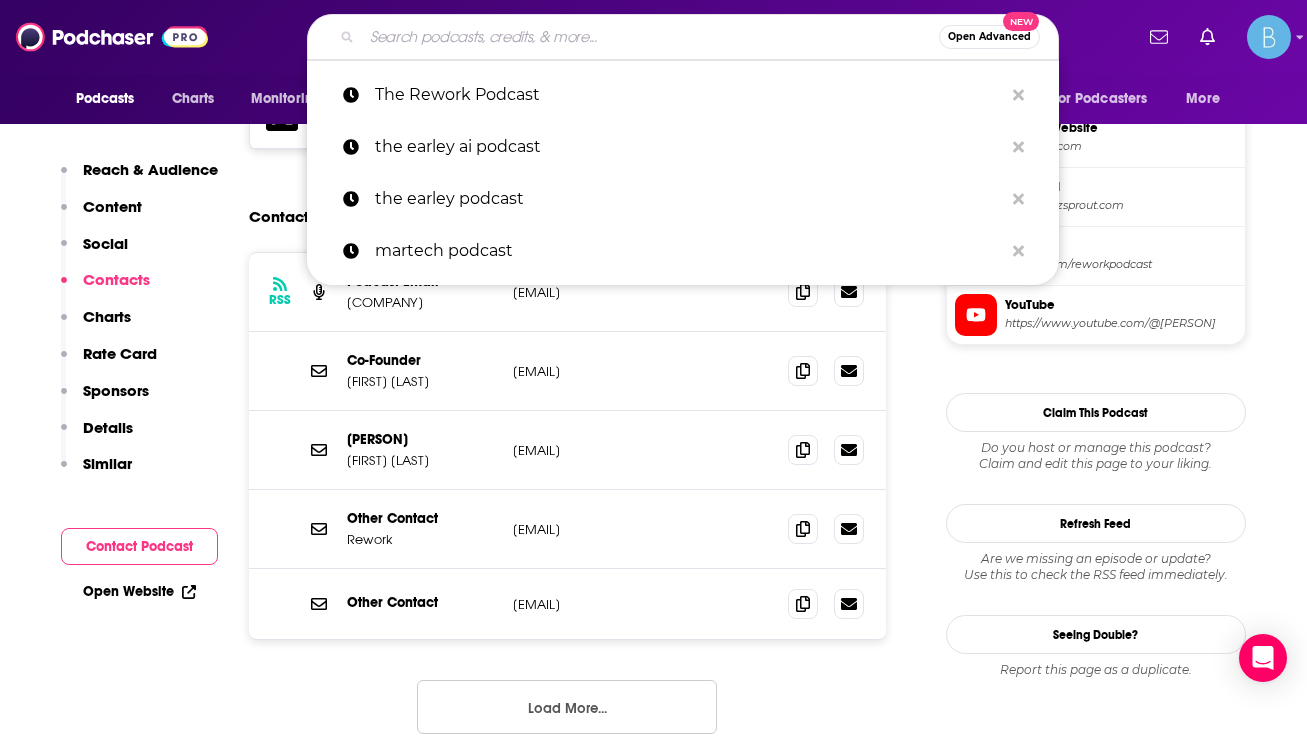 paste on "Founders Podcast" 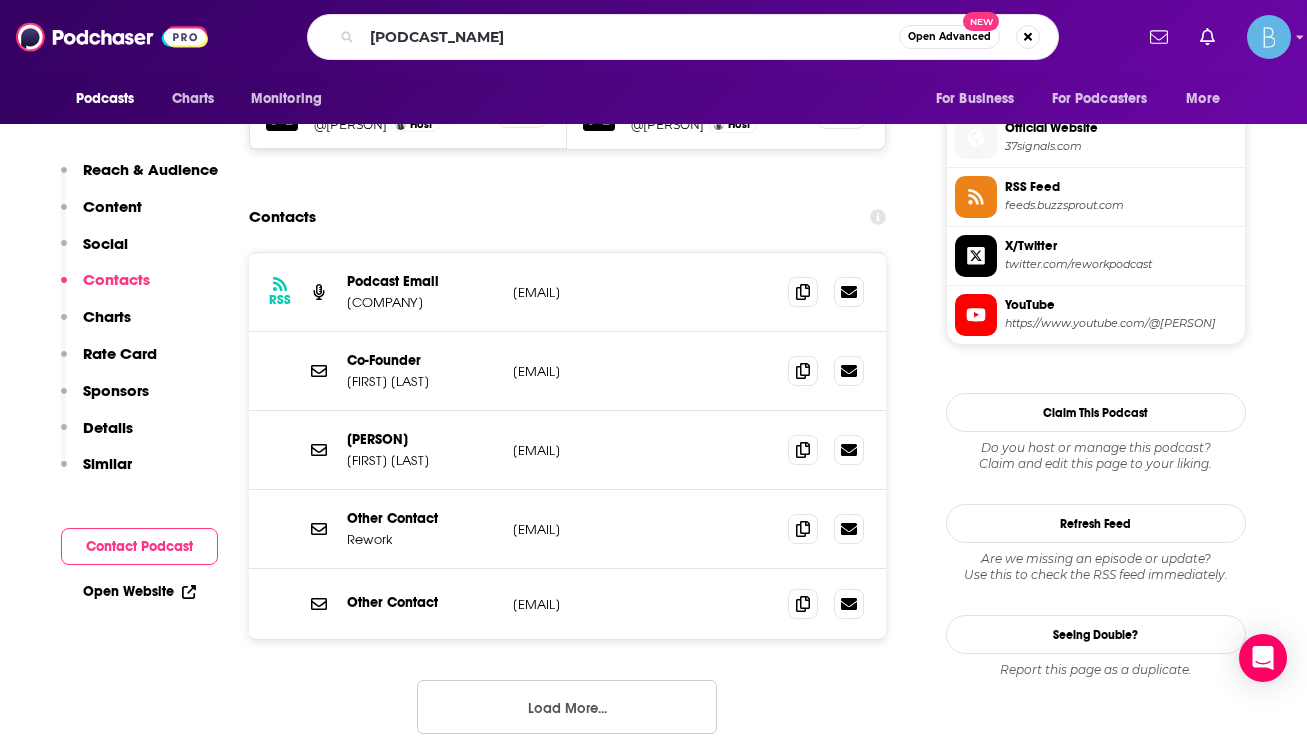 scroll, scrollTop: 0, scrollLeft: 0, axis: both 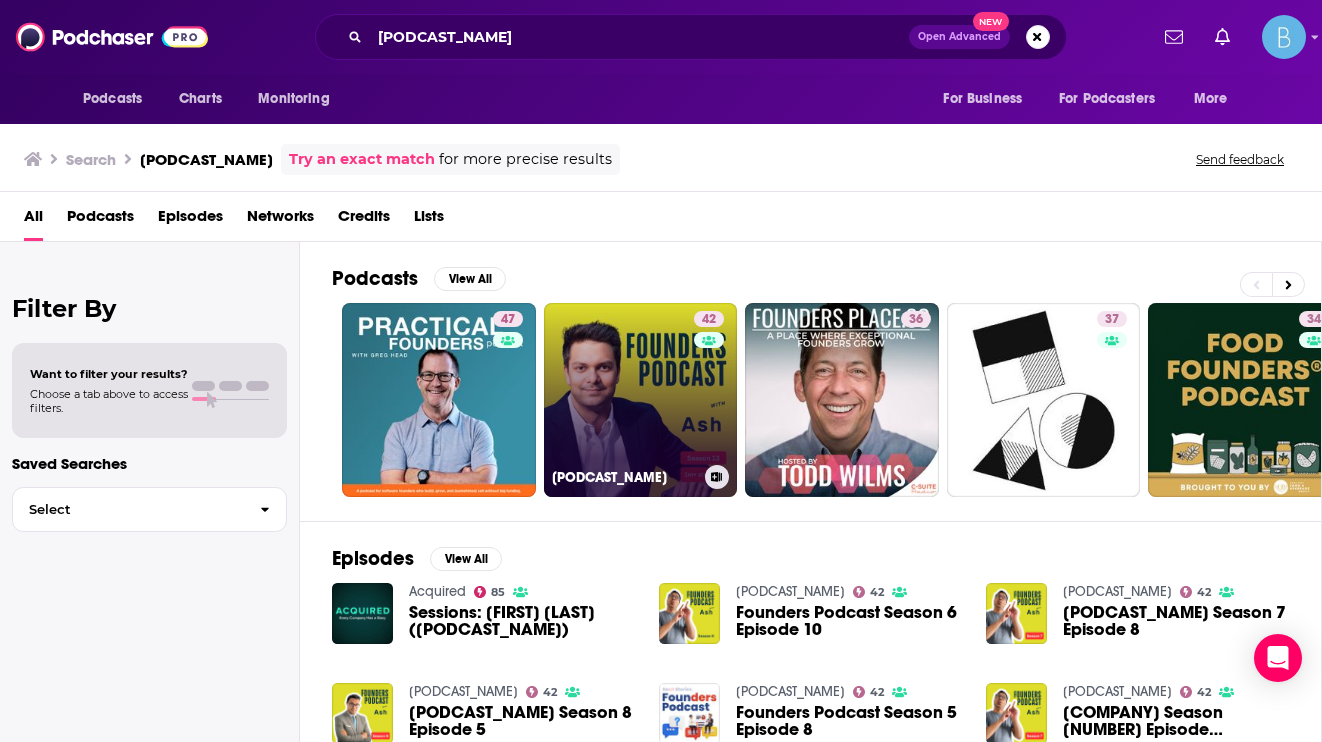 click on "42 Founders Podcast" at bounding box center [641, 400] 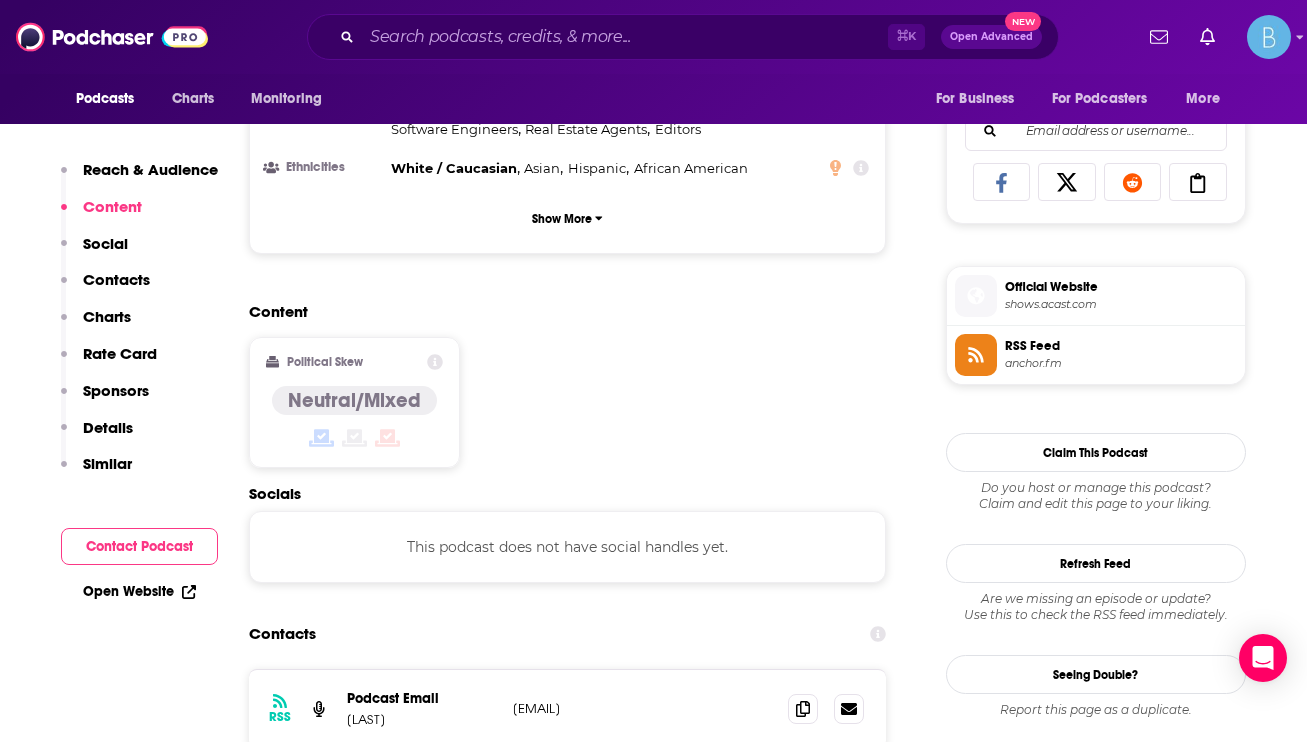 scroll, scrollTop: 1348, scrollLeft: 0, axis: vertical 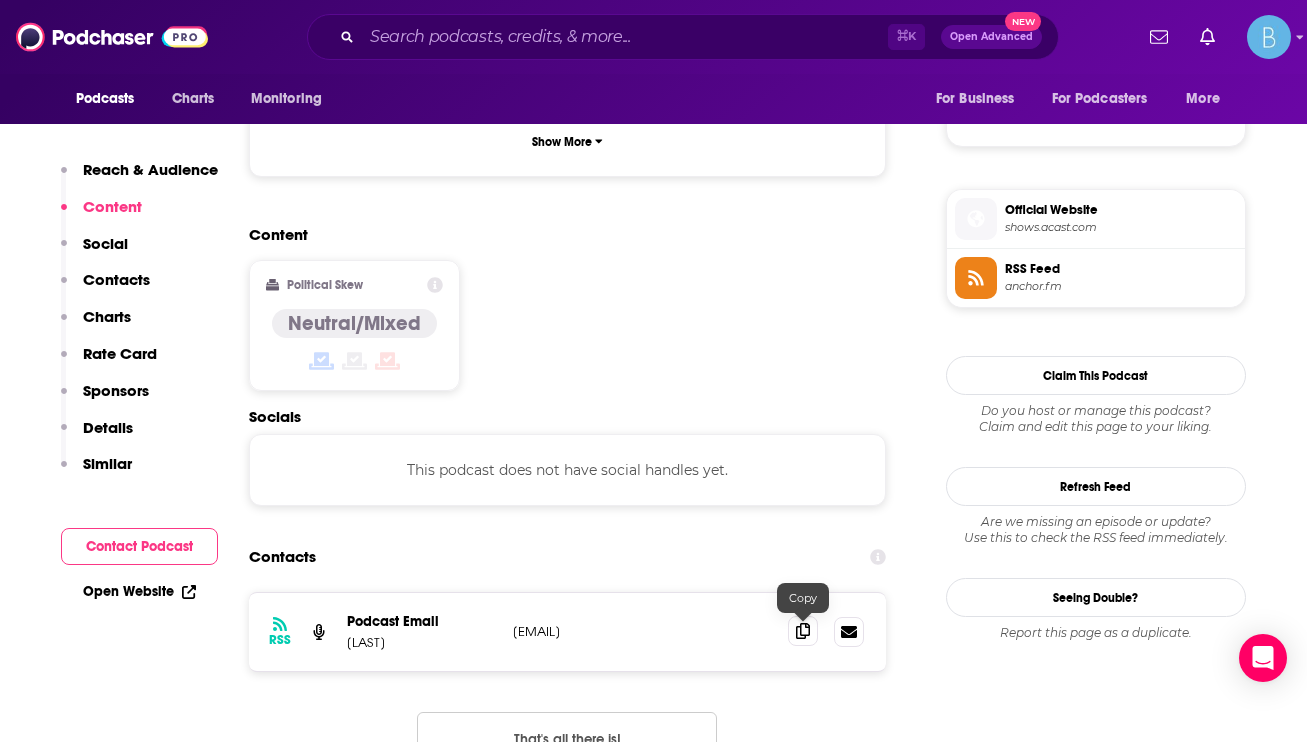 click at bounding box center (803, 631) 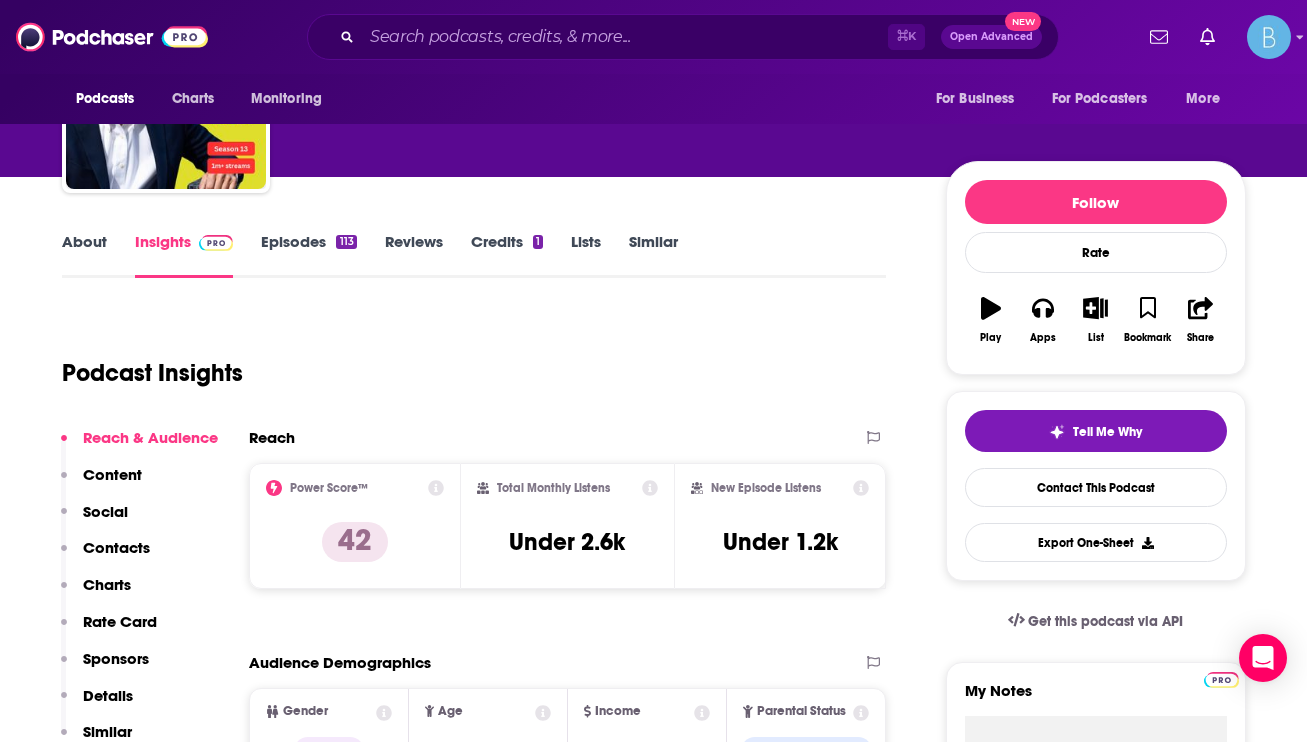 scroll, scrollTop: 0, scrollLeft: 0, axis: both 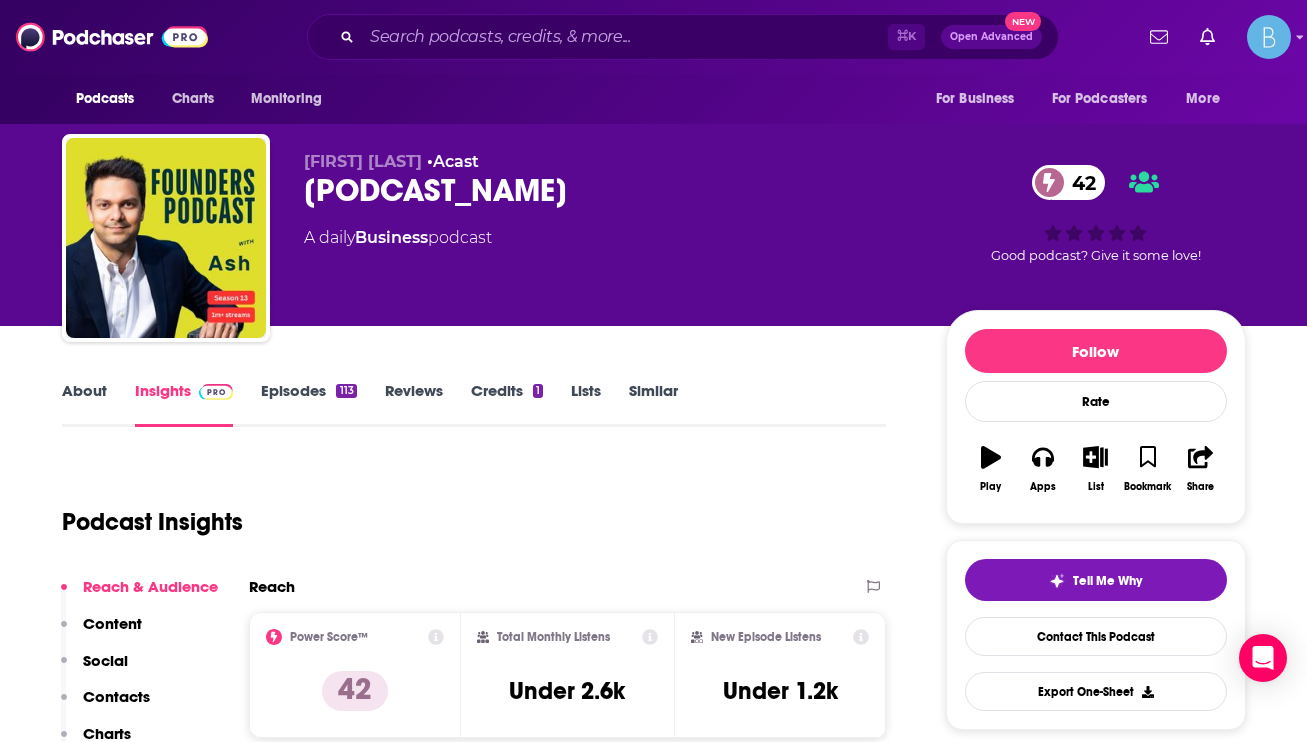 click on "About" at bounding box center [84, 404] 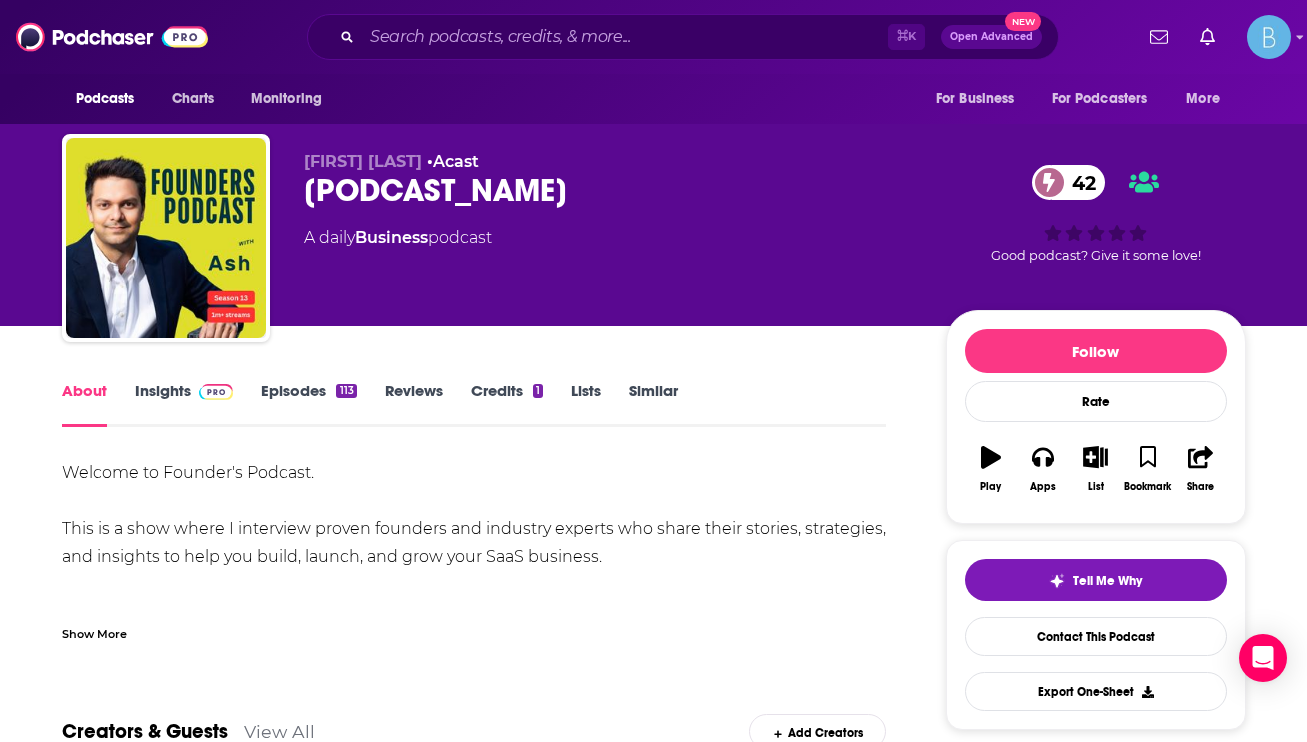 click on "Show More" at bounding box center (94, 632) 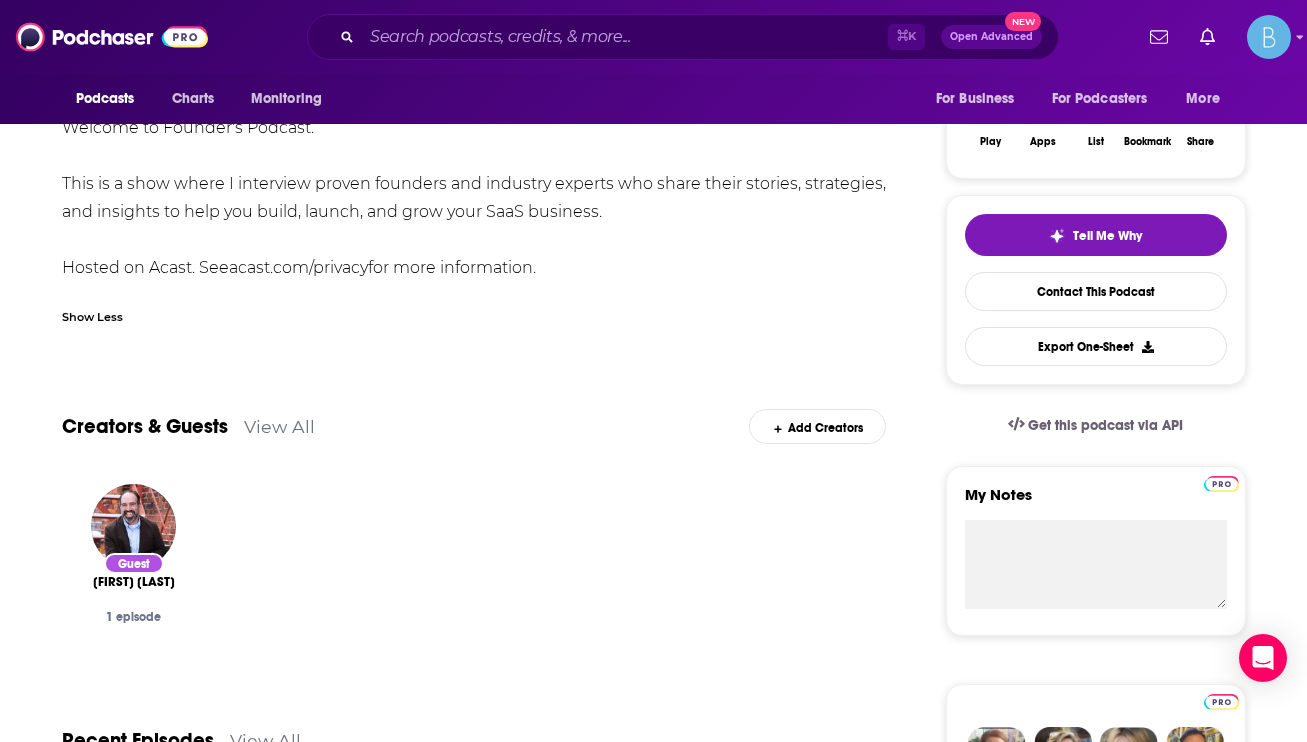 scroll, scrollTop: 0, scrollLeft: 0, axis: both 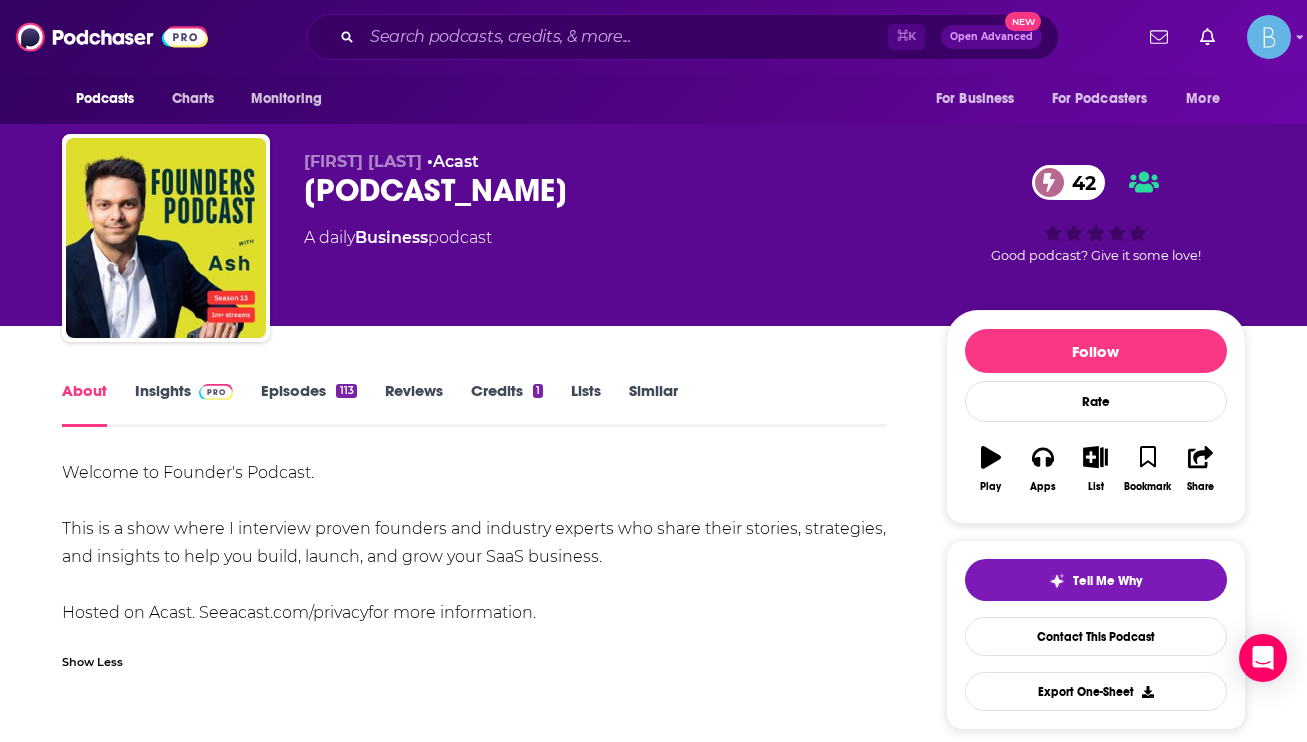 click on "Insights" at bounding box center [184, 404] 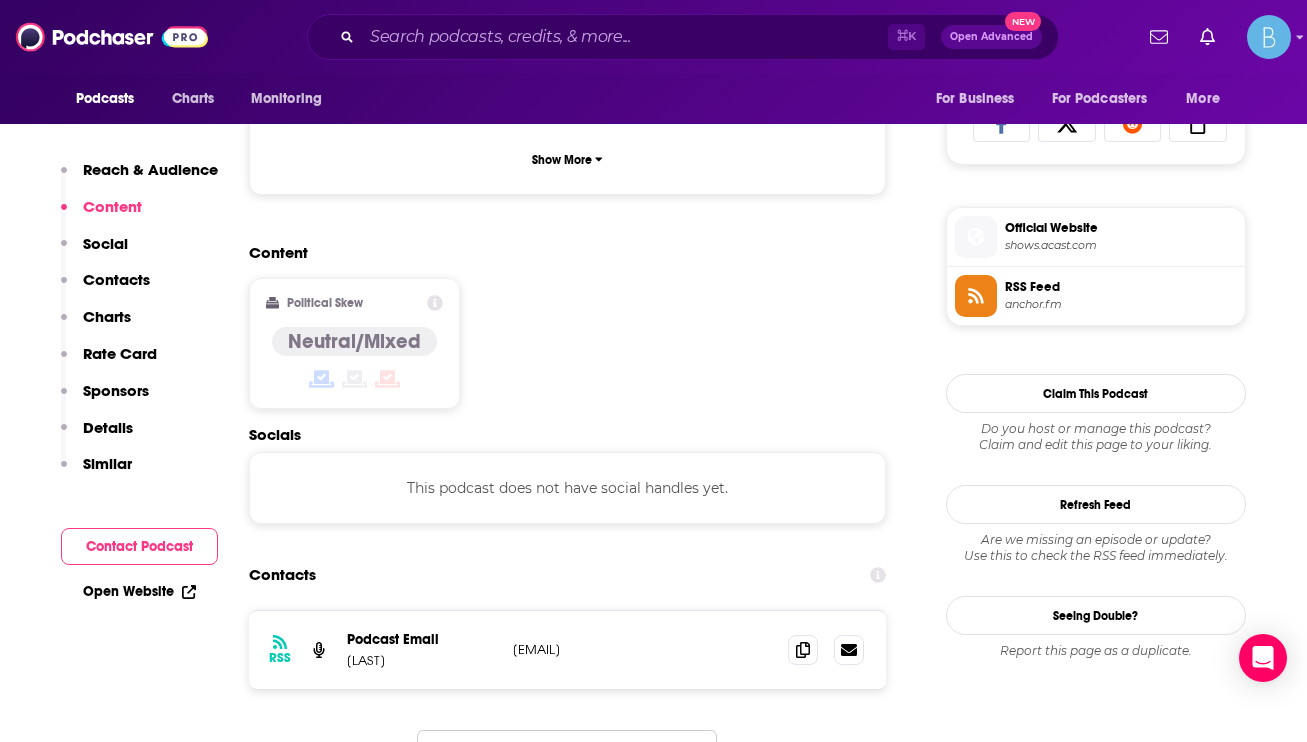scroll, scrollTop: 1350, scrollLeft: 0, axis: vertical 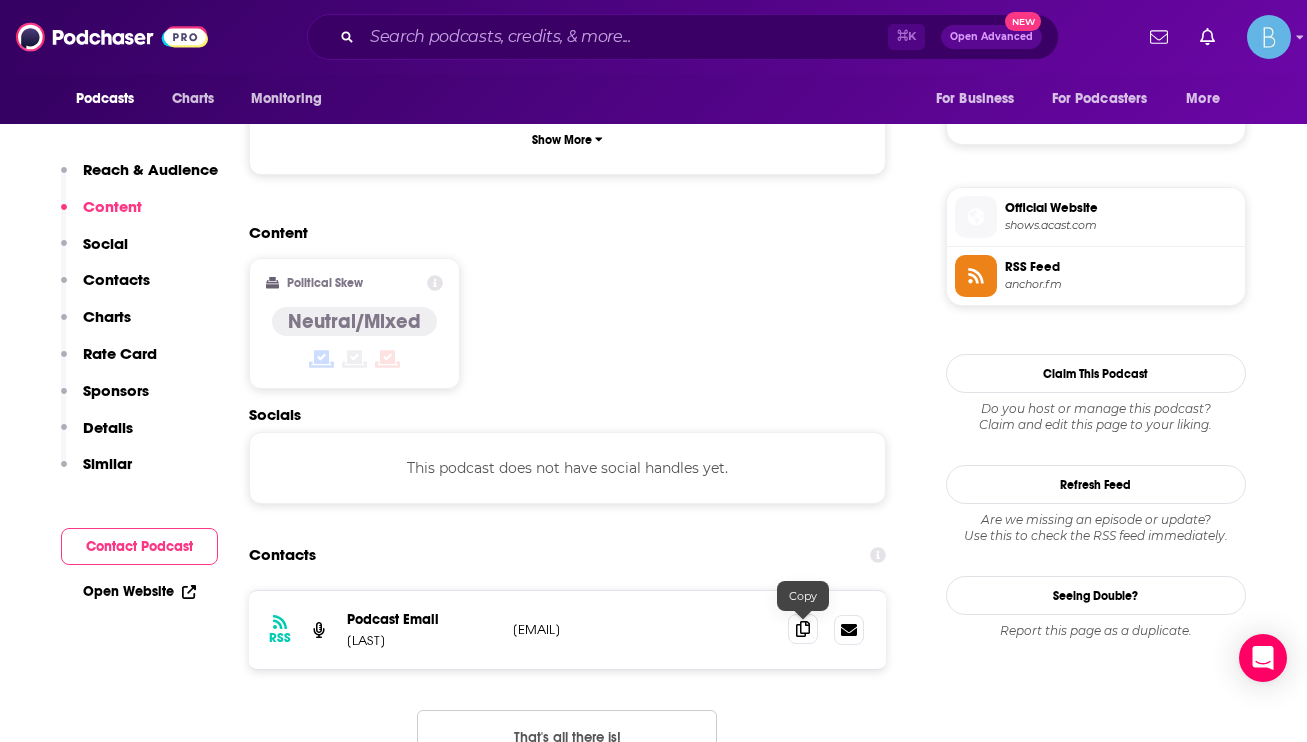 click at bounding box center [803, 629] 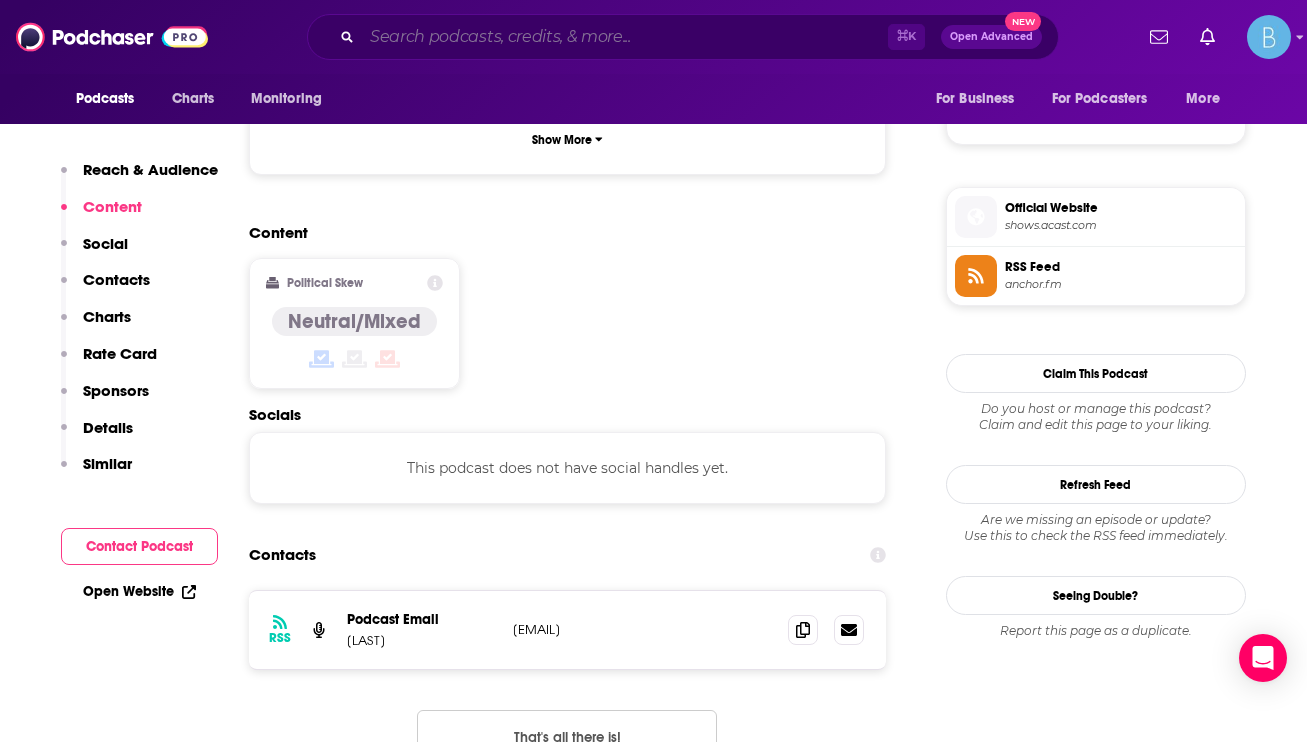 click at bounding box center (625, 37) 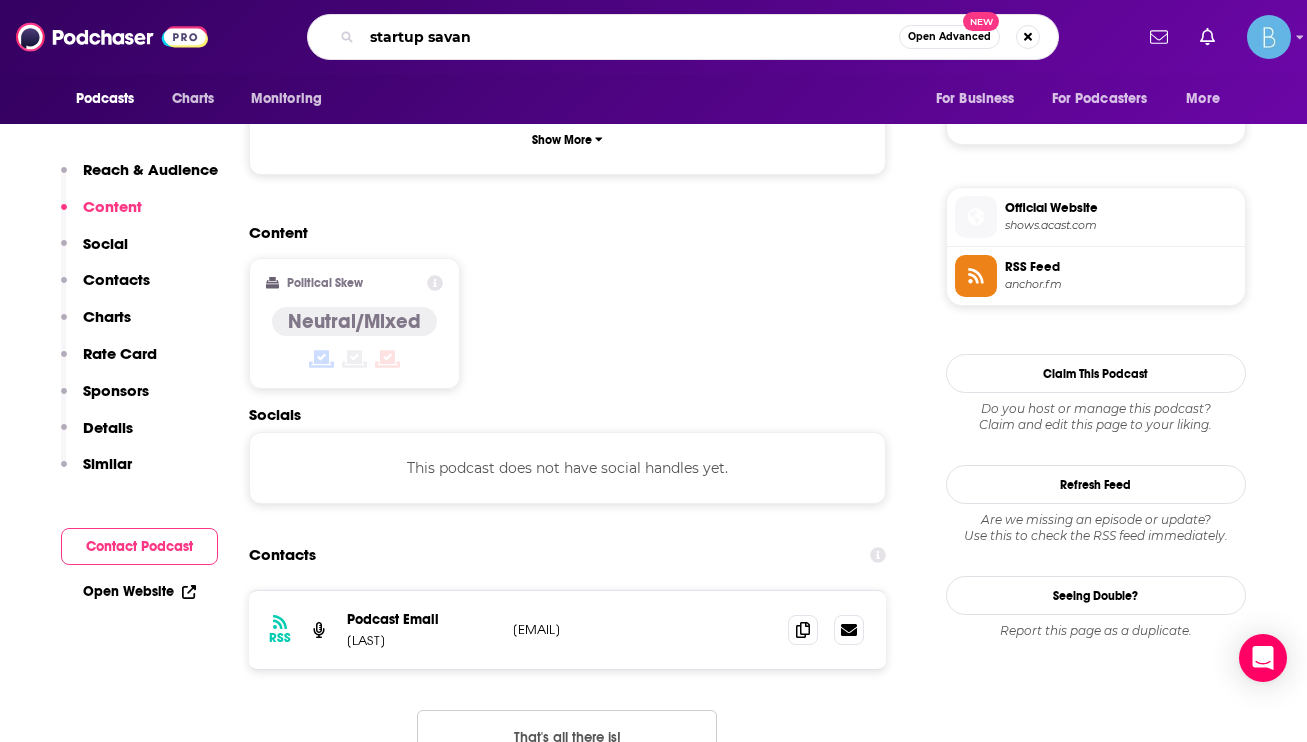 type on "startup savant" 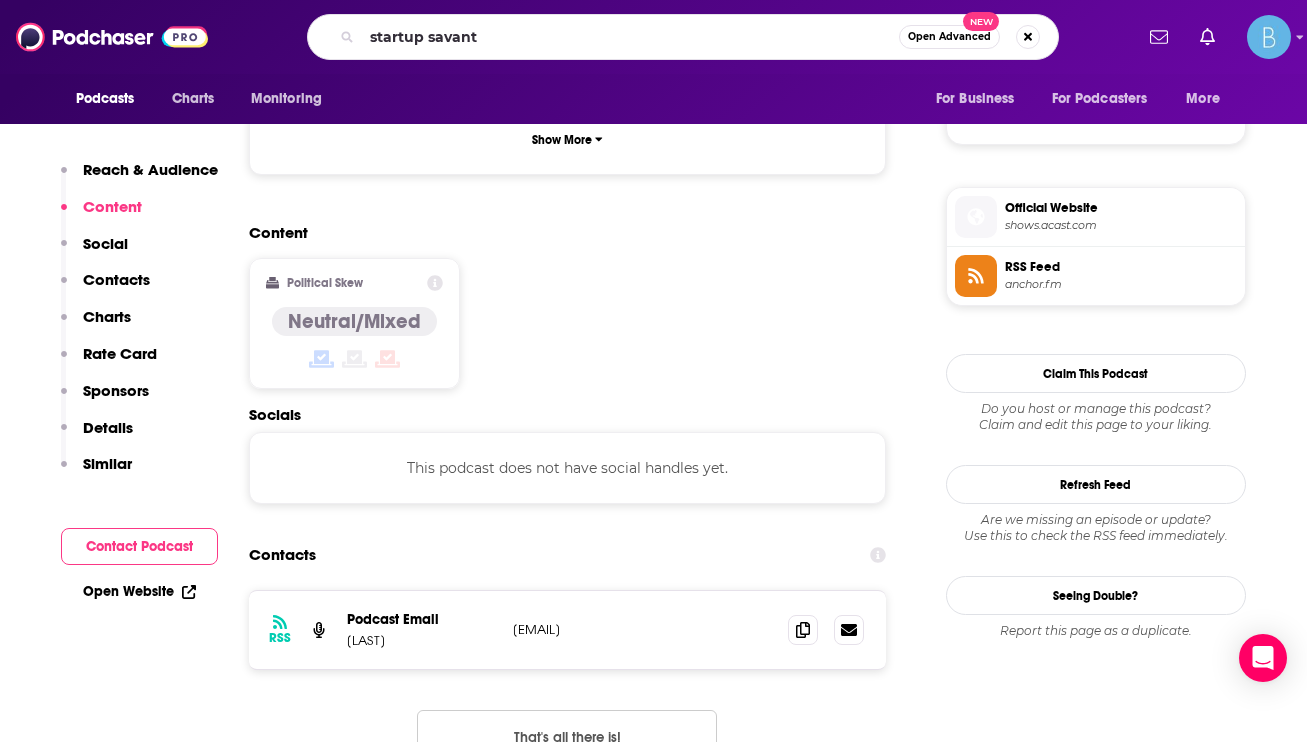 scroll, scrollTop: 0, scrollLeft: 0, axis: both 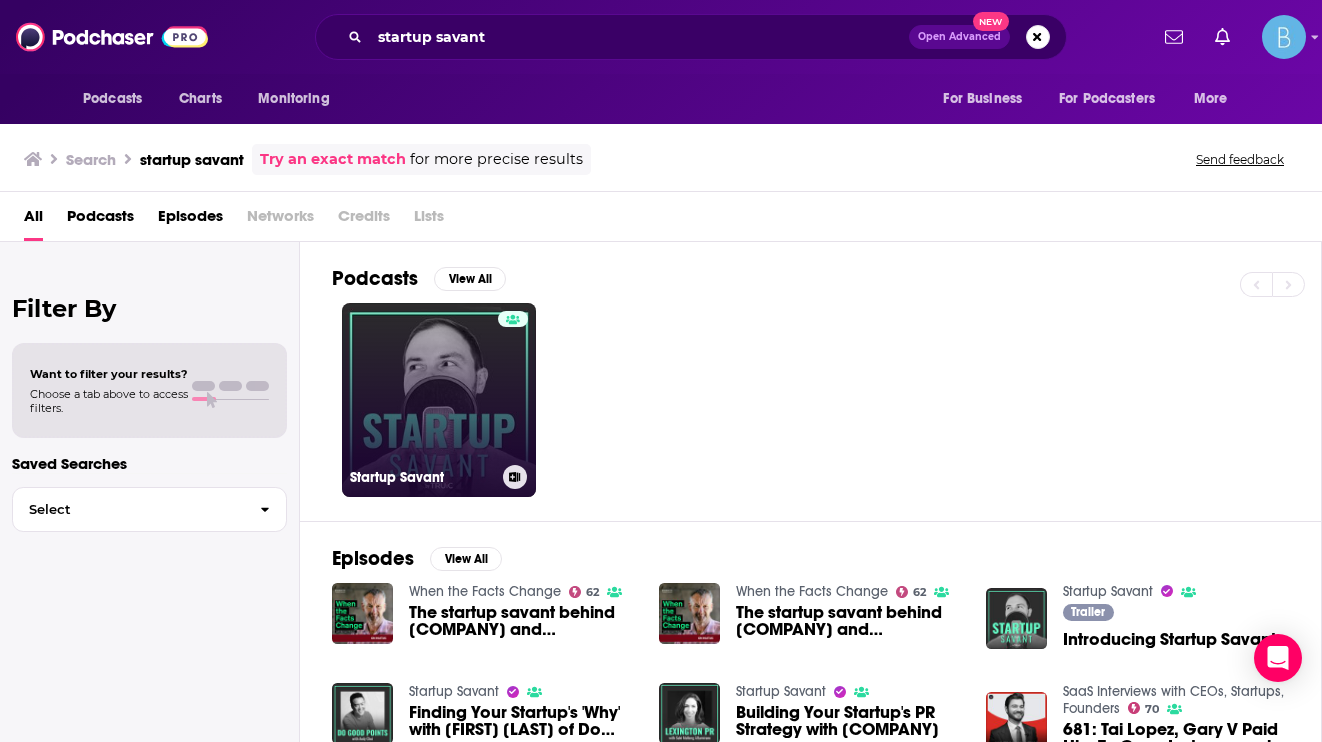 click on "Startup Savant" at bounding box center [439, 400] 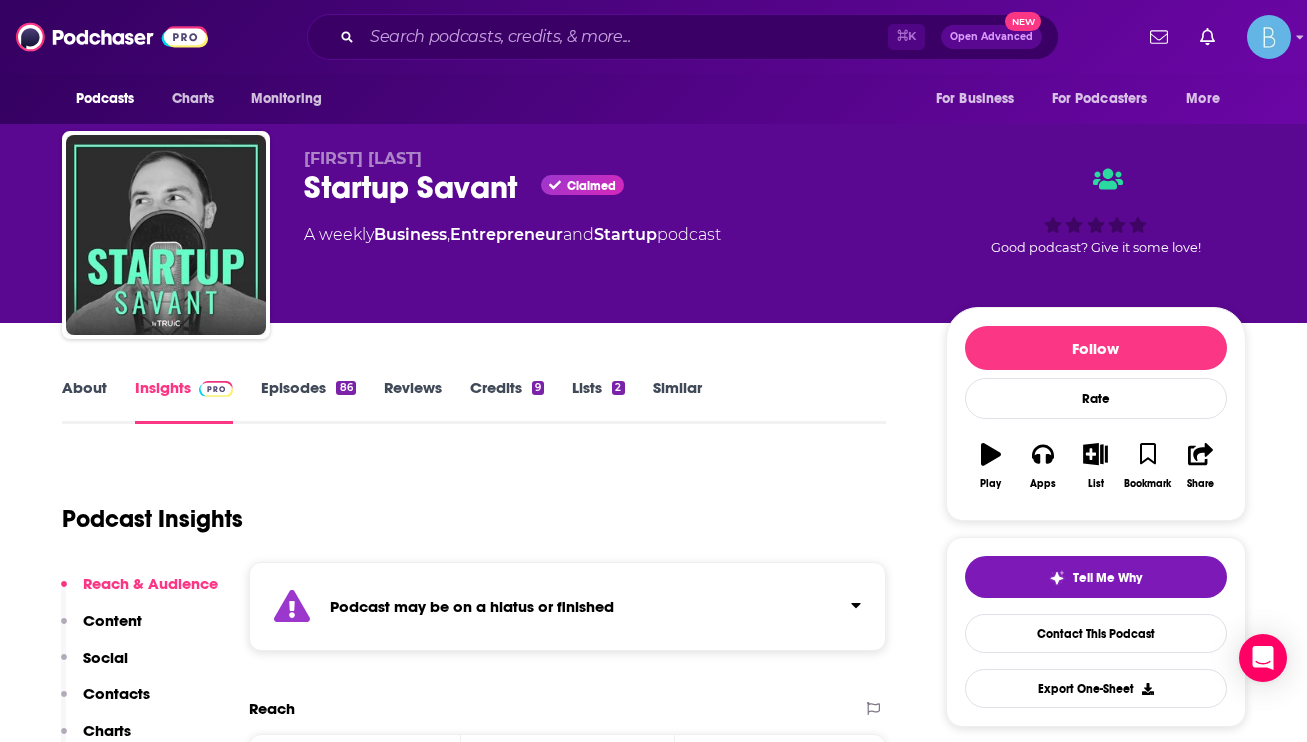 scroll, scrollTop: 4, scrollLeft: 0, axis: vertical 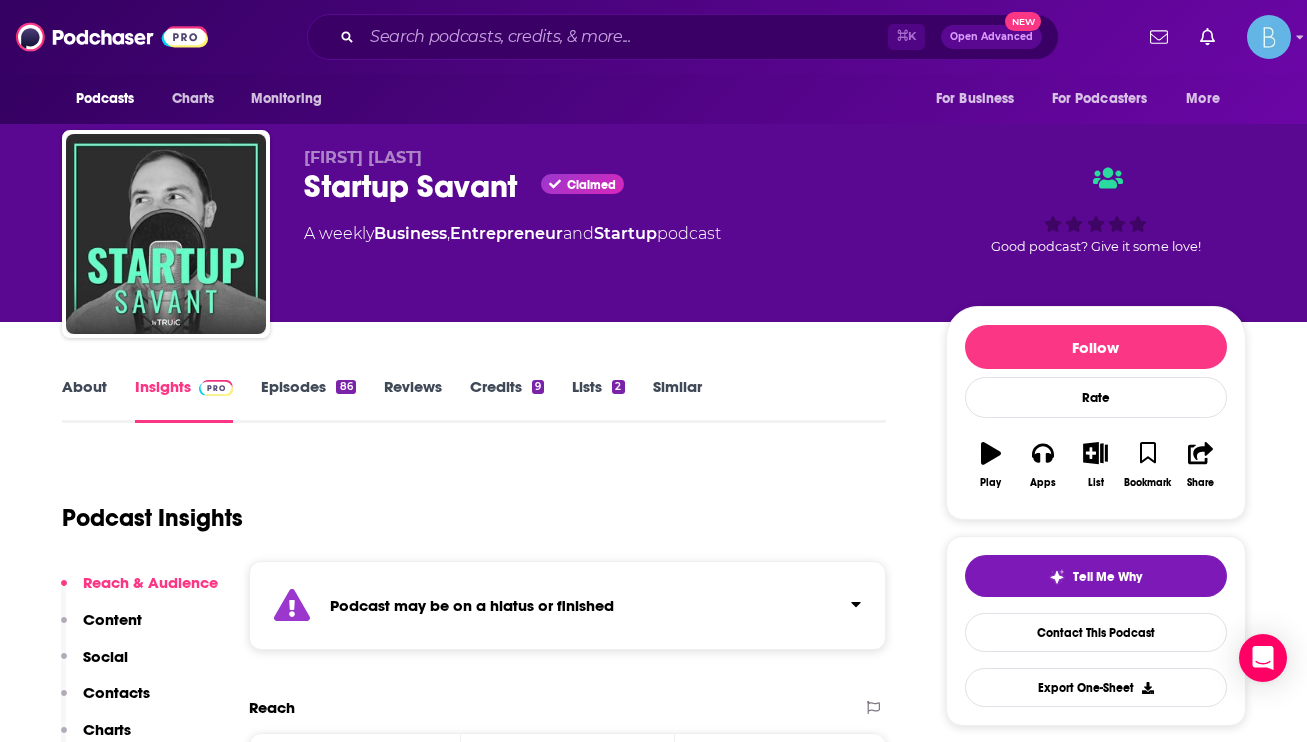 click on "About Insights Episodes 86 Reviews Credits 9 Lists 2 Similar Podcast Insights Reach & Audience Content Social Contacts Charts Rate Card Sponsors Details Similar Contact Podcast Open Website  Podcast may be on a hiatus or finished Reach Power Score™ -- Total Monthly Listens Under 1k New Episode Listens Under 1k Export One-Sheet Audience Demographics Gender Mixed Age 32 yo Parental Status Mixed Countries 1 United States 2 Brazil 3 Turkey 4 Canada 5 India Top Cities New York City , Los Angeles , San Francisco , São Paulo , Calgary , Istanbul Interests Business & Careers , Electronics & Computers , Restaurants, Food & Grocery , Sports , Clothes, Shoes, Handbags & Accessories , Art & Design Brands Apple , Amazon , Google , Spotify Music , Walt Disney , Netflix Education Level Mostly  Higher Education Content Political Skew Neutral/Mixed Socials Youtube @StartupSavantTRUiC 161k X/Twitter @StartupSavant 7k Instagram @startupsavantpodcast 692 Tik Tok @startupsavantpodcast 176 Contacts   RSS   Podcast Email     26" at bounding box center [654, 5561] 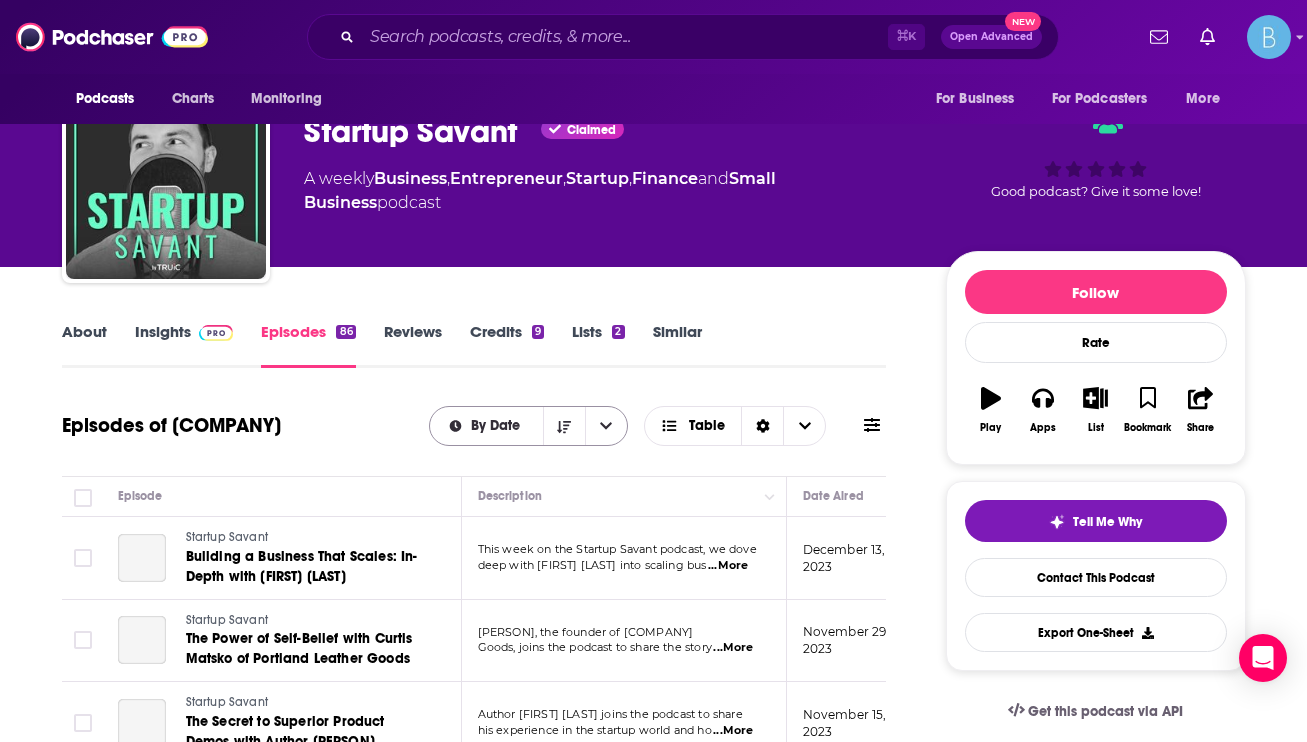 scroll, scrollTop: 78, scrollLeft: 0, axis: vertical 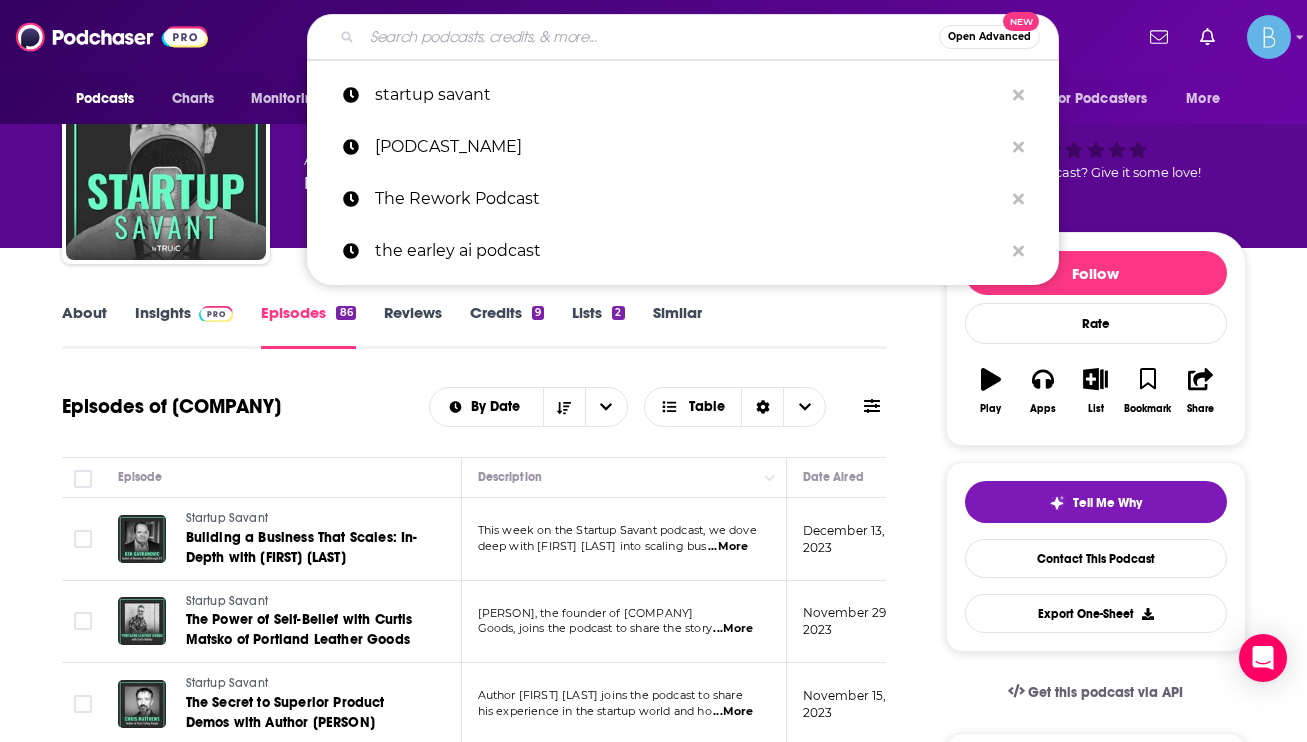 click at bounding box center [650, 37] 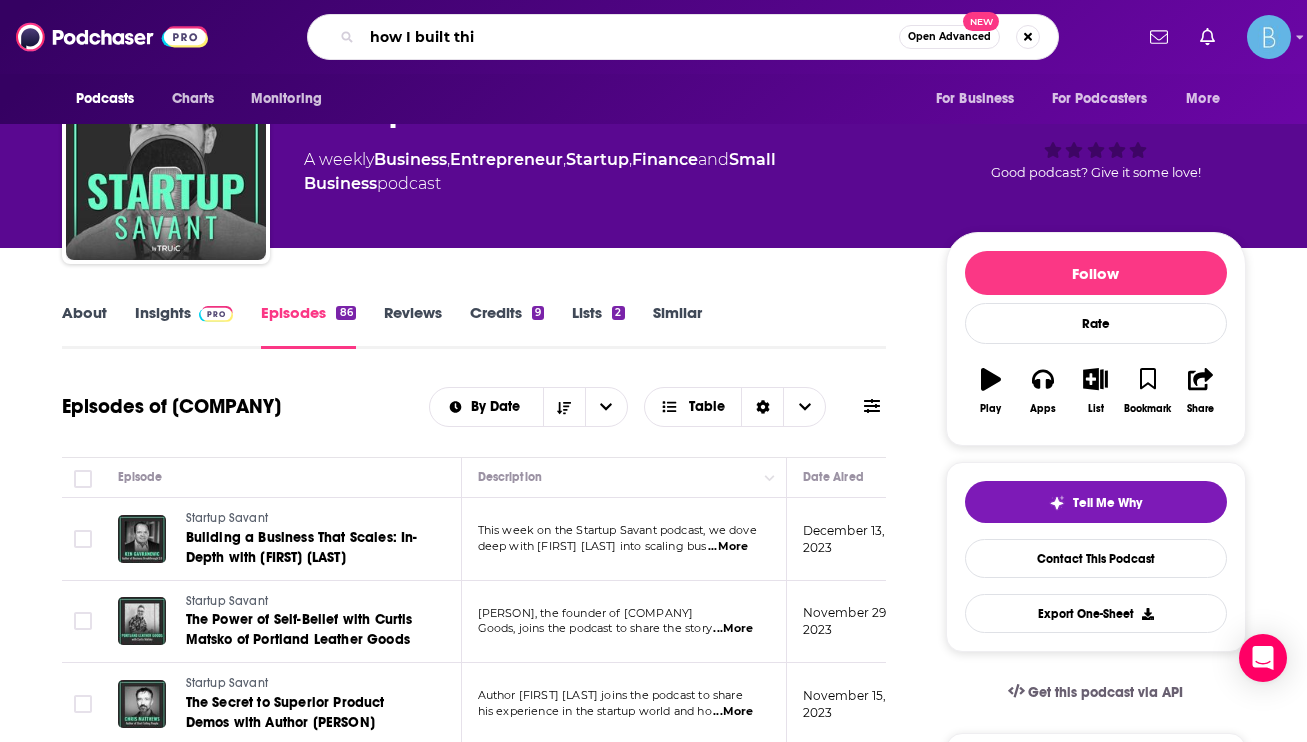 type on "how I built this" 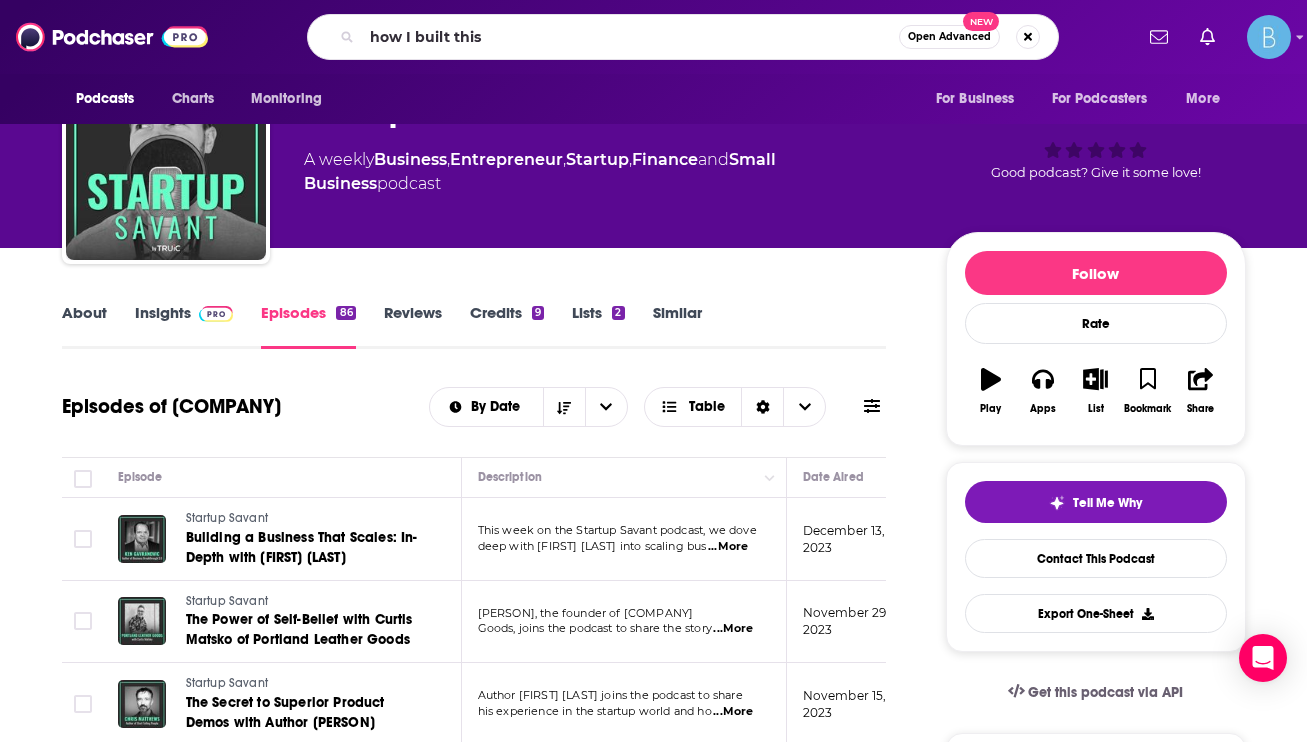 scroll, scrollTop: 0, scrollLeft: 0, axis: both 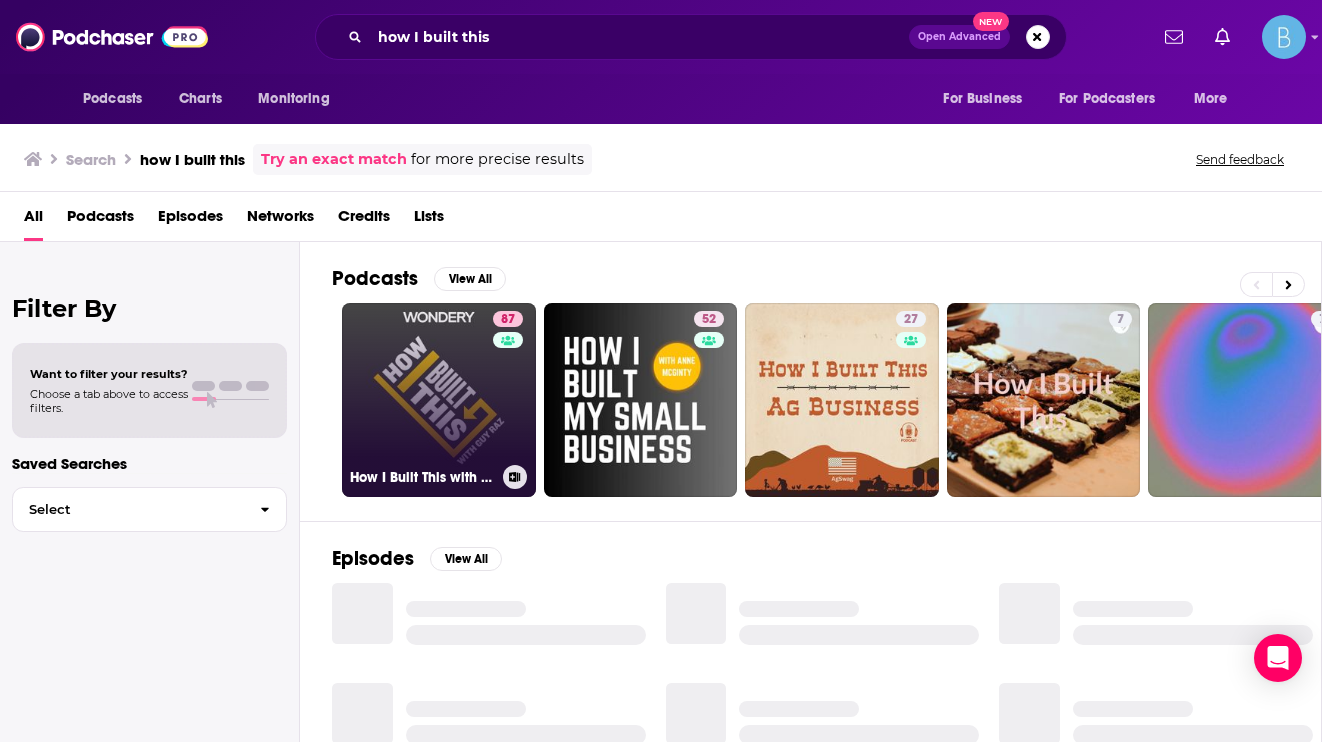 click on "87 How I Built This with Guy Raz" at bounding box center (439, 400) 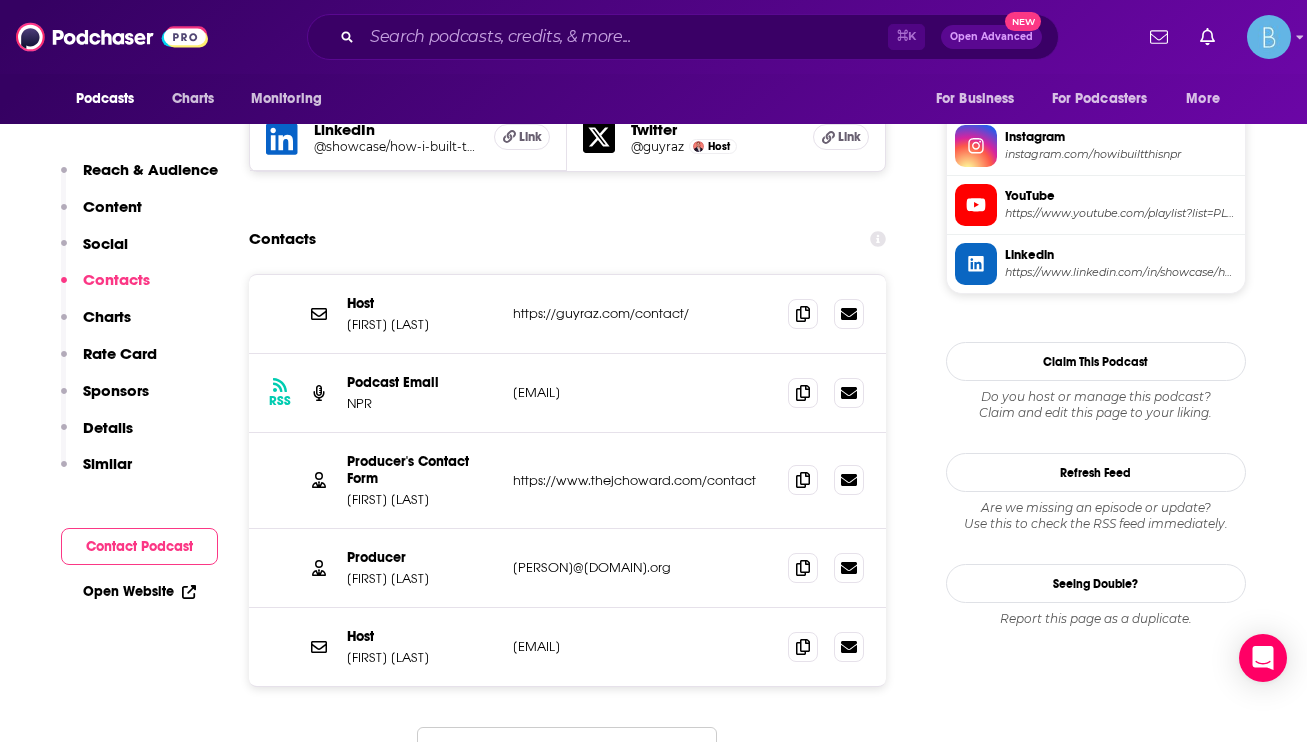 scroll, scrollTop: 1817, scrollLeft: 0, axis: vertical 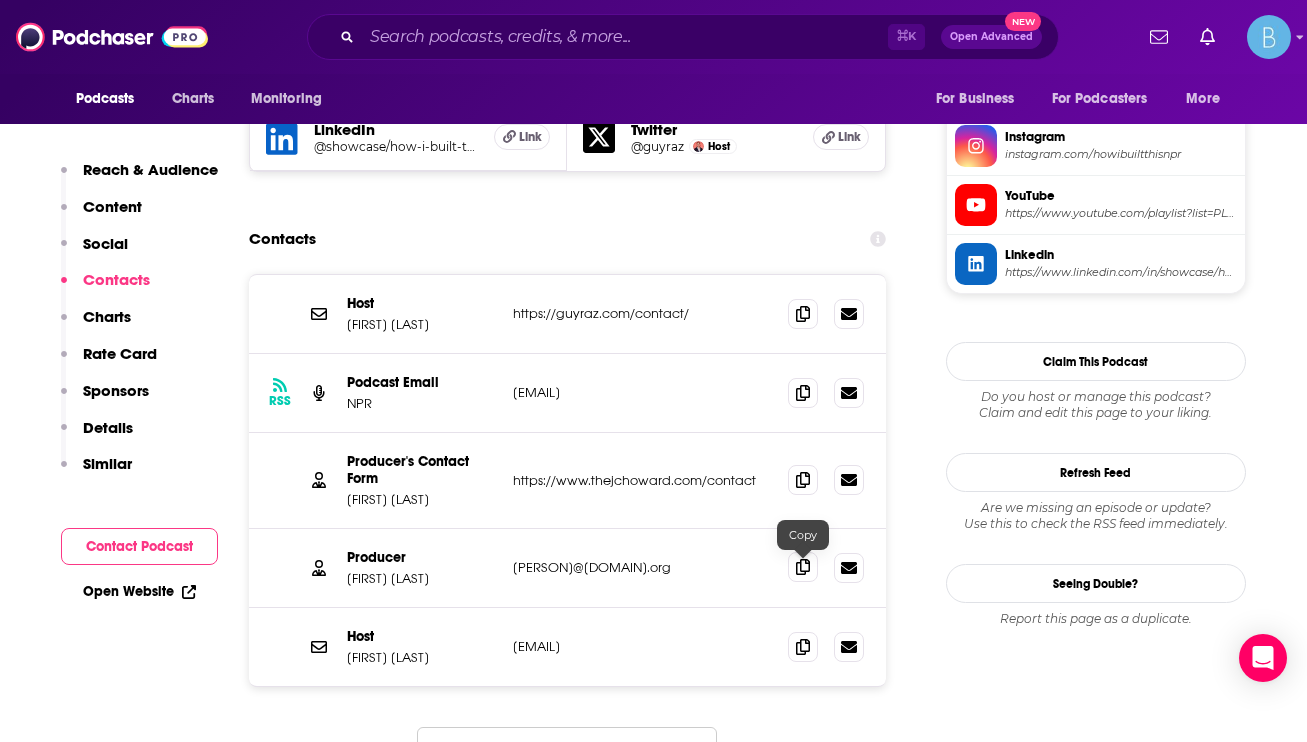 click at bounding box center [803, 567] 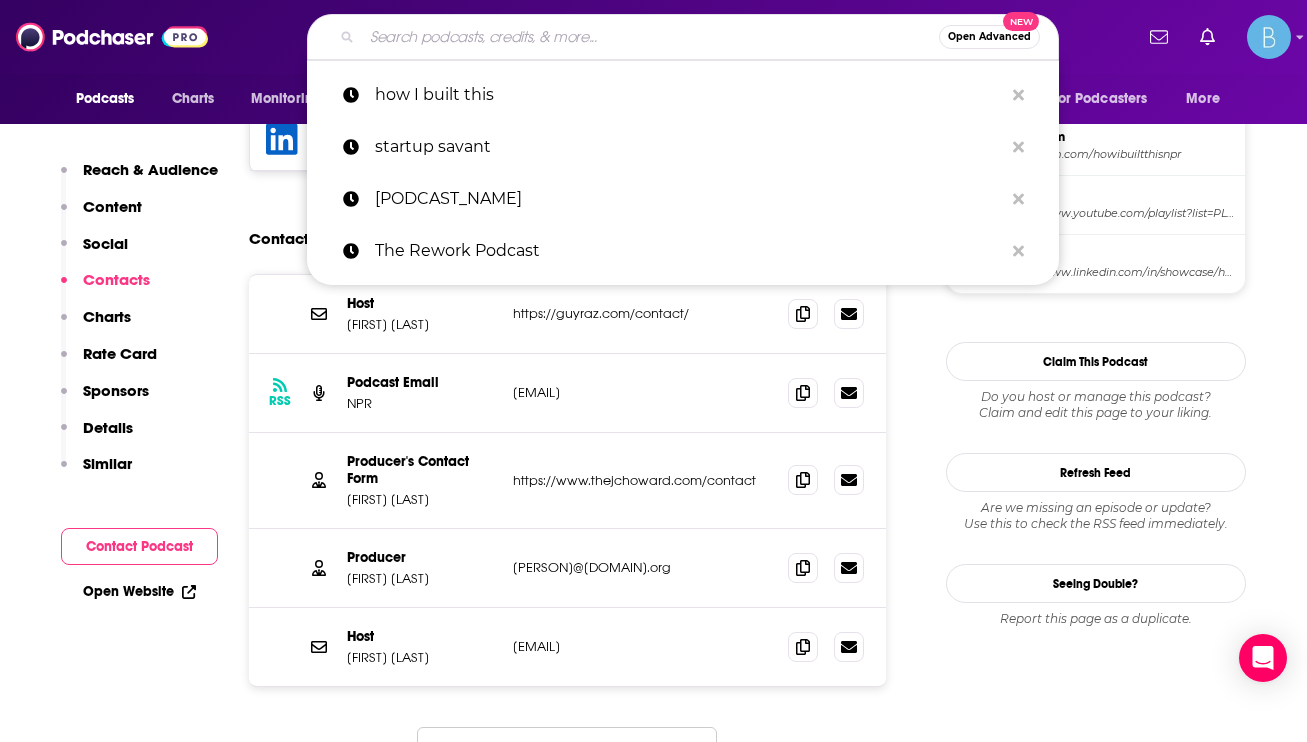 click at bounding box center (650, 37) 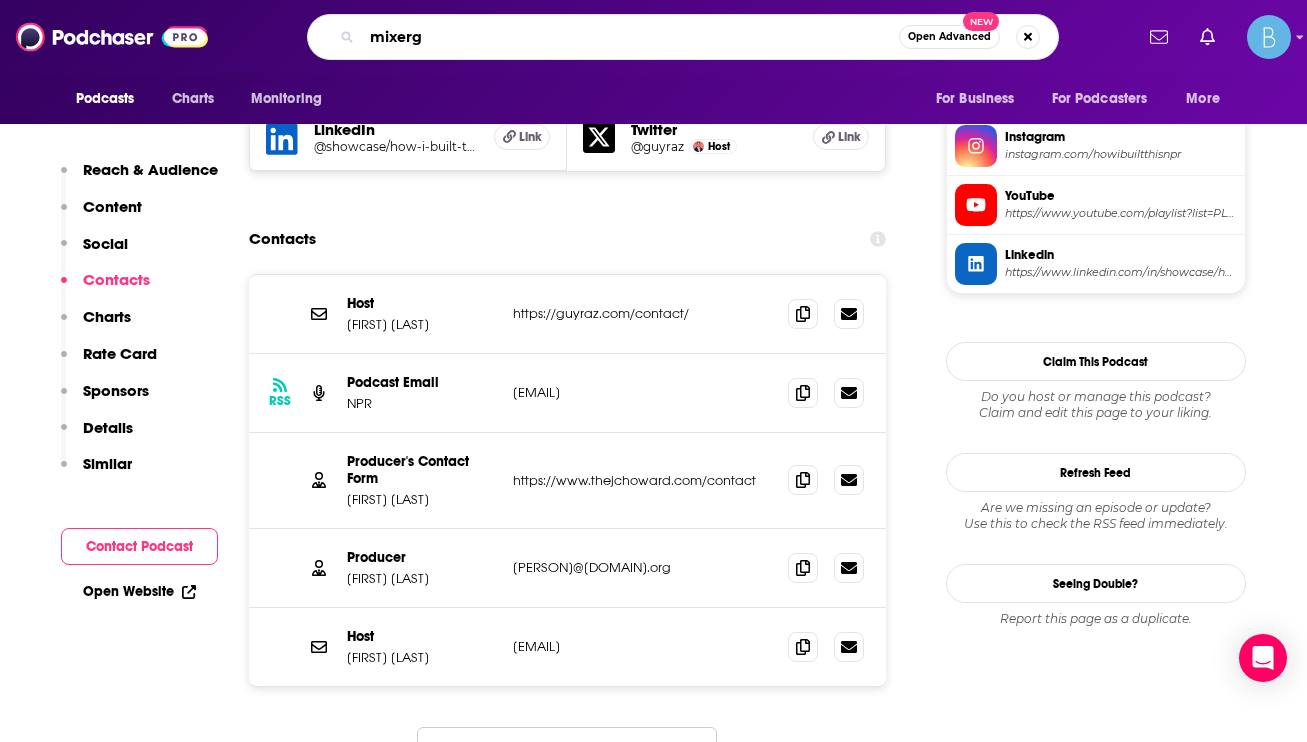 type on "mixergy" 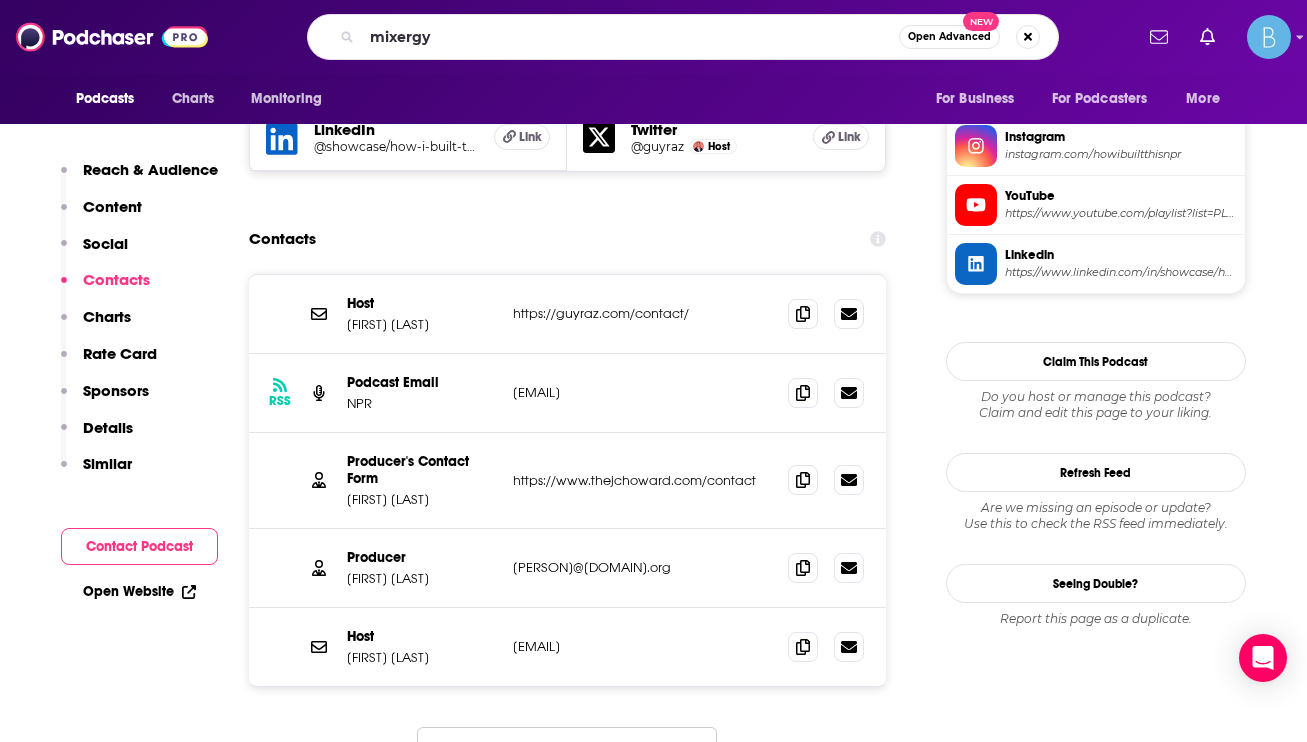 scroll, scrollTop: 0, scrollLeft: 0, axis: both 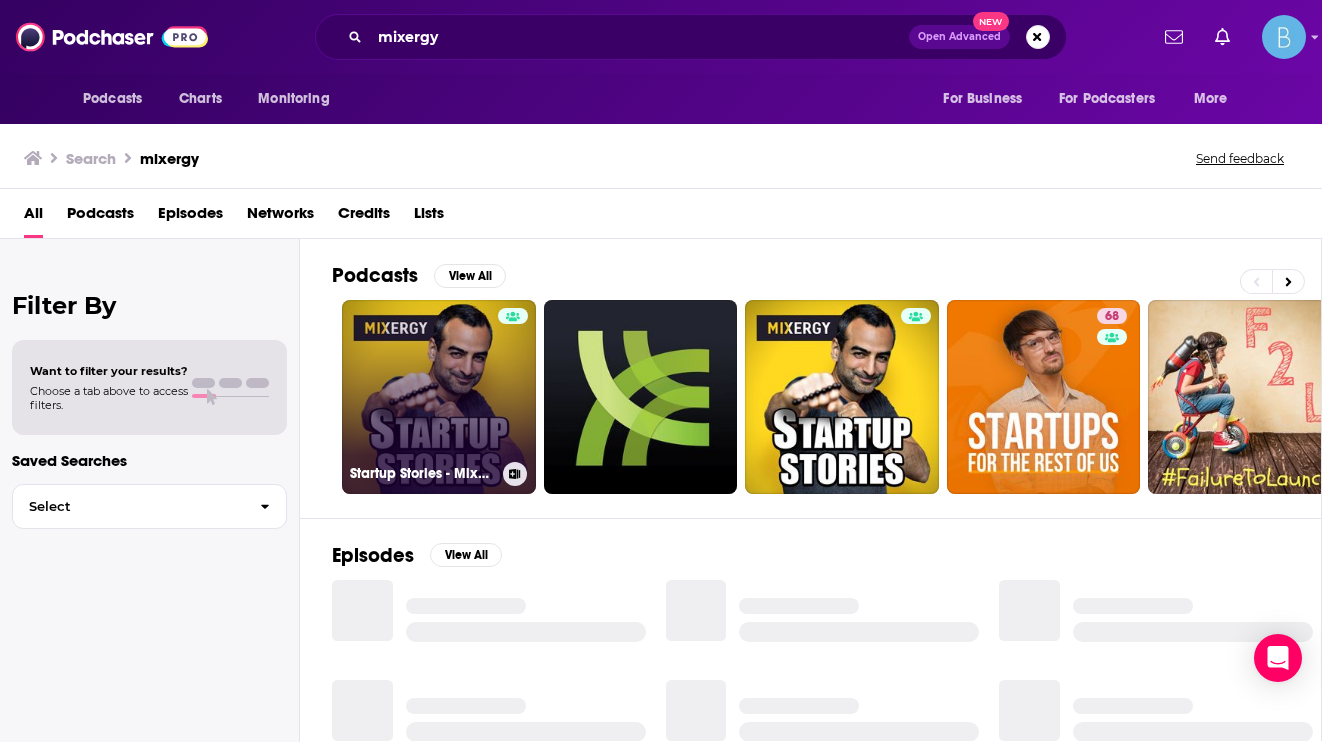 click on "Startup Stories - Mixergy" at bounding box center (439, 397) 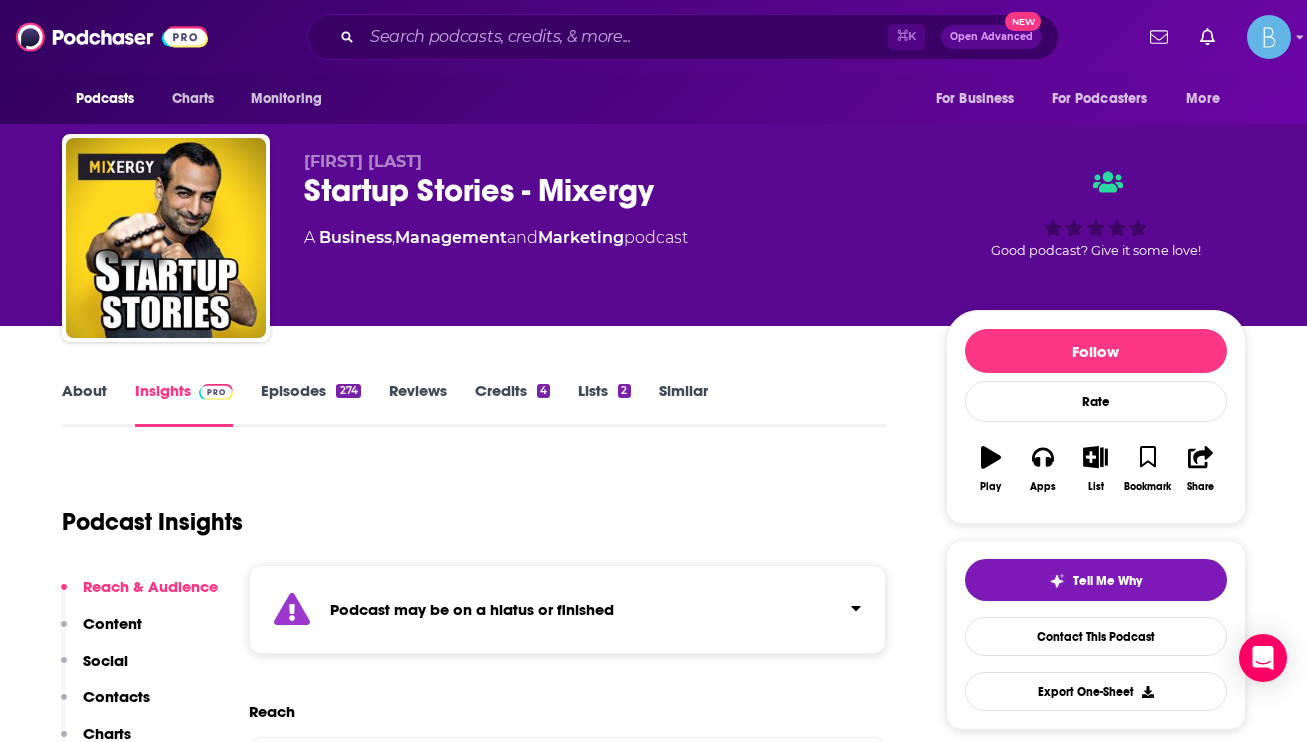 scroll, scrollTop: 38, scrollLeft: 0, axis: vertical 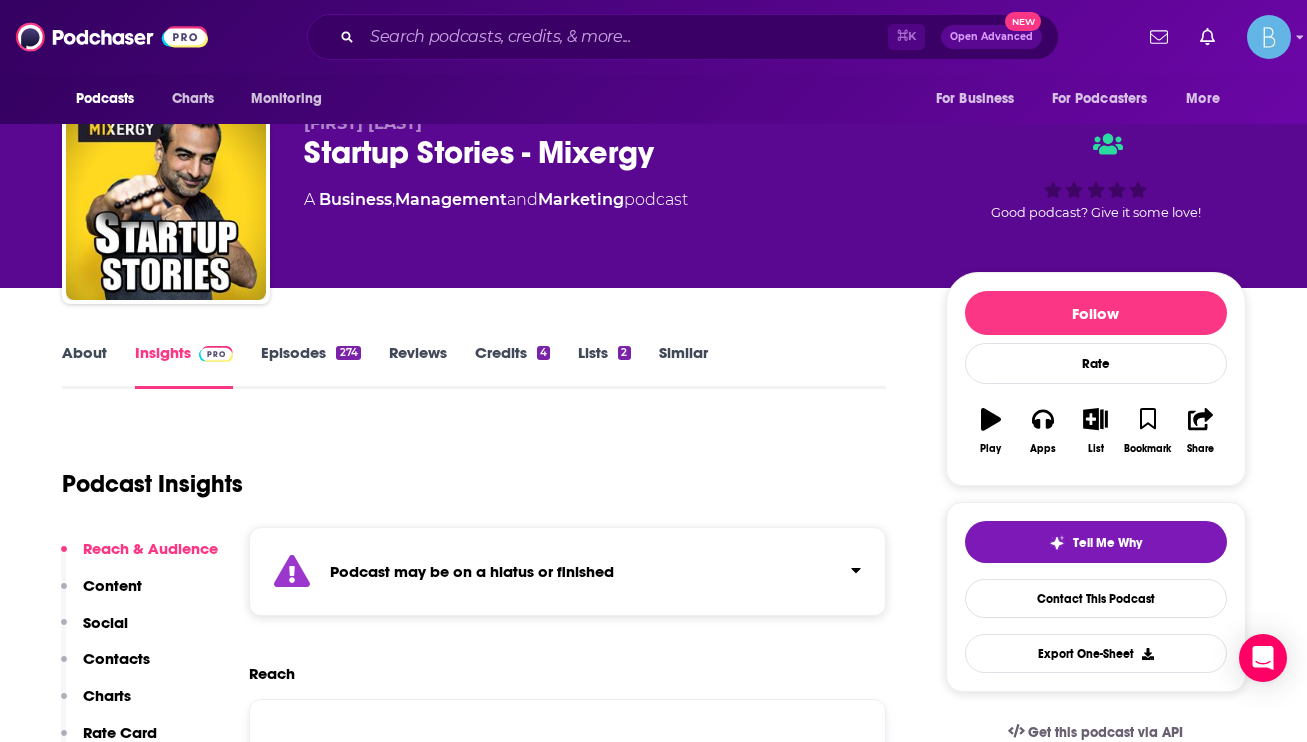 click on "Episodes 274" at bounding box center (310, 366) 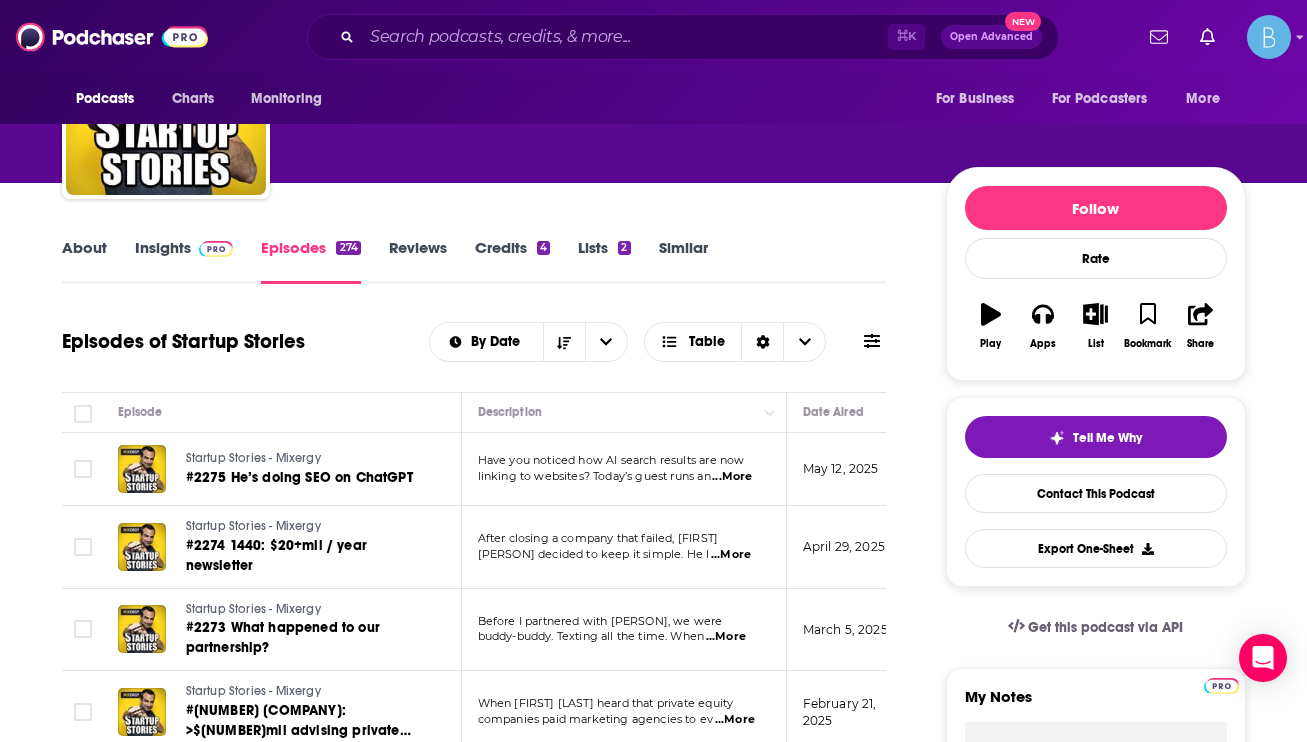scroll, scrollTop: 0, scrollLeft: 0, axis: both 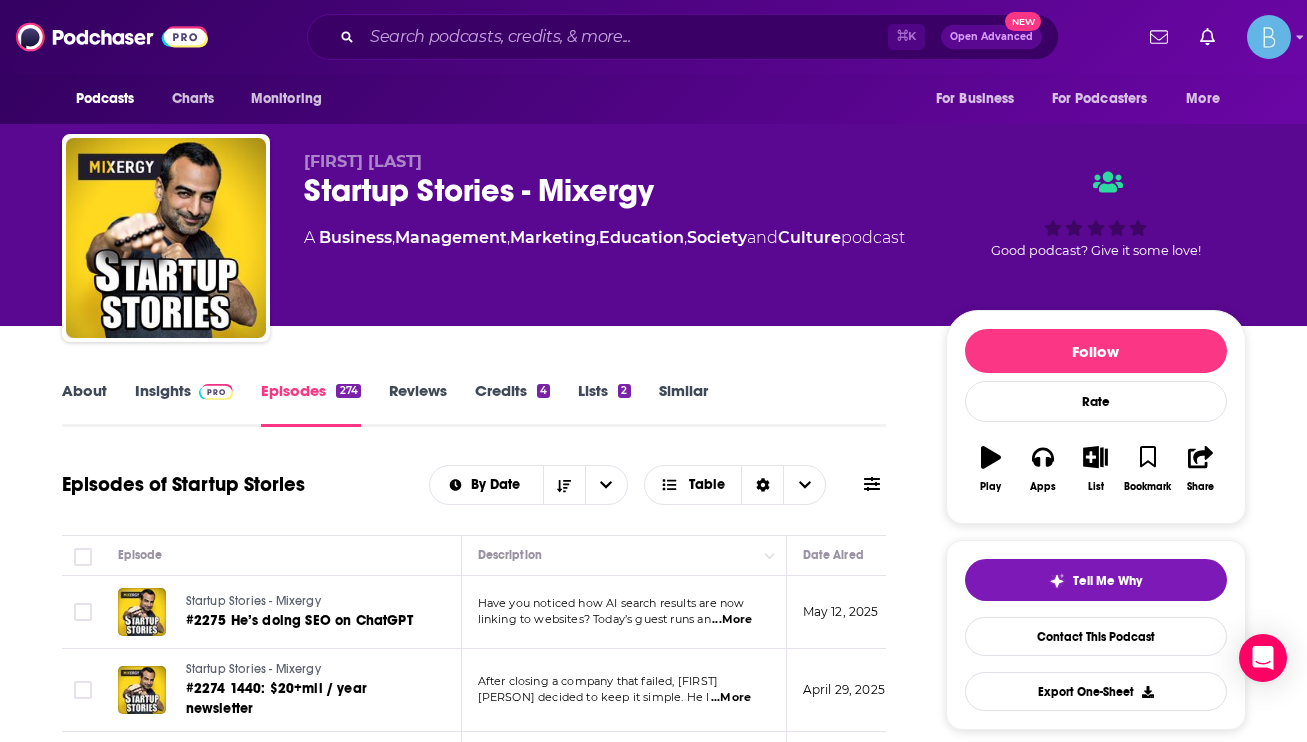 click on "Insights" at bounding box center (184, 404) 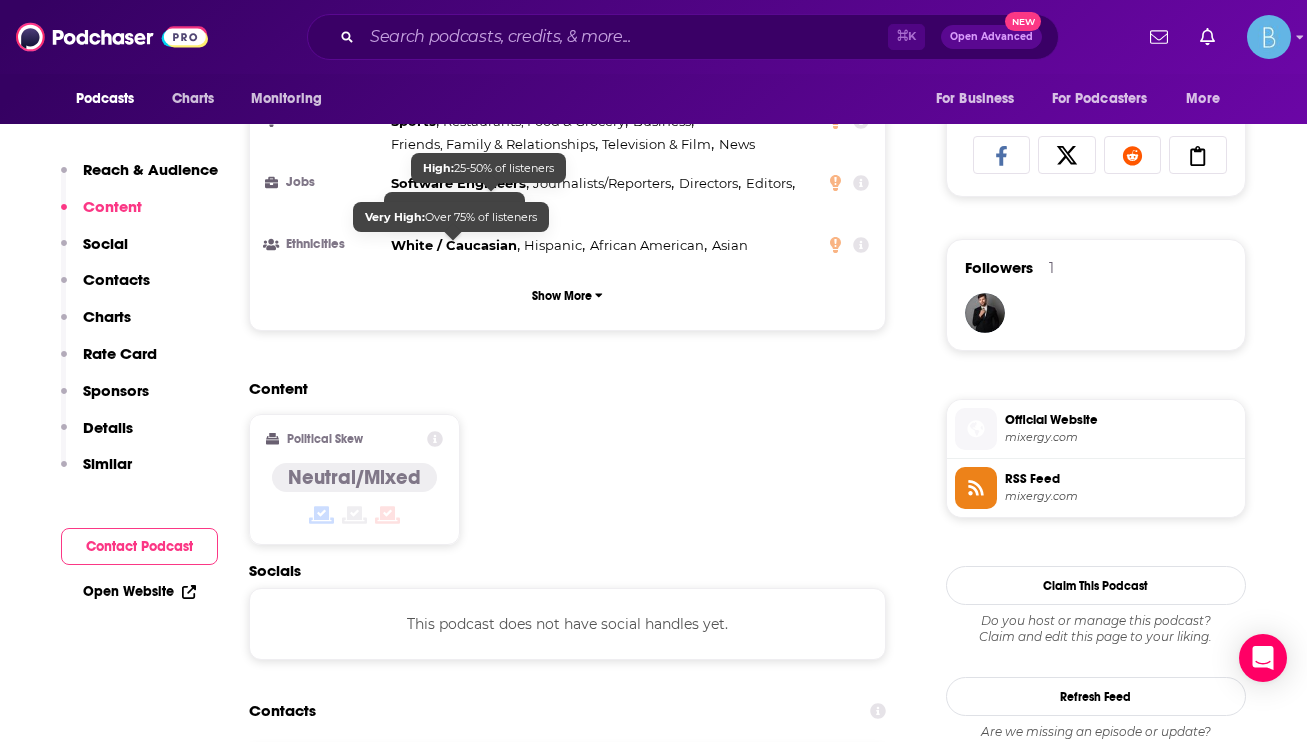 scroll, scrollTop: 1663, scrollLeft: 0, axis: vertical 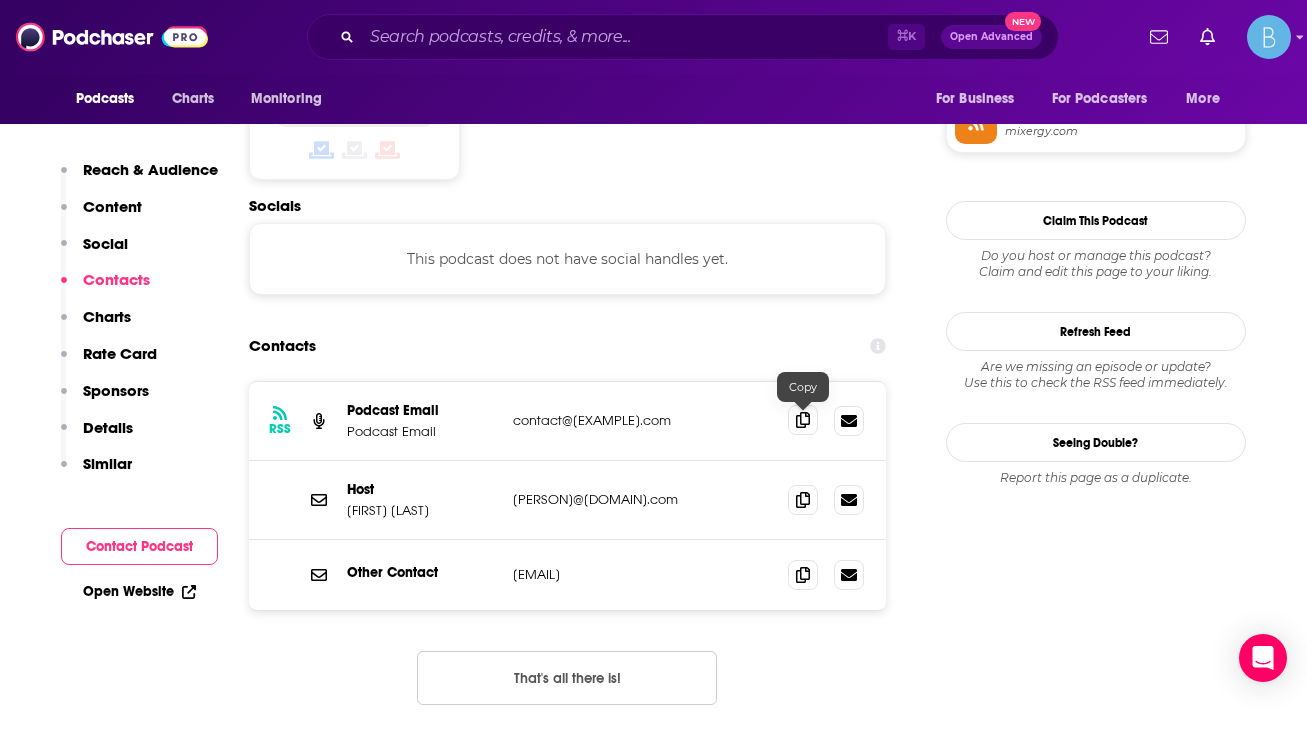 click at bounding box center [803, 420] 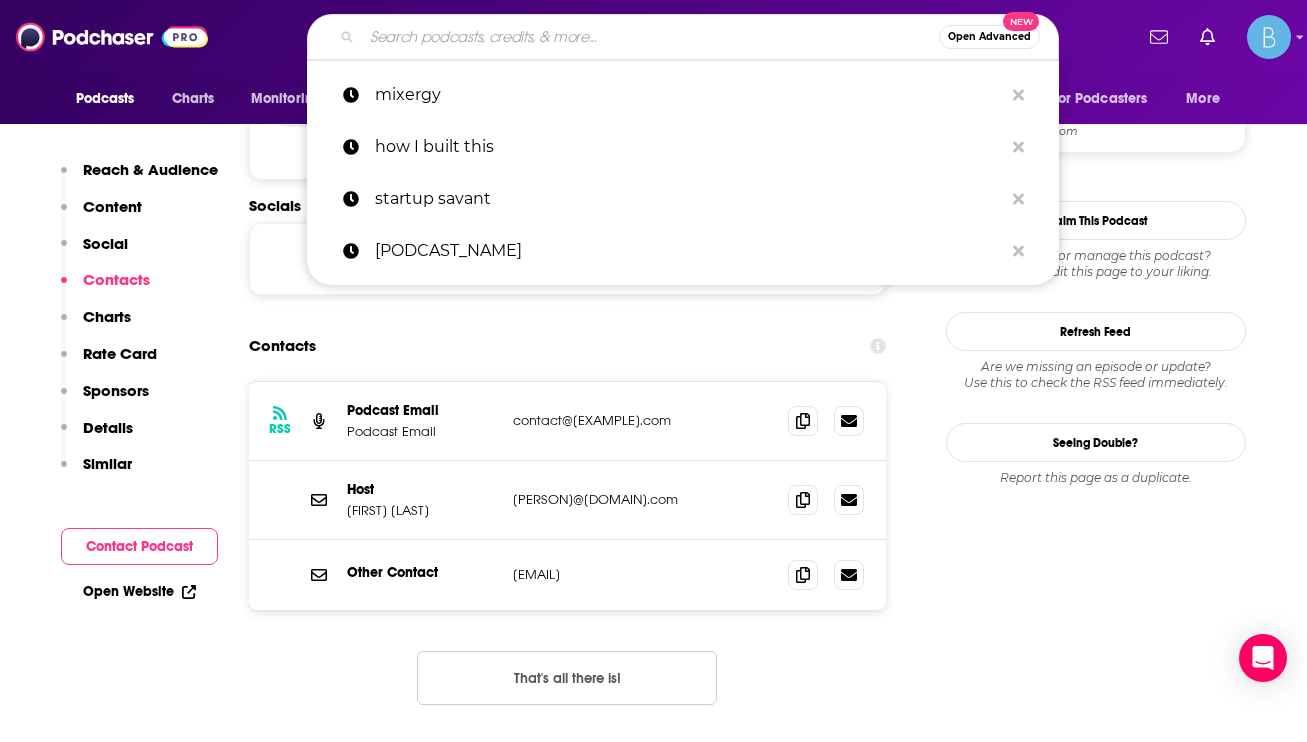 click at bounding box center (650, 37) 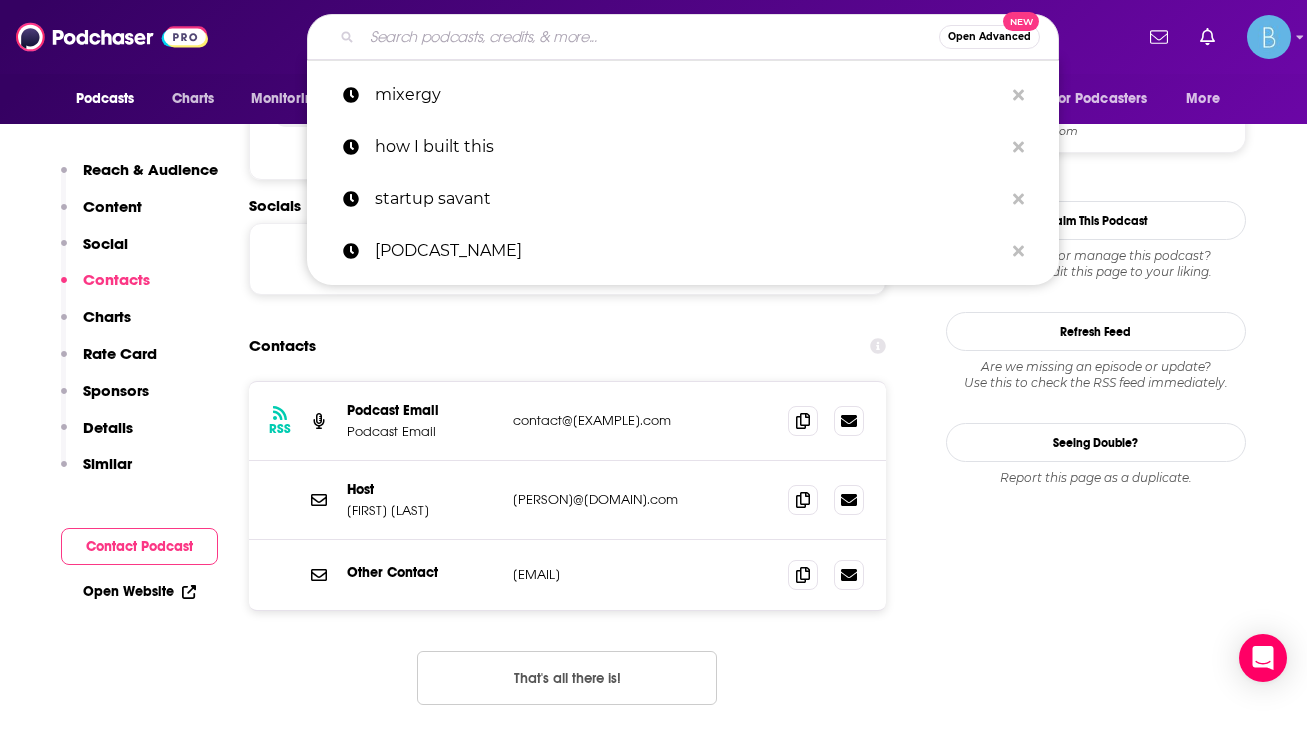 paste on "Entrepreneurs on Fire" 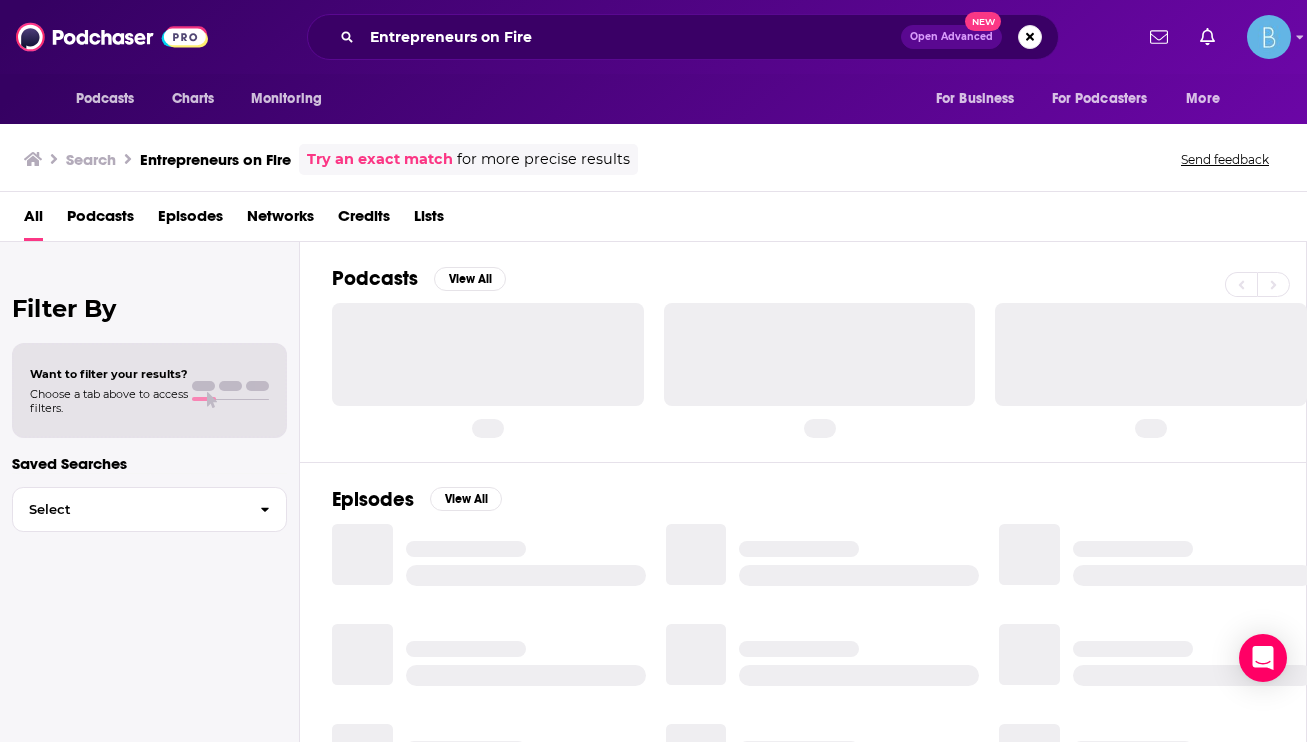 scroll, scrollTop: 0, scrollLeft: 0, axis: both 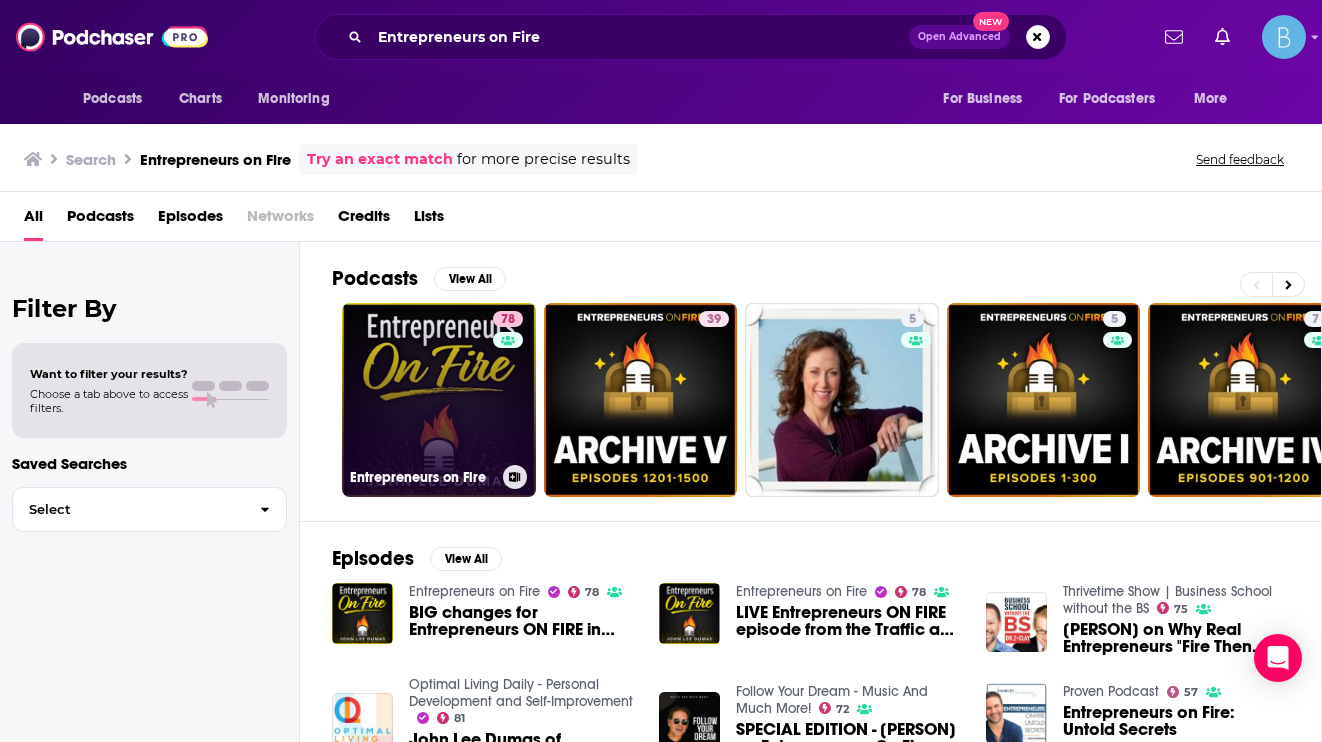 click on "78 Entrepreneurs on Fire" at bounding box center [439, 400] 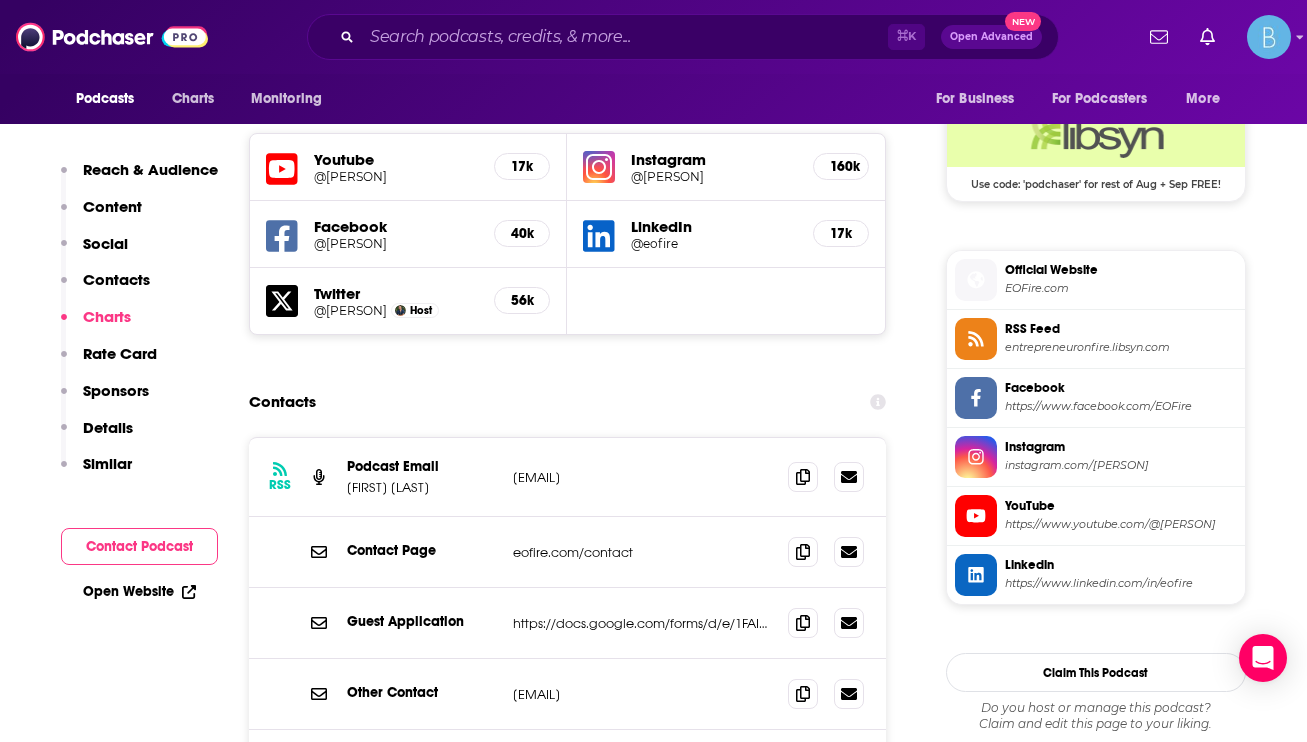 scroll, scrollTop: 1505, scrollLeft: 0, axis: vertical 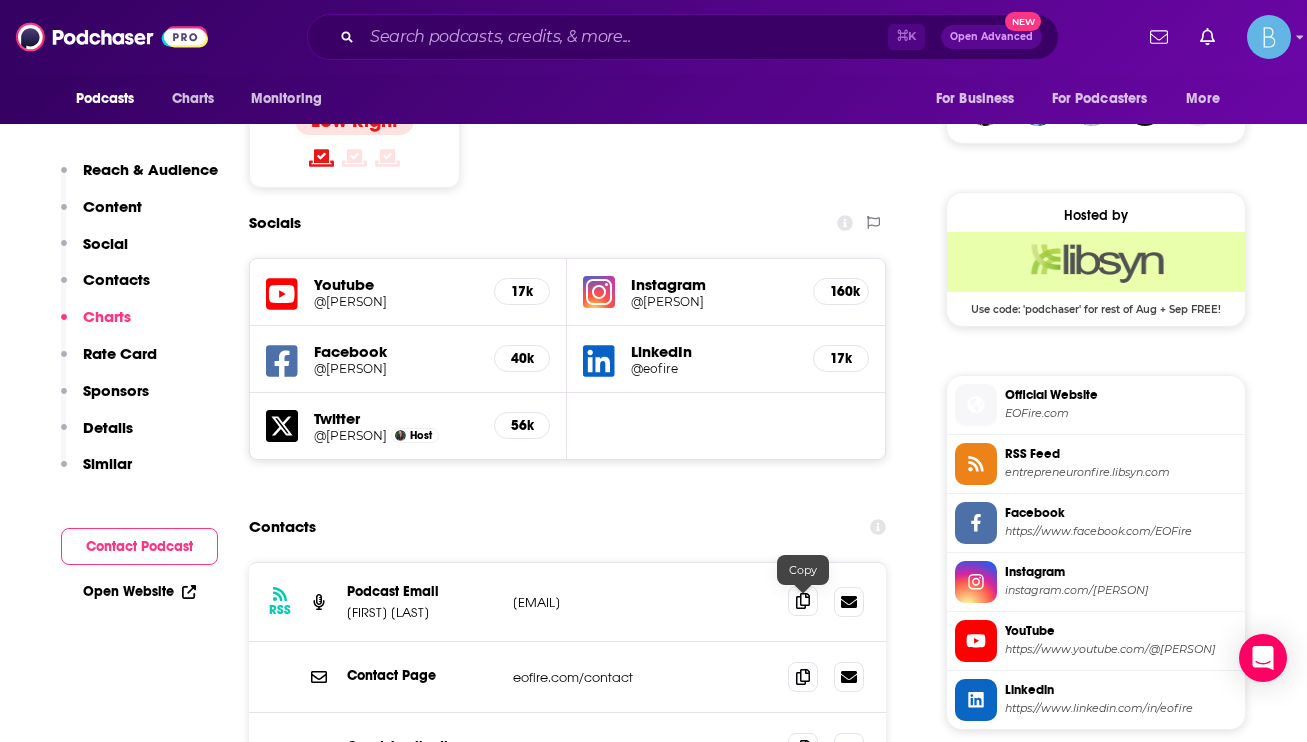 click at bounding box center [803, 601] 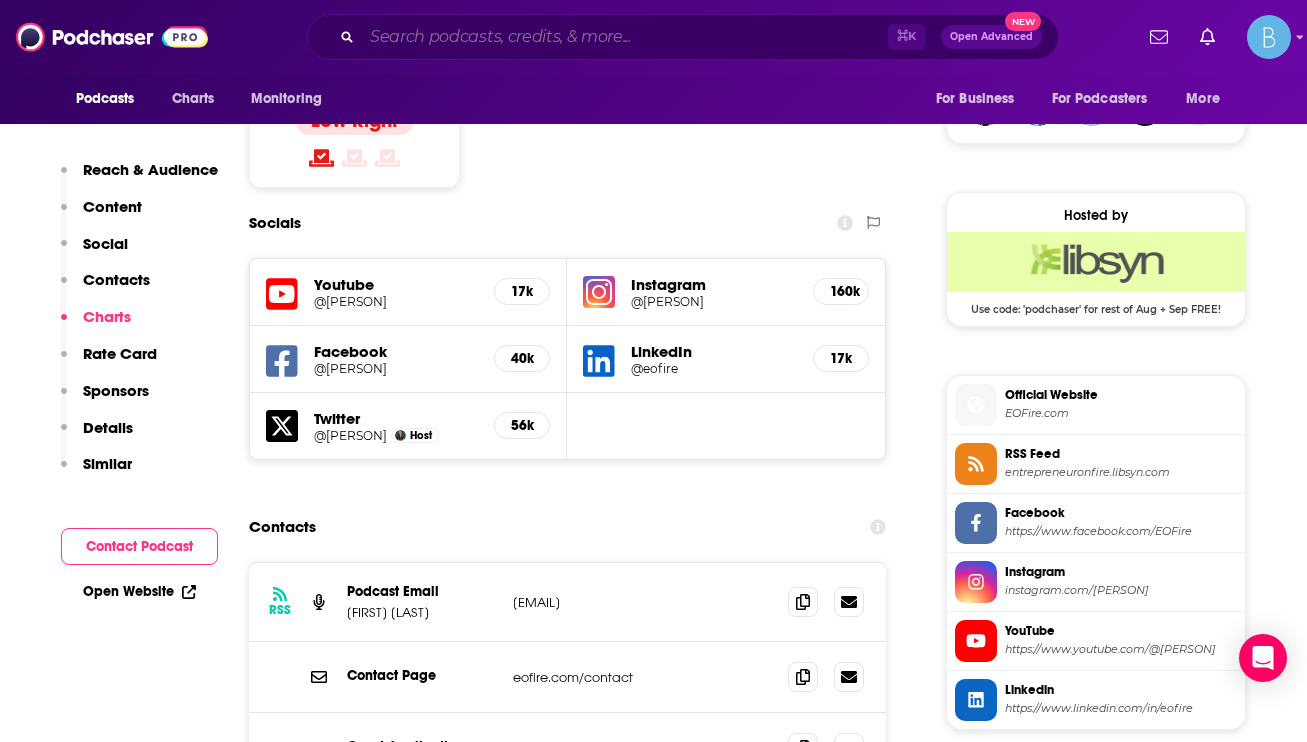 click at bounding box center (625, 37) 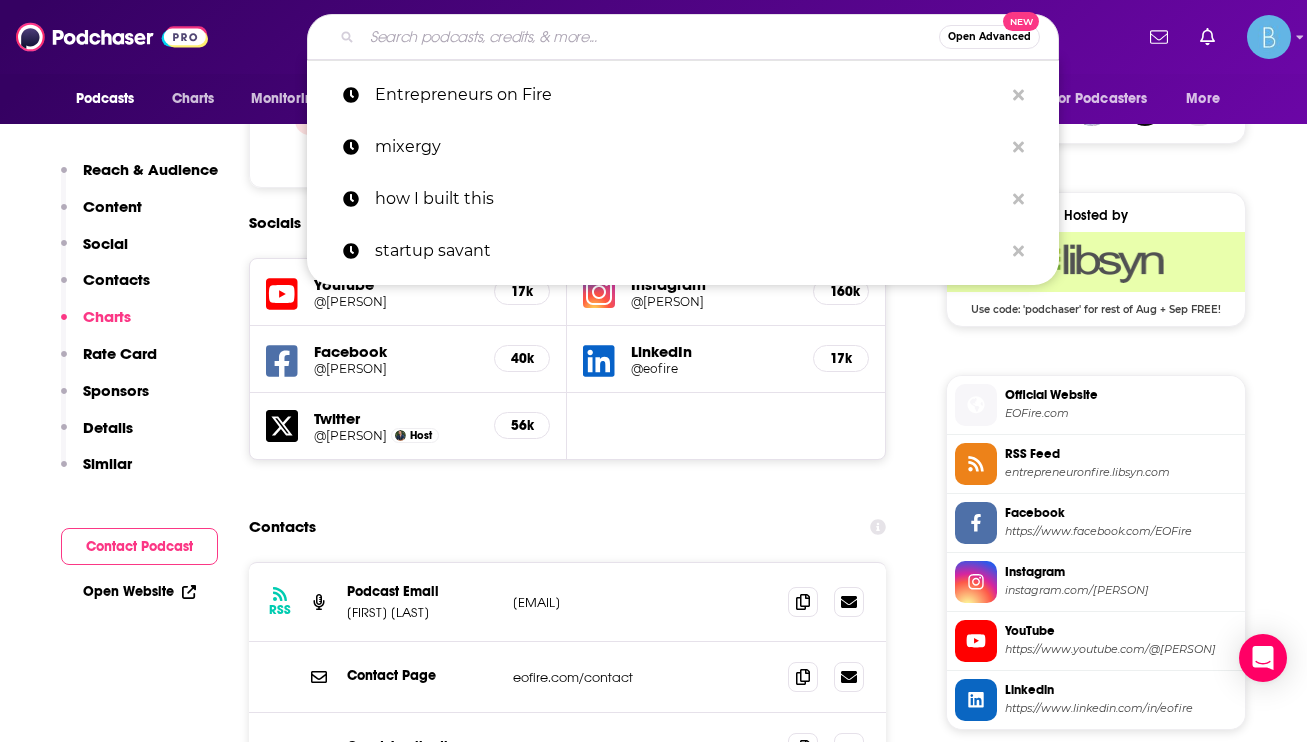 paste on "The How of Business" 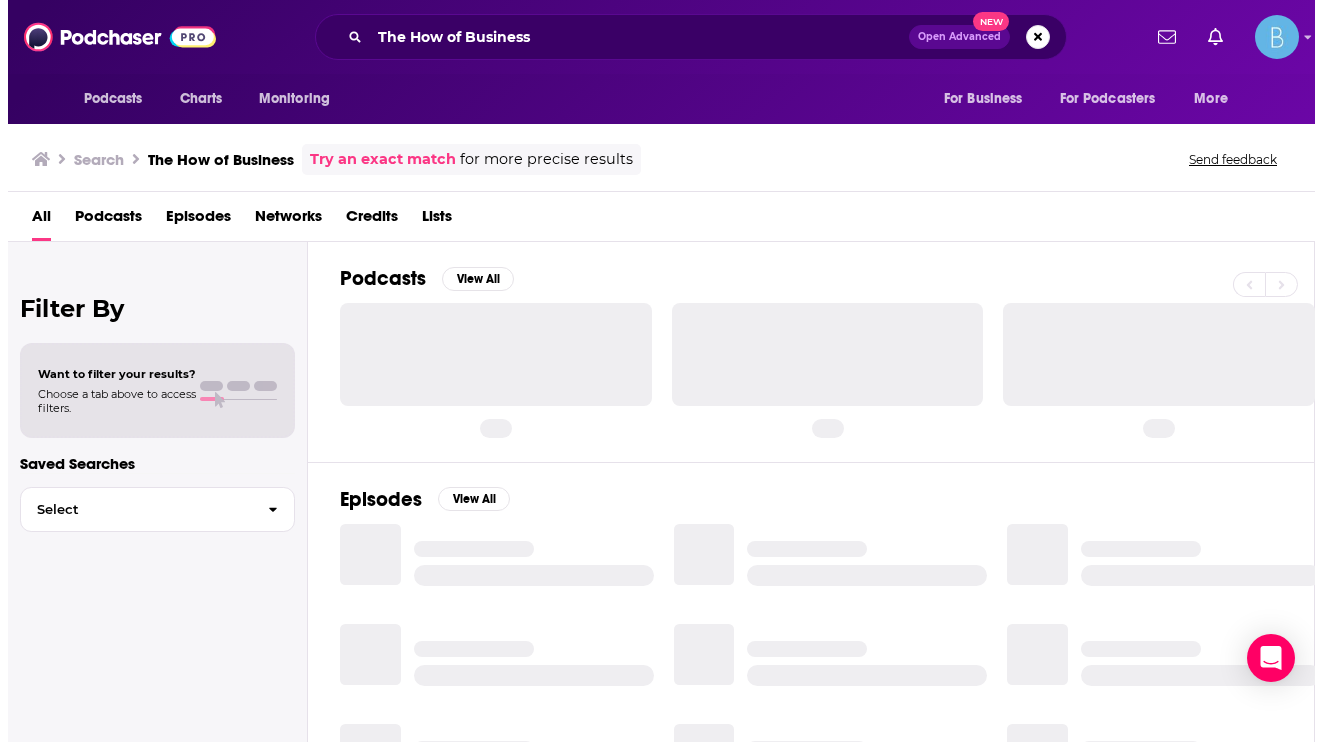 scroll, scrollTop: 0, scrollLeft: 0, axis: both 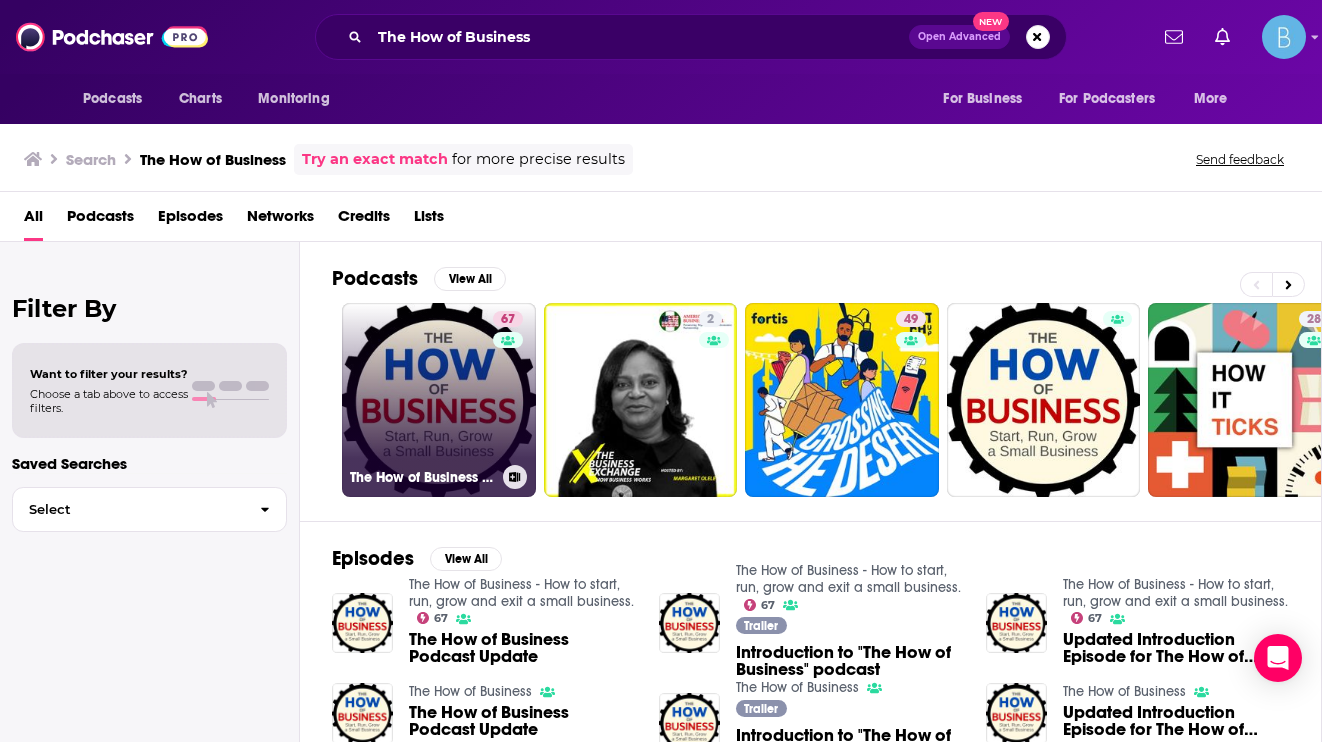 click on "67 The How of Business - How to start, run, grow and exit a small business." at bounding box center (439, 400) 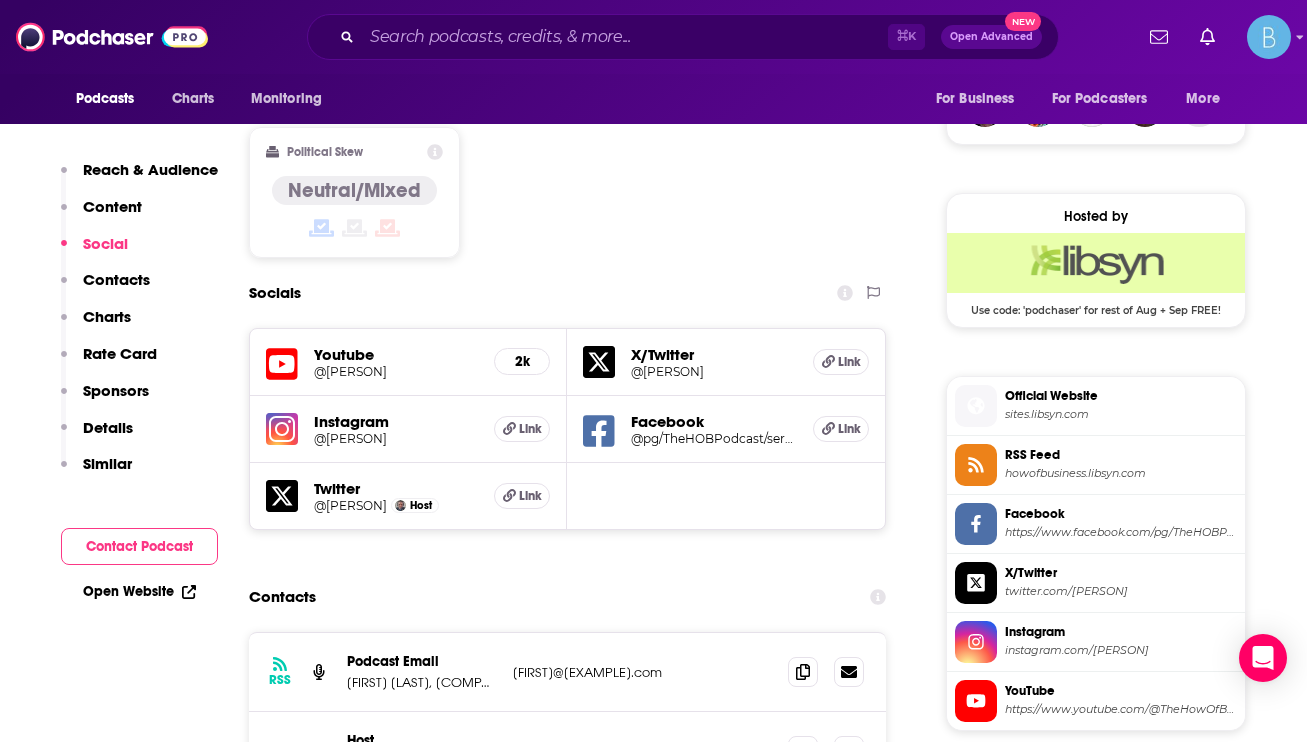 scroll, scrollTop: 1792, scrollLeft: 0, axis: vertical 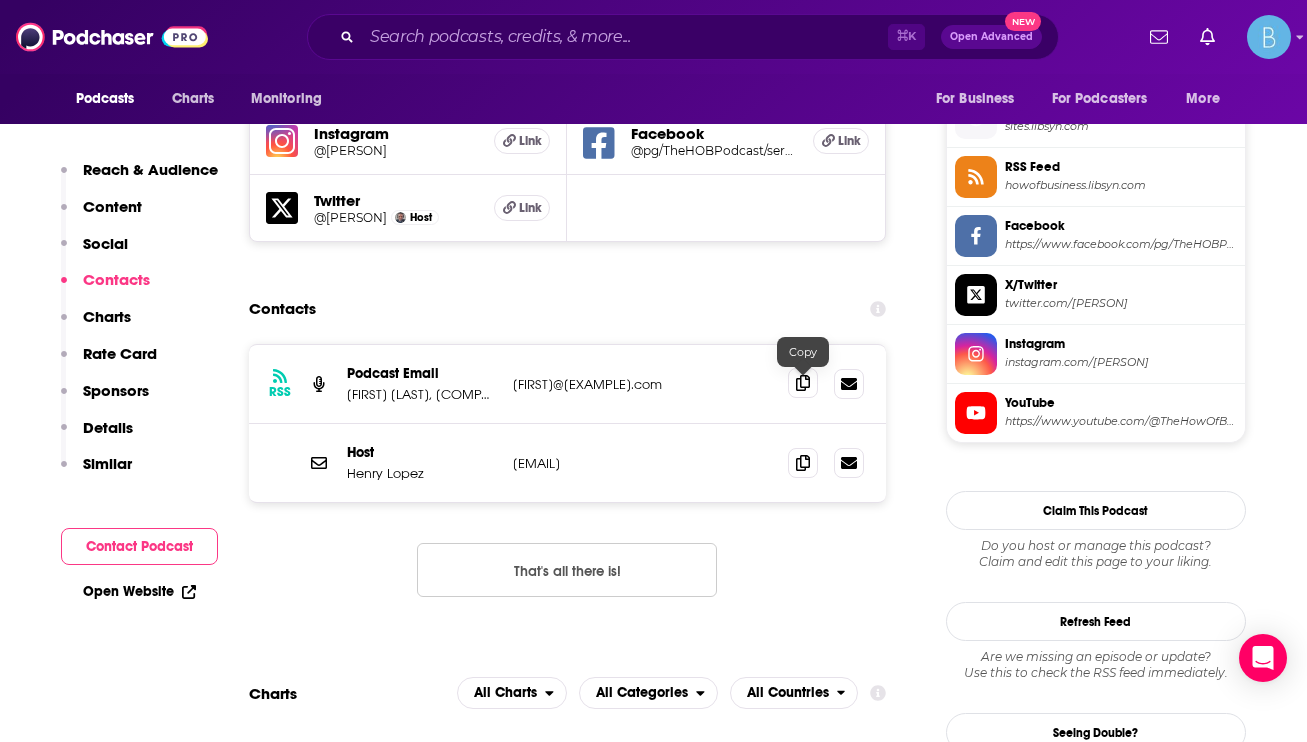 click at bounding box center [803, 383] 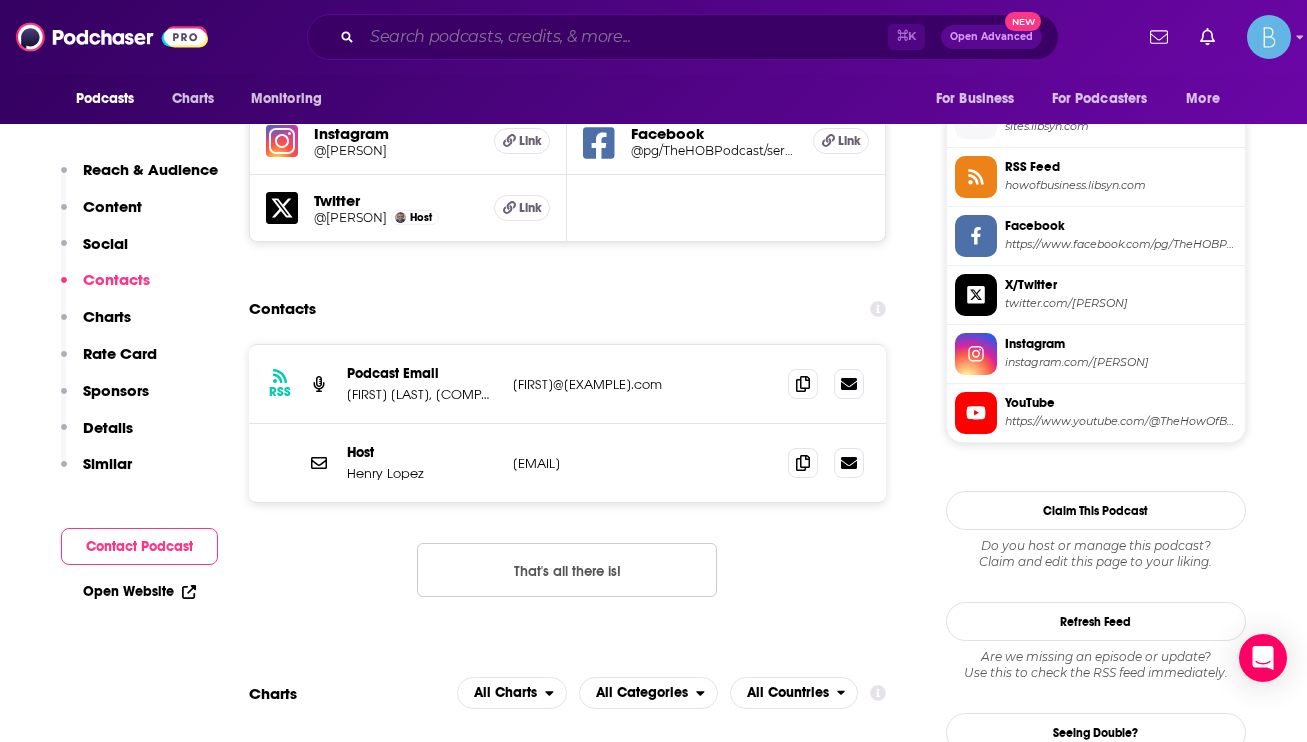 click at bounding box center (625, 37) 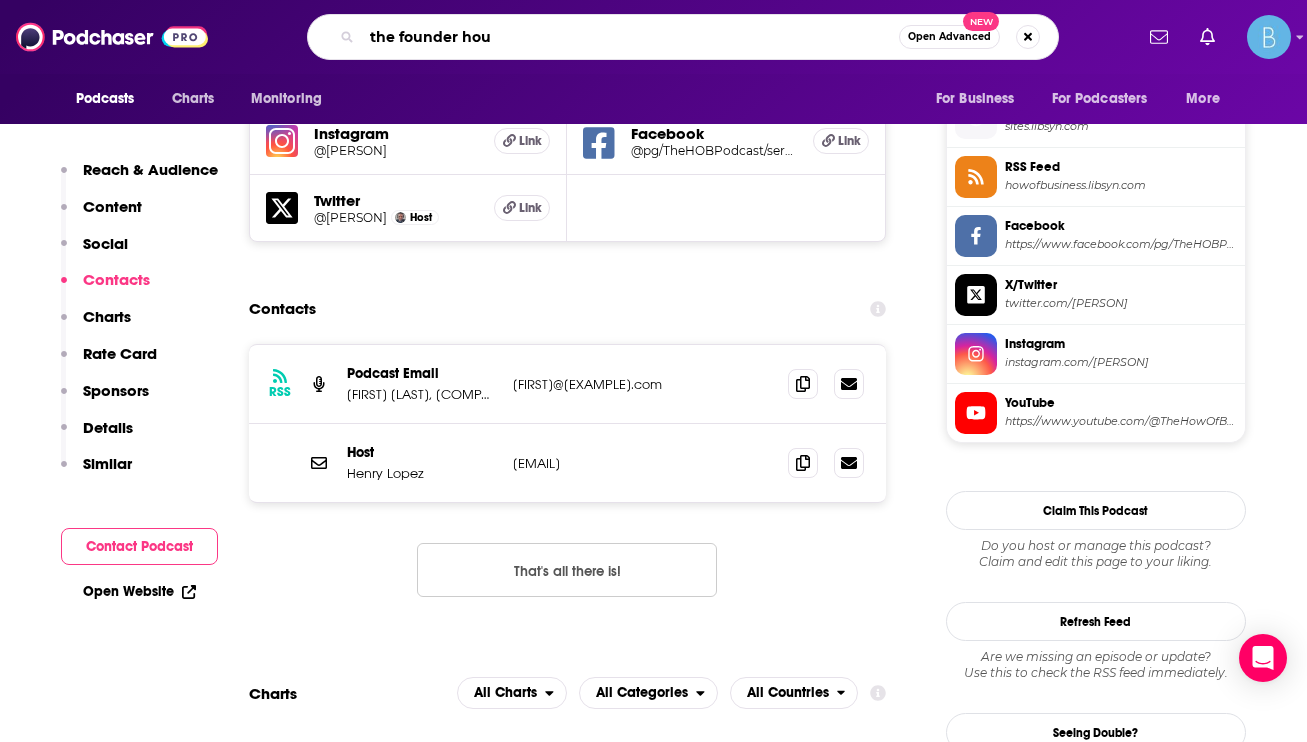 type on "the founder hour" 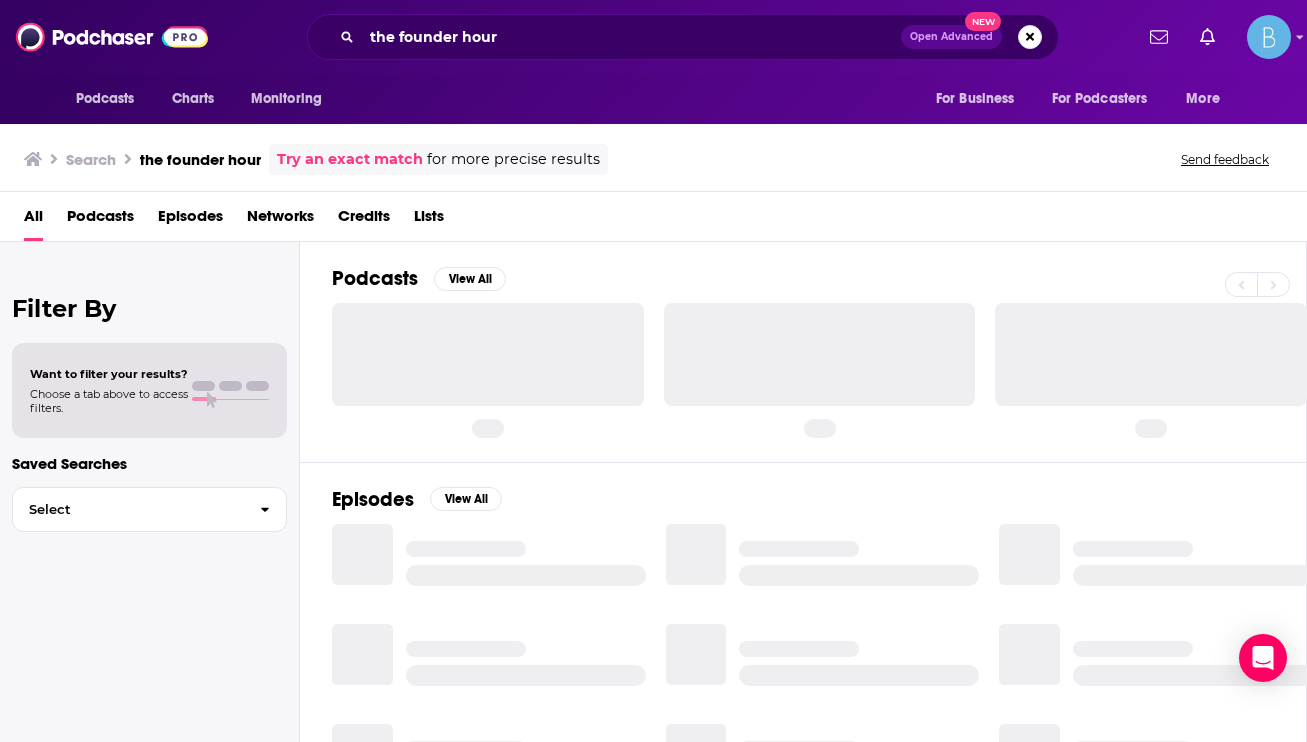 scroll, scrollTop: 0, scrollLeft: 0, axis: both 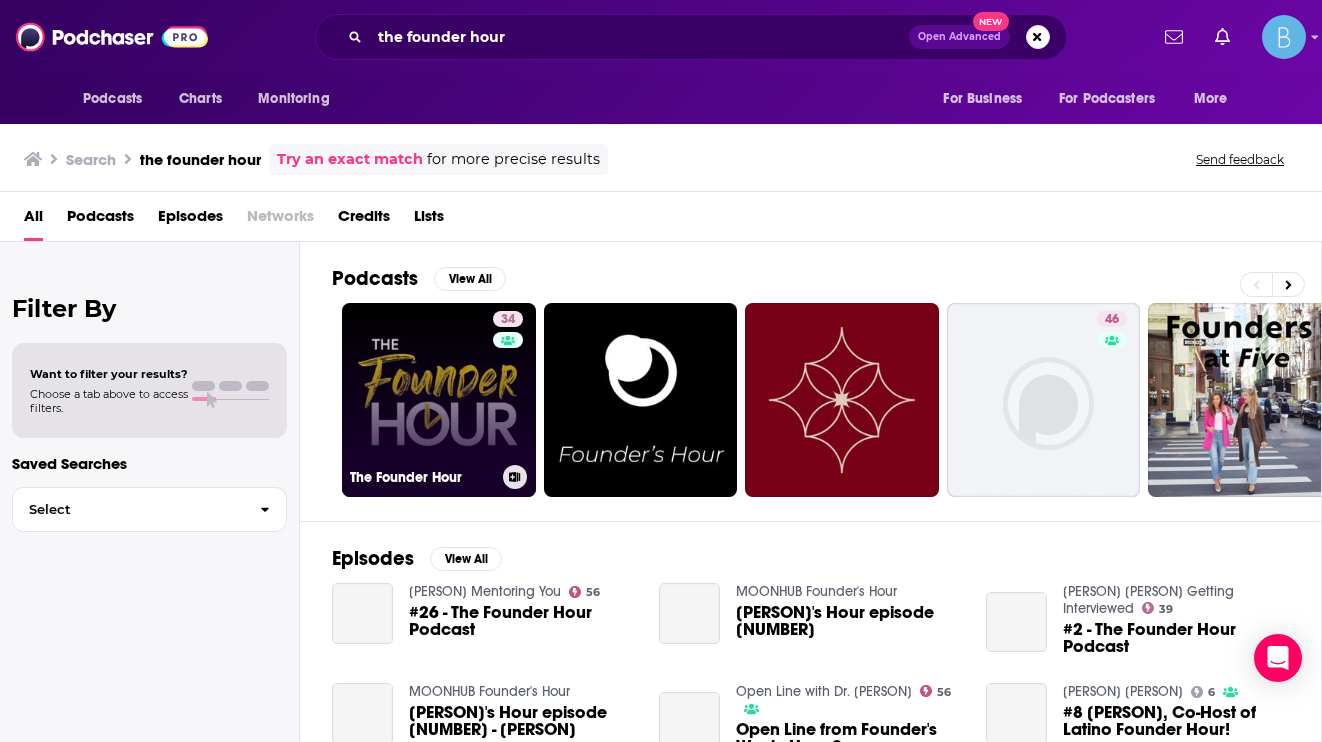 click on "34 The Founder Hour" at bounding box center [439, 400] 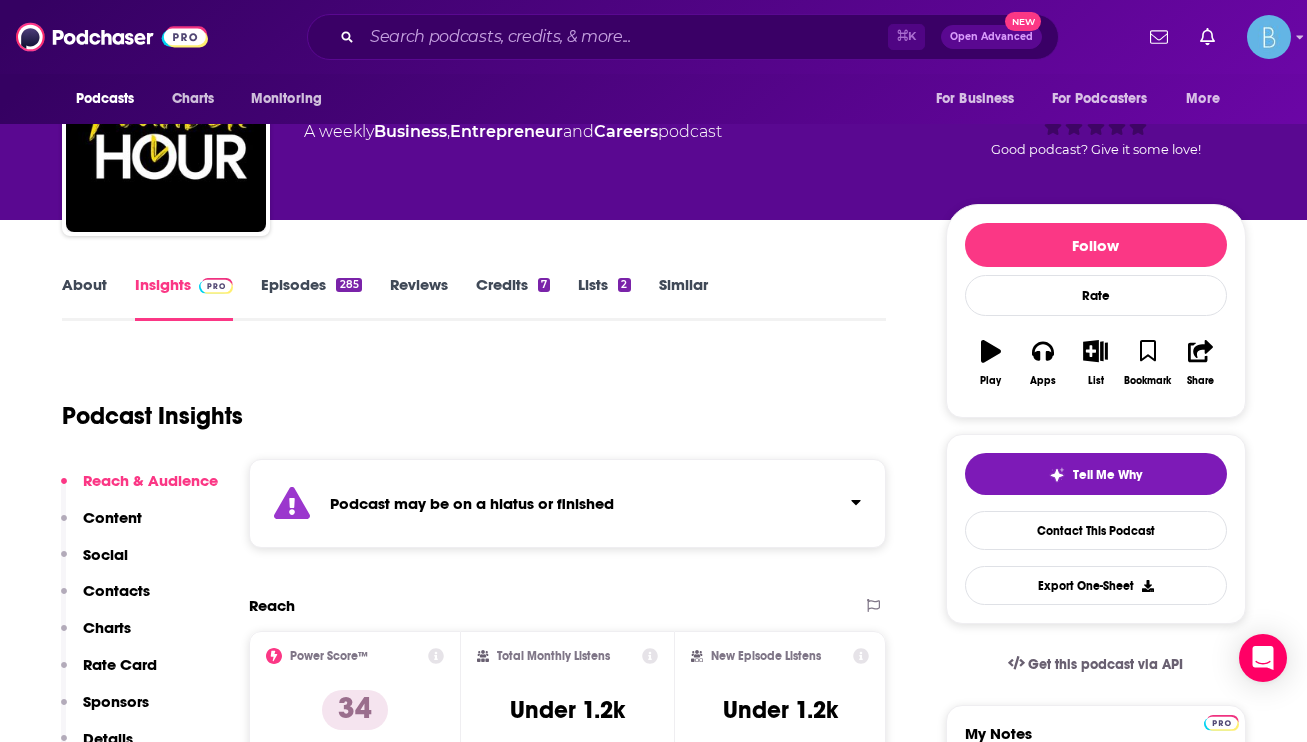 scroll, scrollTop: 85, scrollLeft: 0, axis: vertical 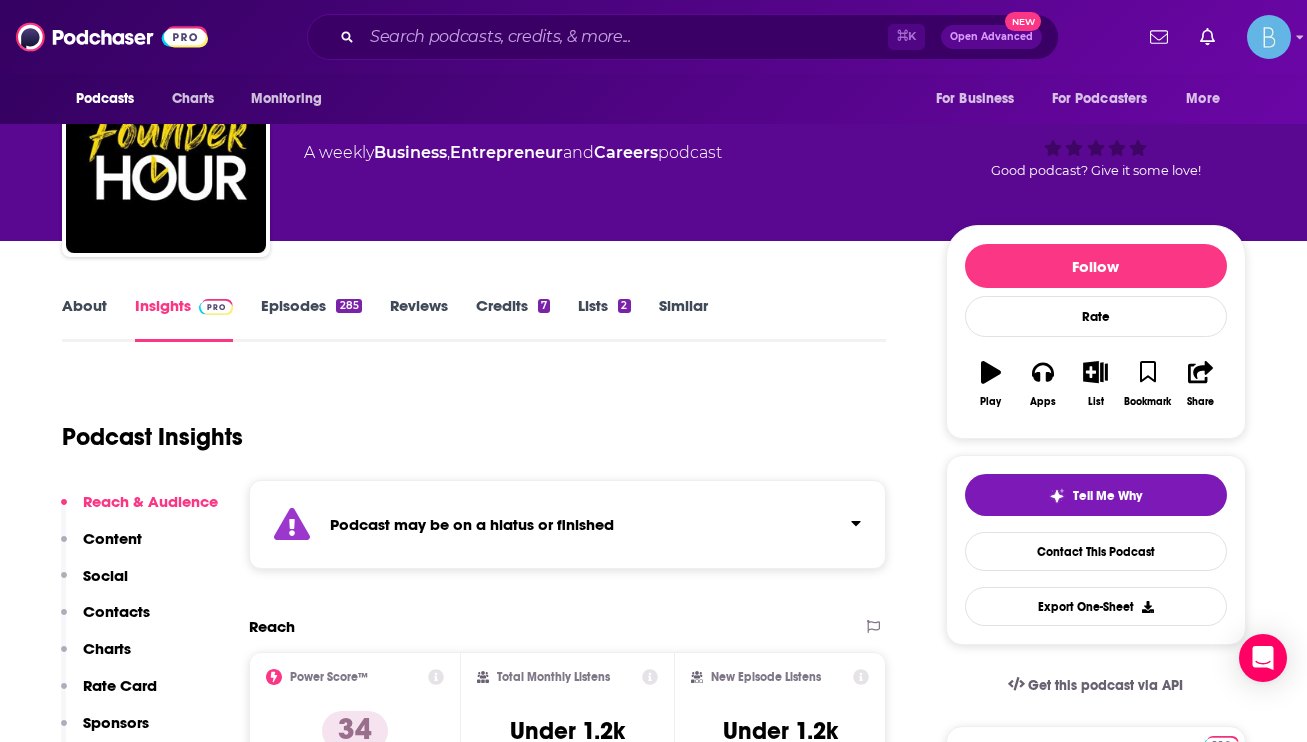 click on "Episodes 285" at bounding box center (311, 319) 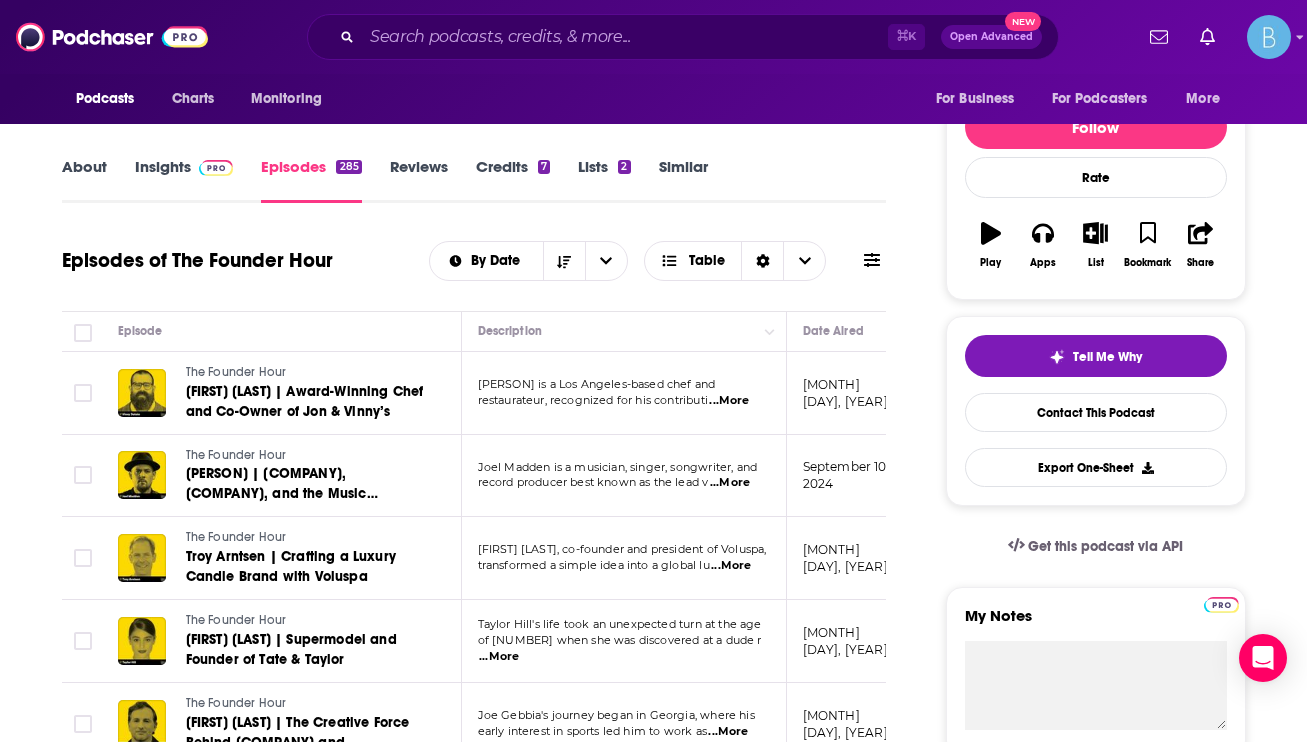 scroll, scrollTop: 104, scrollLeft: 0, axis: vertical 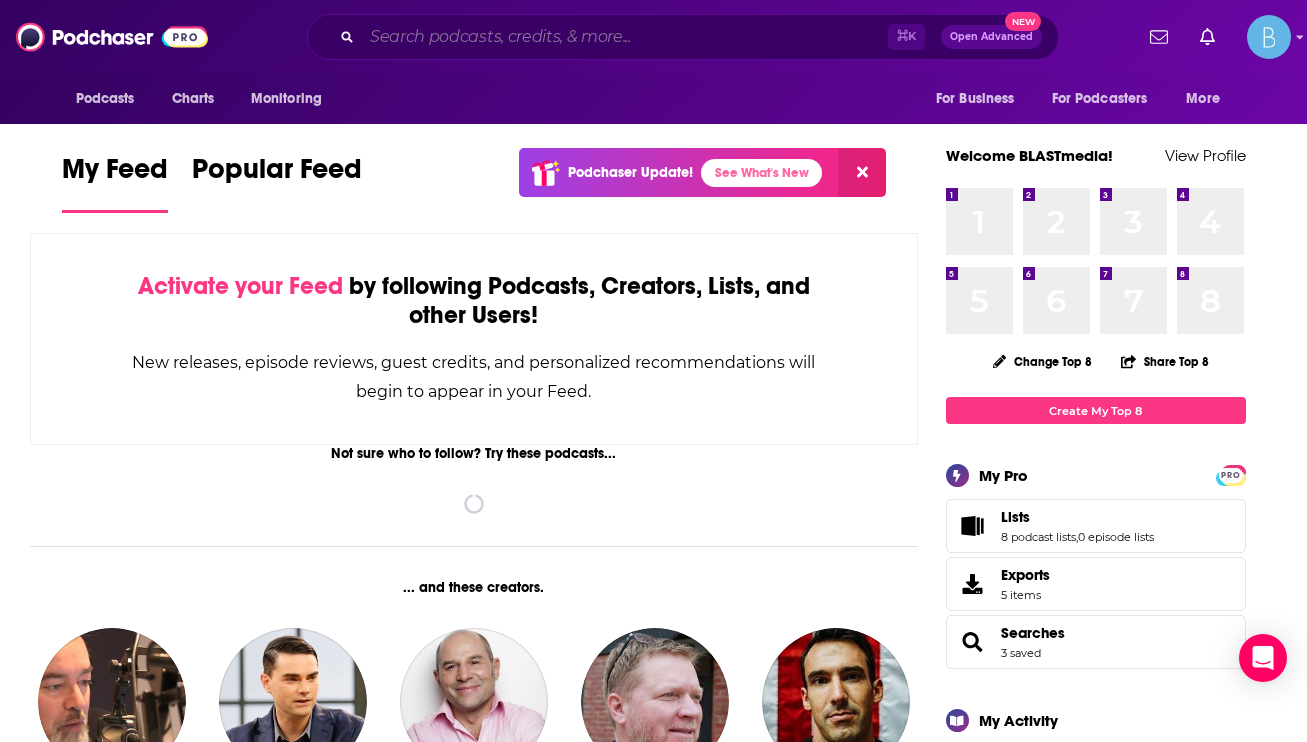 click at bounding box center (625, 37) 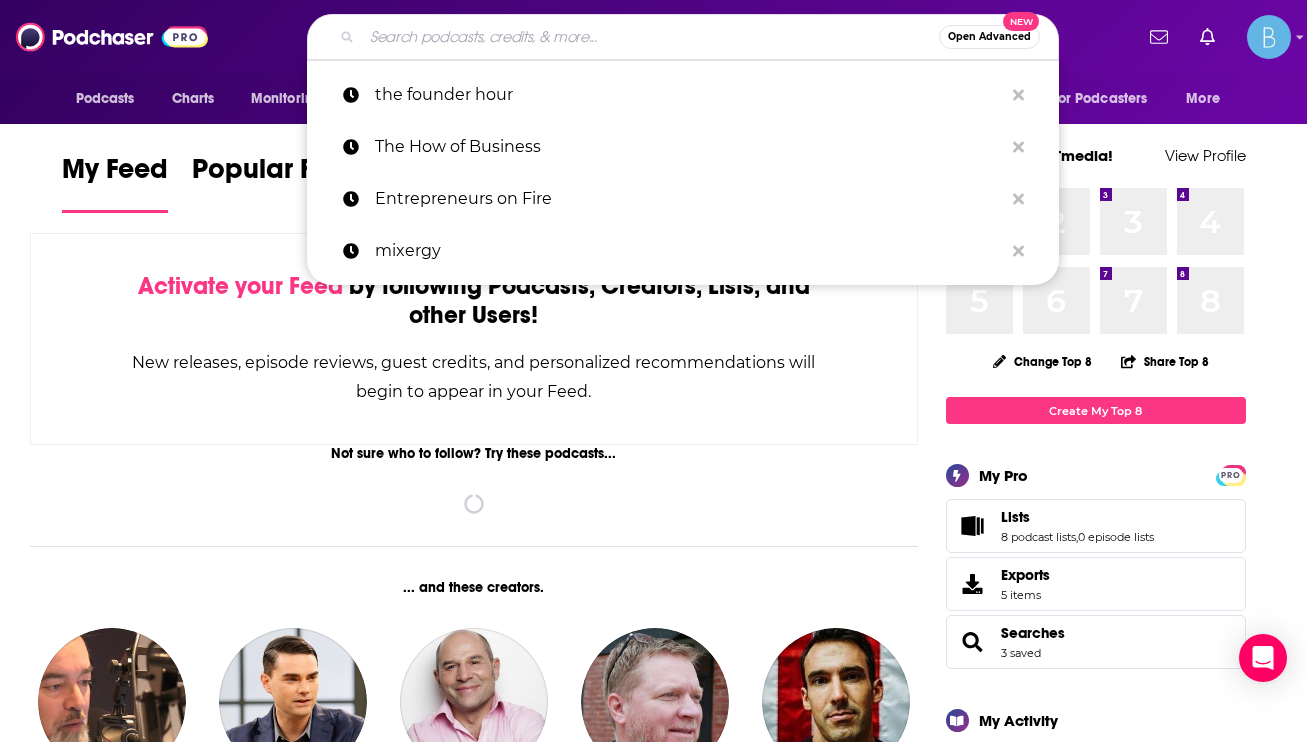 paste on "Doing Business with [PERSON]" 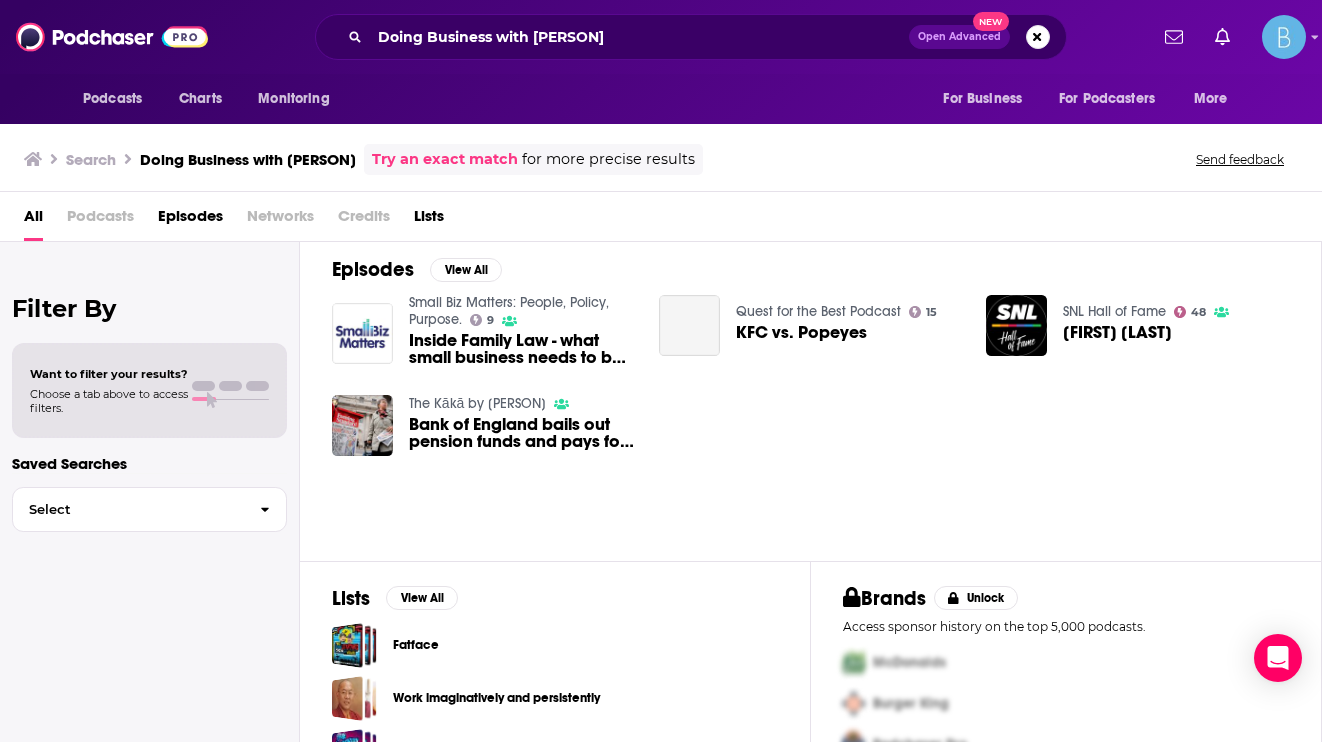 scroll, scrollTop: 0, scrollLeft: 0, axis: both 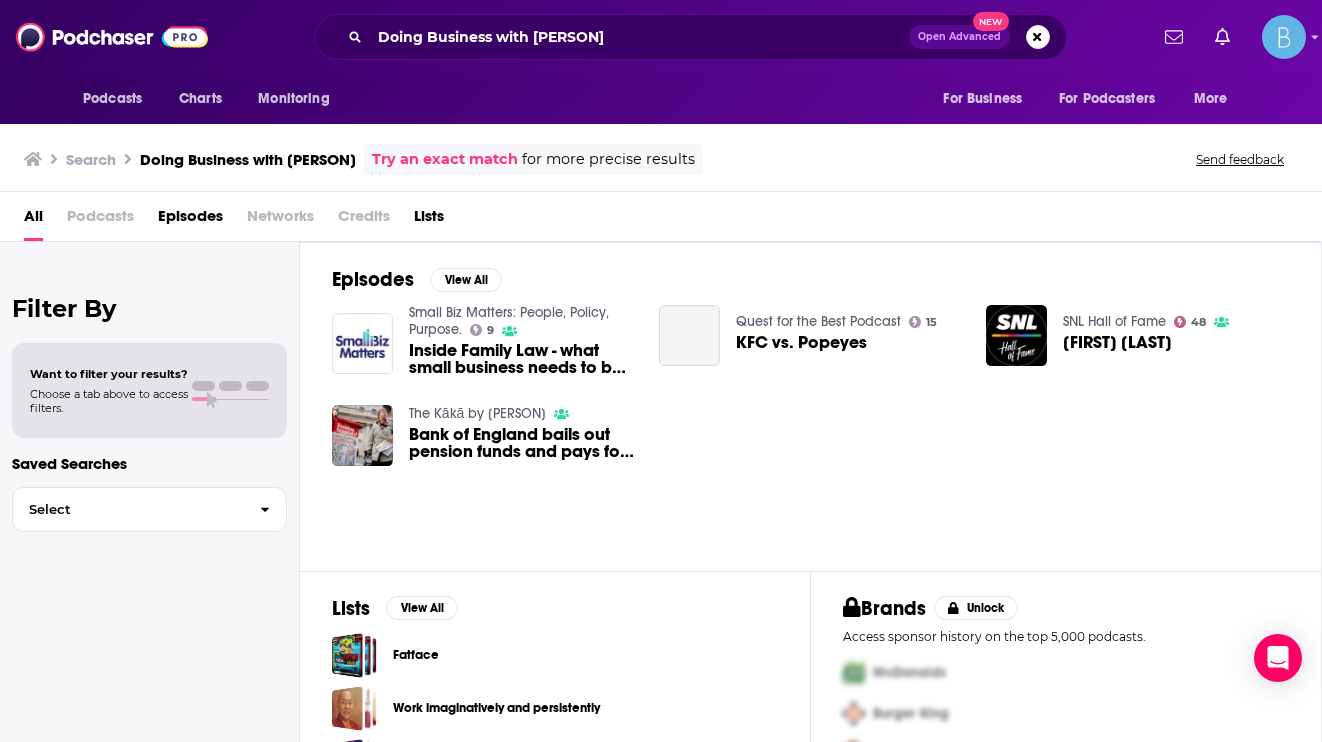 click on "Podcasts" at bounding box center (100, 220) 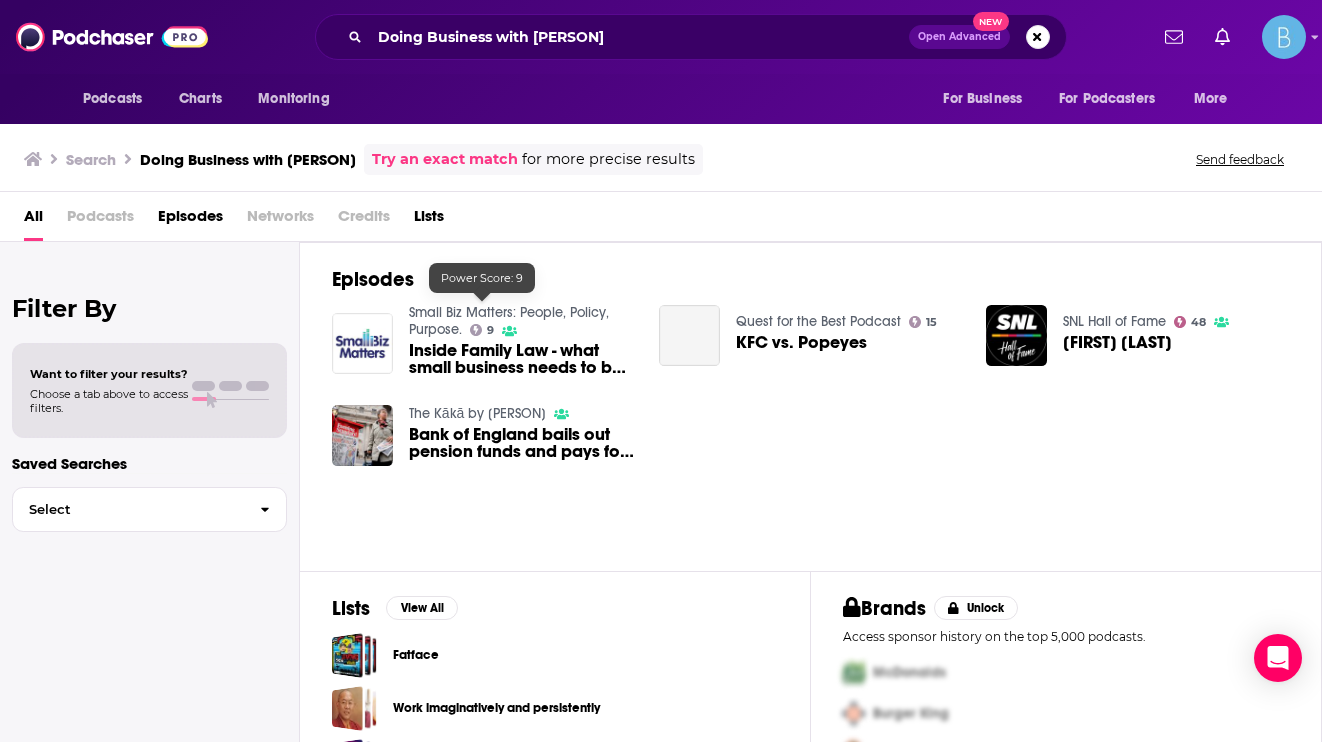scroll, scrollTop: 64, scrollLeft: 0, axis: vertical 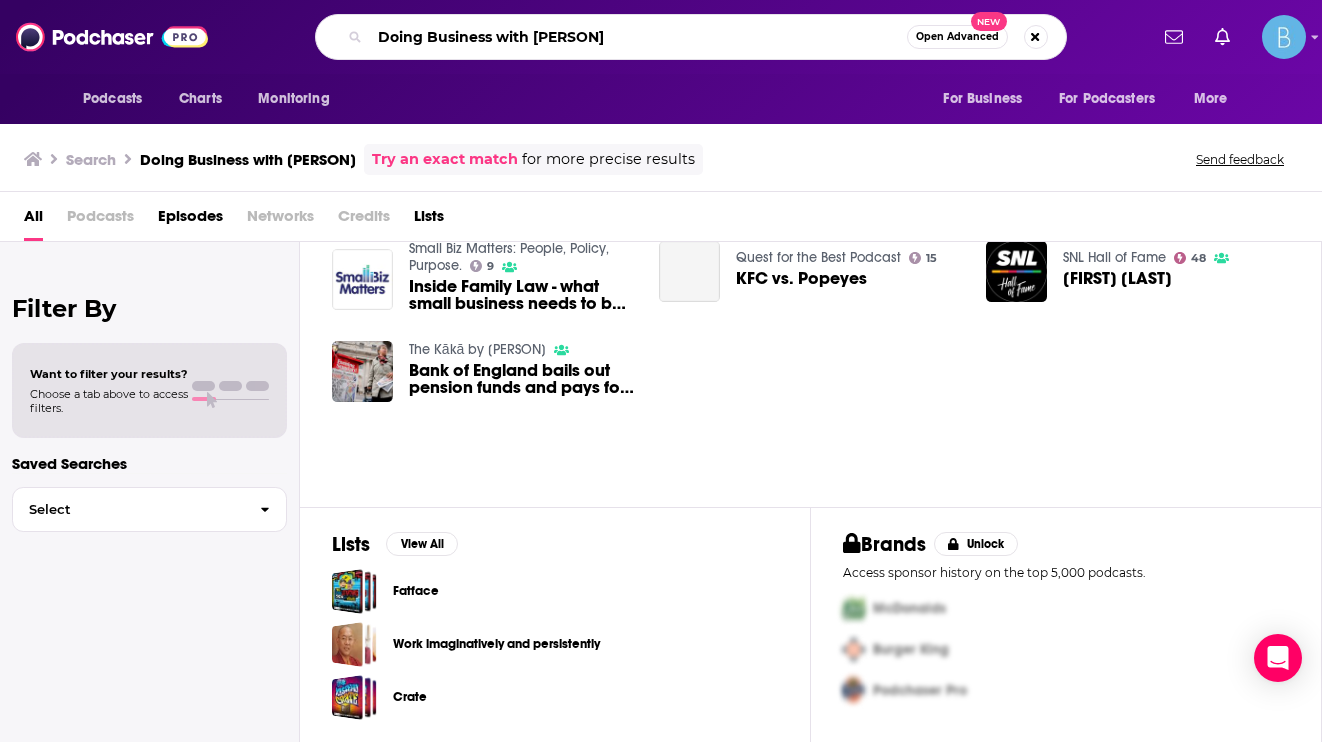 drag, startPoint x: 659, startPoint y: 43, endPoint x: 390, endPoint y: 43, distance: 269 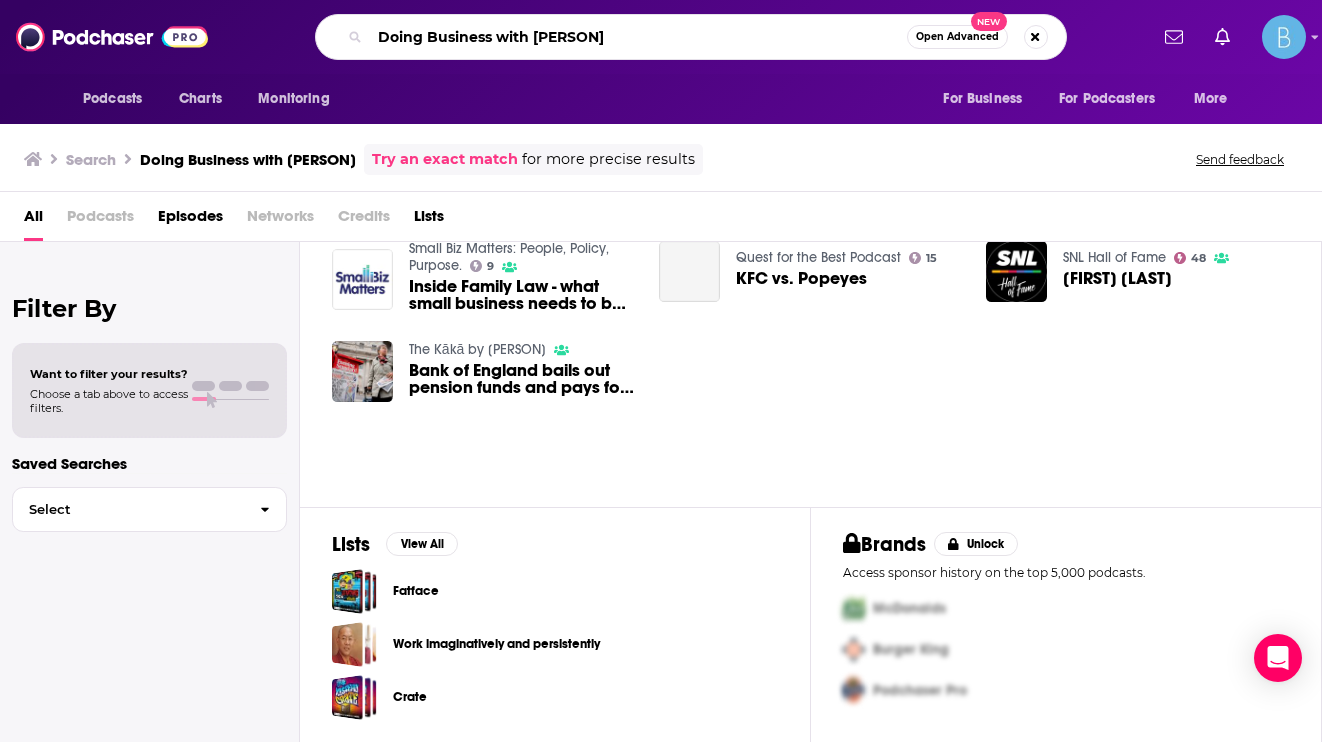 paste on "Grow a Small Business Podcast" 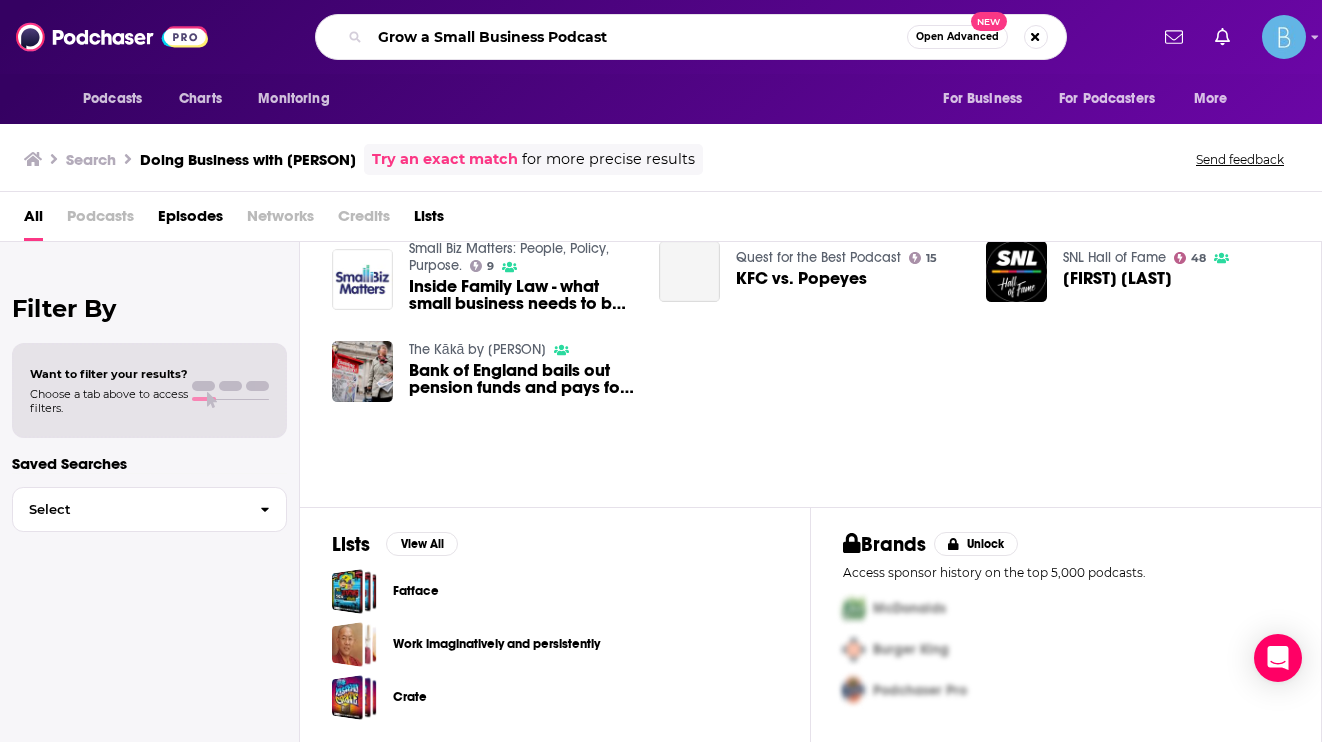 type on "Grow a Small Business Podcast" 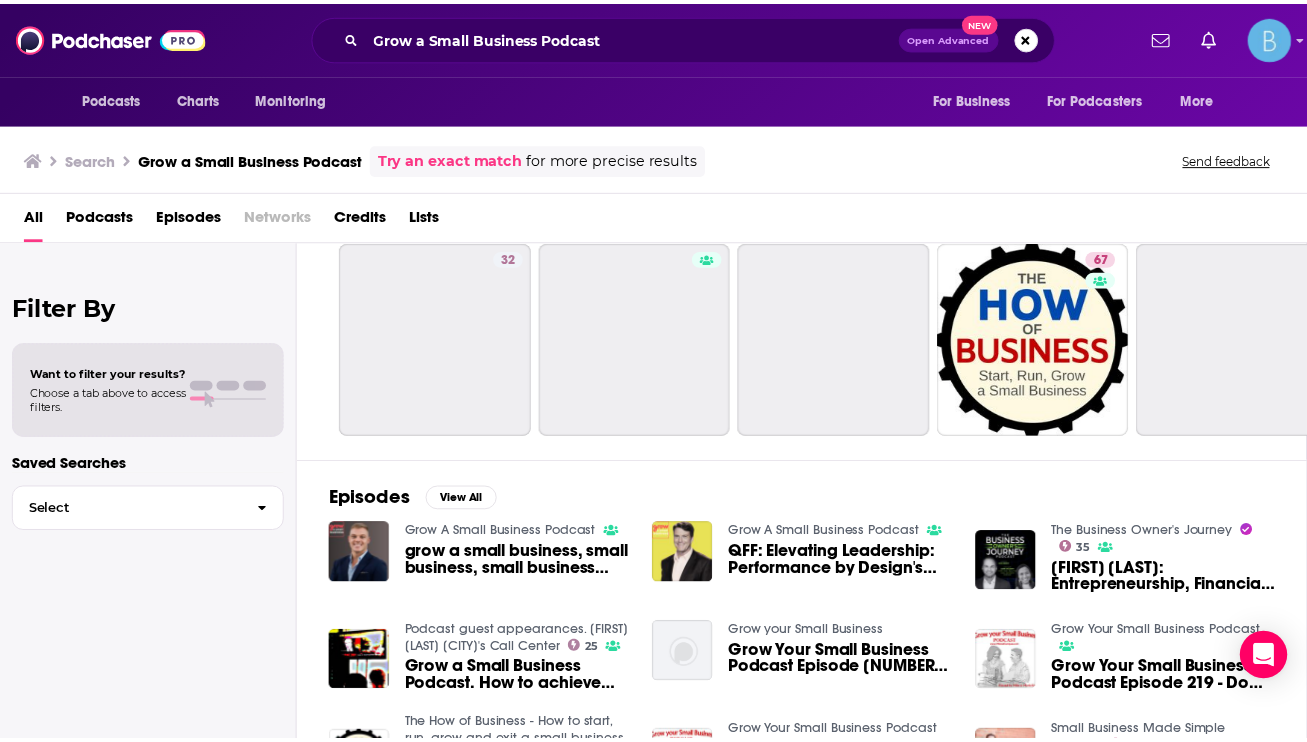 scroll, scrollTop: 0, scrollLeft: 0, axis: both 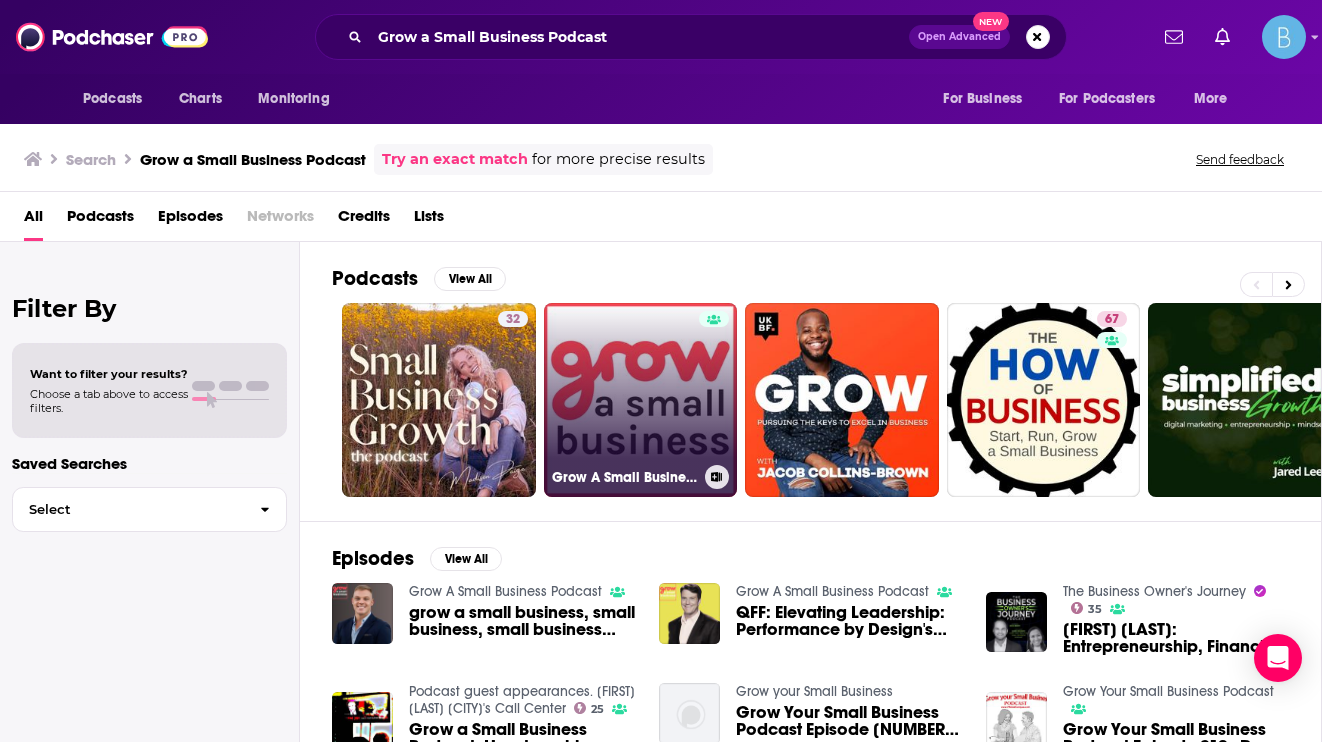 click on "Grow A Small Business Podcast" at bounding box center (641, 400) 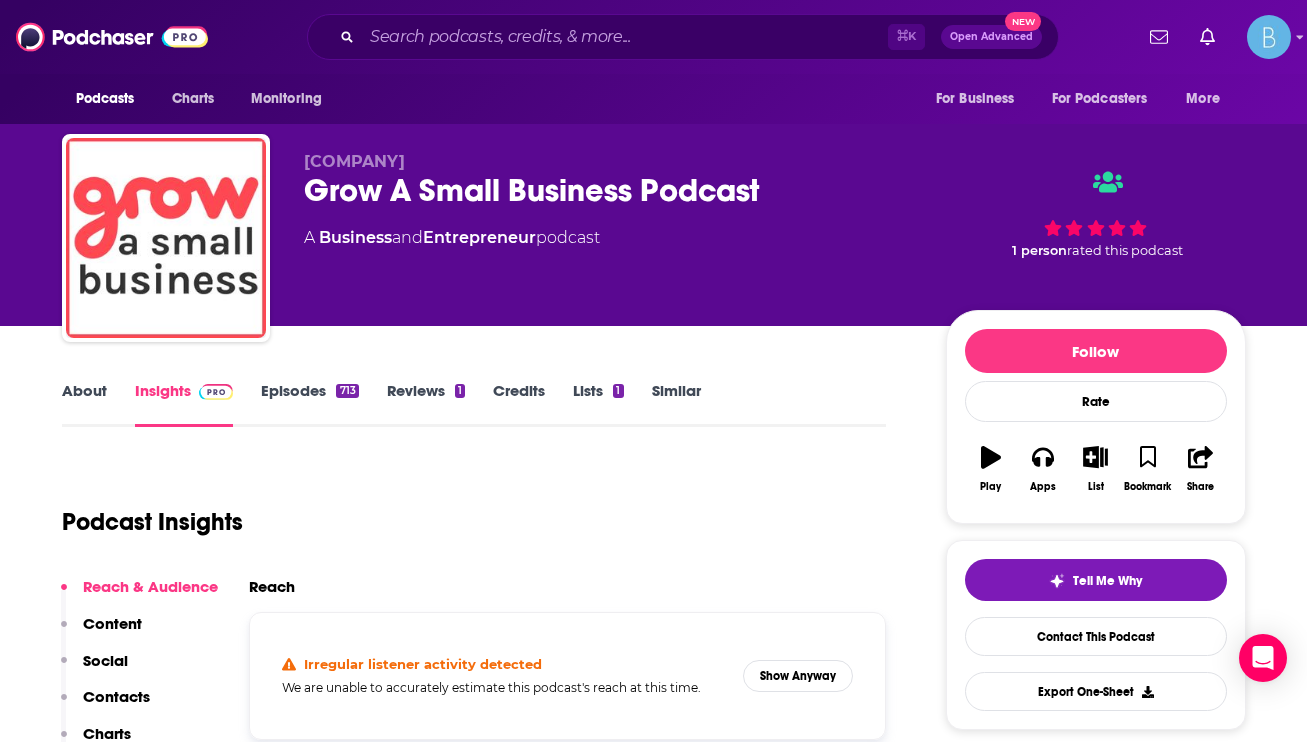 click on "Episodes 713" at bounding box center [309, 404] 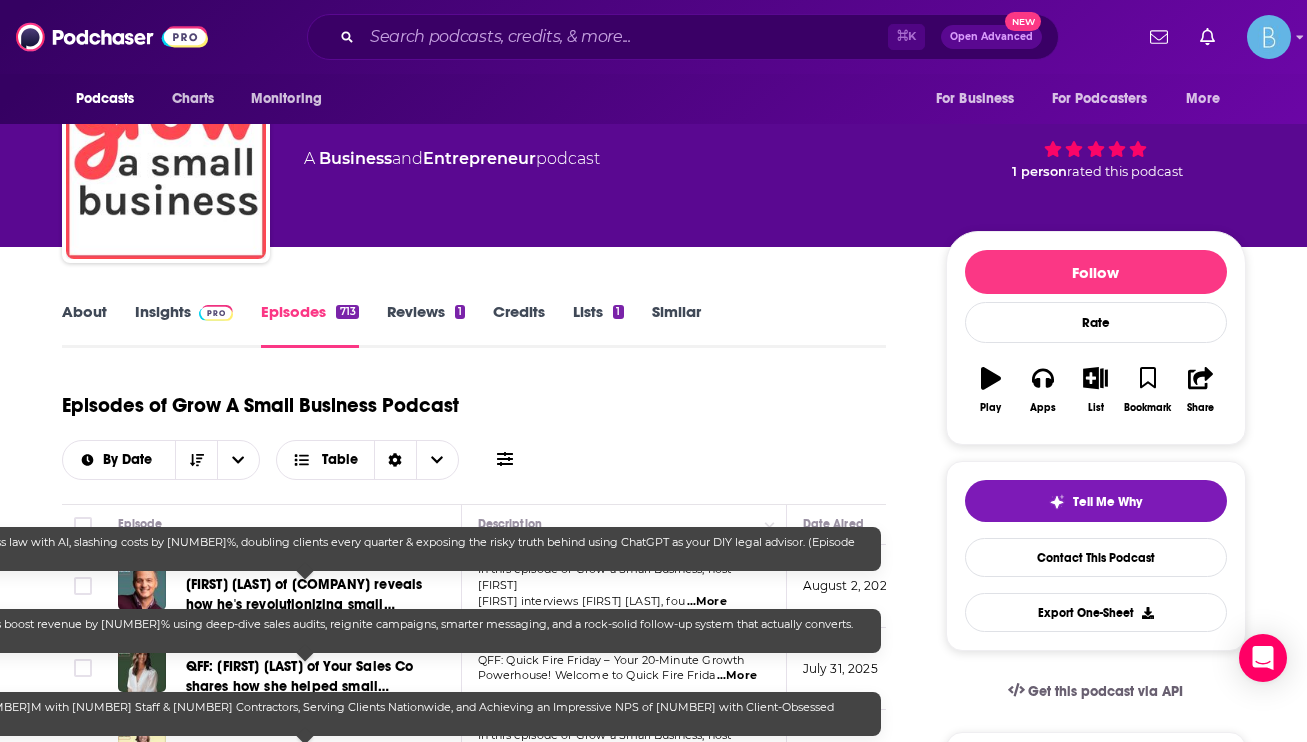 scroll, scrollTop: 0, scrollLeft: 0, axis: both 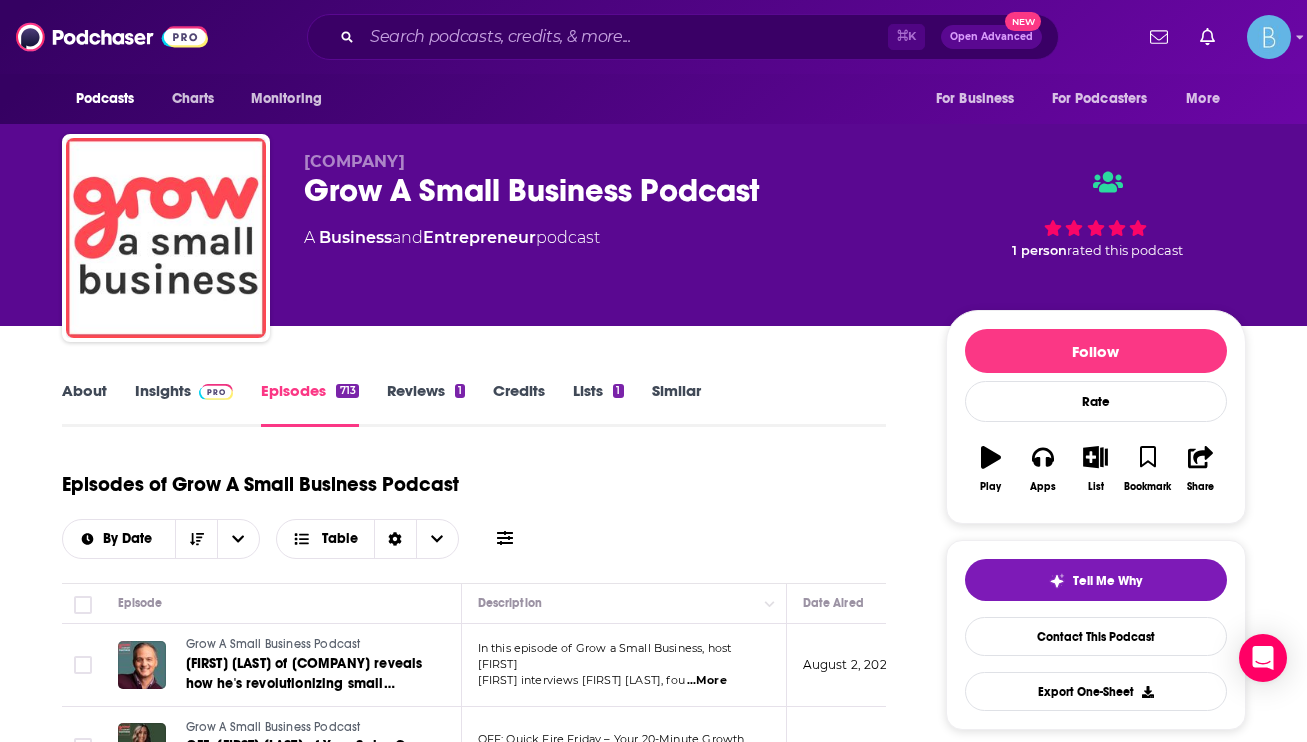 click on "Insights" at bounding box center (184, 404) 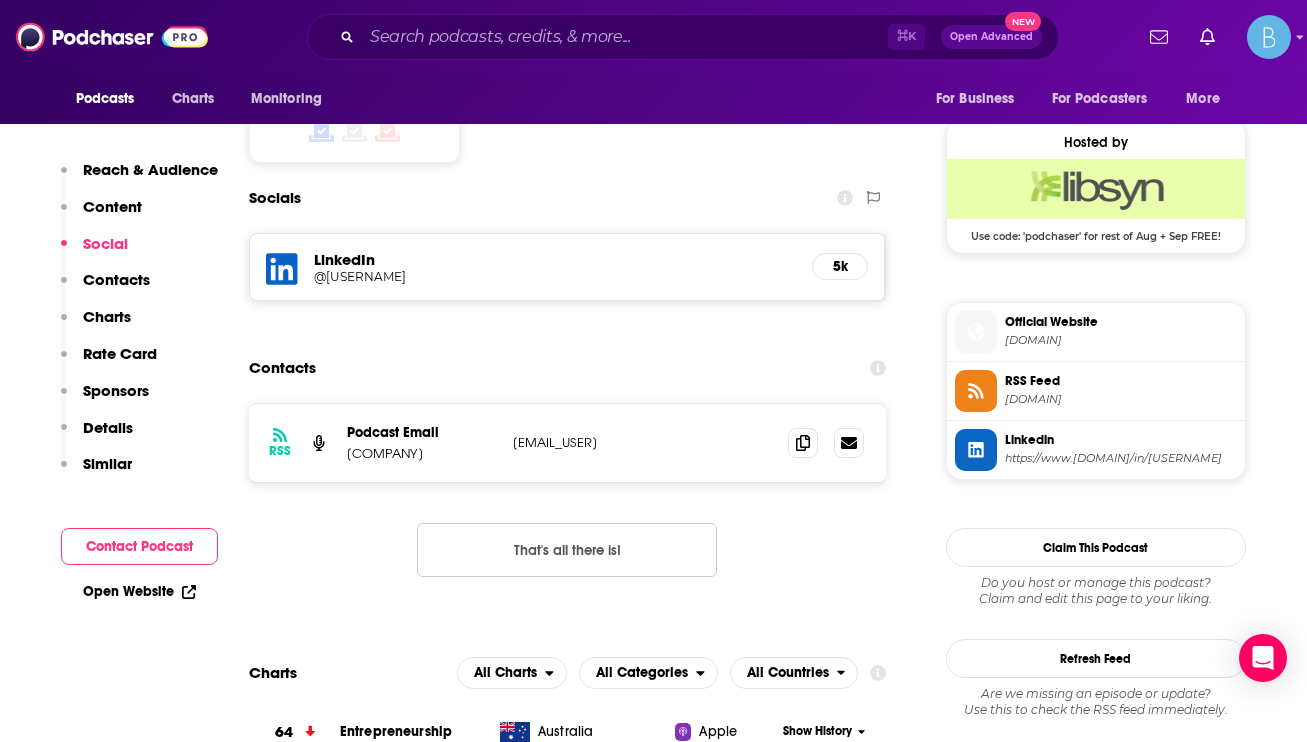 scroll, scrollTop: 1653, scrollLeft: 0, axis: vertical 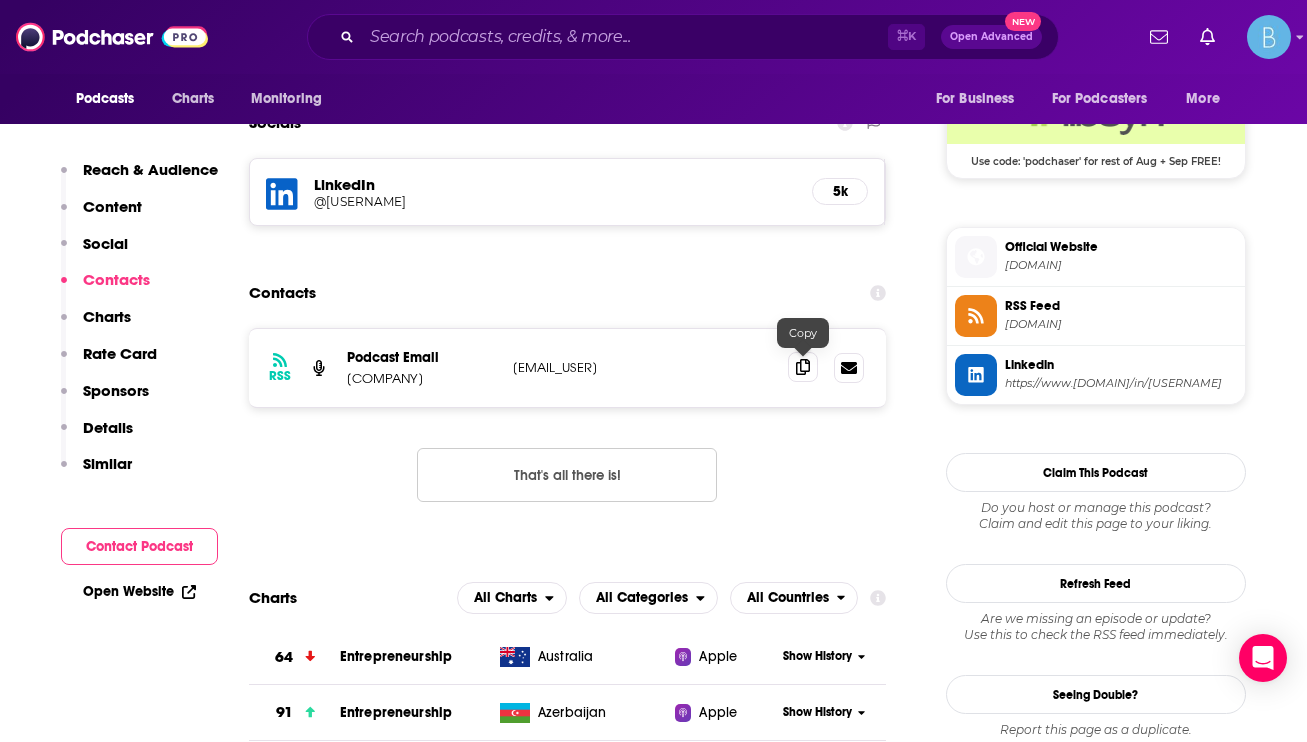click at bounding box center [803, 367] 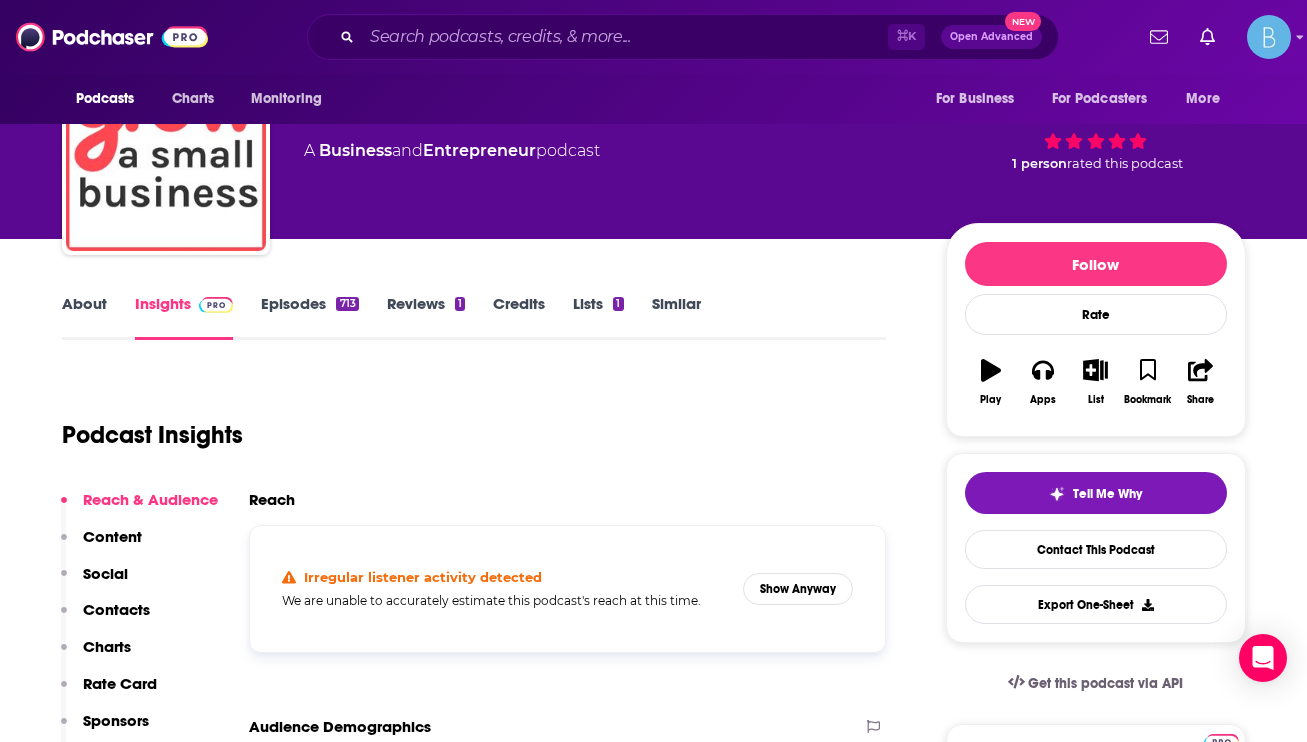 scroll, scrollTop: 0, scrollLeft: 0, axis: both 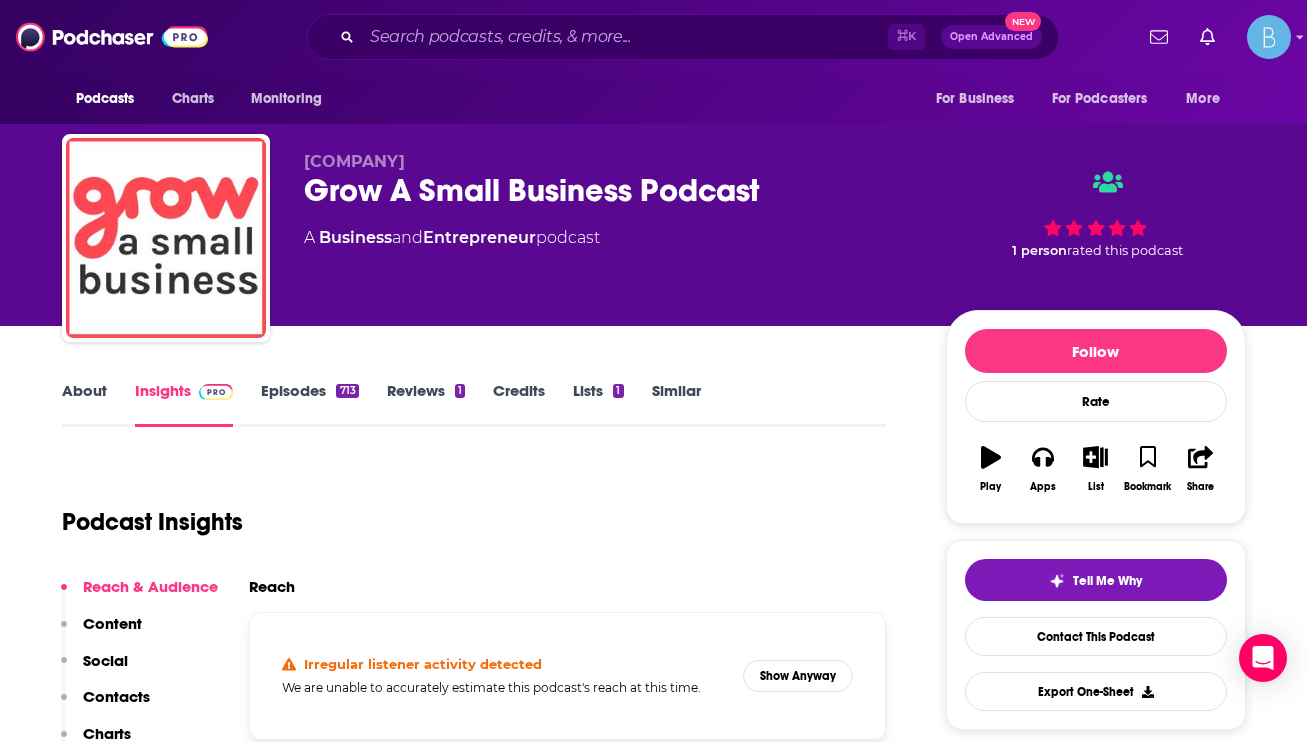 click on "About Insights Episodes [NUMBER] Reviews [NUMBER] Credits Lists [NUMBER] Similar Podcast Insights Reach & Audience Content Social Contacts Charts Rate Card Sponsors Details Similar Contact Podcast Open Website Reach Irregular listener activity detected We are unable to accurately estimate this podcast's reach at this time. Show Anyway Export One-Sheet Audience Demographics Gender Female Age [NUMBER] yo Income $[NUMBER] $[NUMBER] $[NUMBER] $[NUMBER] Parental Status Parents Countries [NUMBER] United States [NUMBER] United Kingdom [NUMBER] India [NUMBER] Australia [NUMBER] Canada Top Cities [CITY], [STATE] , [CITY], [STATE] , [CITY], [STATE] , [CITY] , [CITY] , [CITY] Interests Shopping & Retail , Friends, Family & Relationships , Fitness & Yoga , Travel, Tourism & Aviation , Restaurants, Food & Grocery , Sports Jobs Artists , Graphic Designers , CEOs/Managing Directors , Principals/Owners , Designers , Journalists/Reporters Ethnicities White / Caucasian , Asian , African American , Hispanic Show More Content Political Skew Neutral/Mixed Socials LinkedIn @[USERNAME] [NUMBER] Contacts RSS Charts [NUMBER]" at bounding box center (488, 5618) 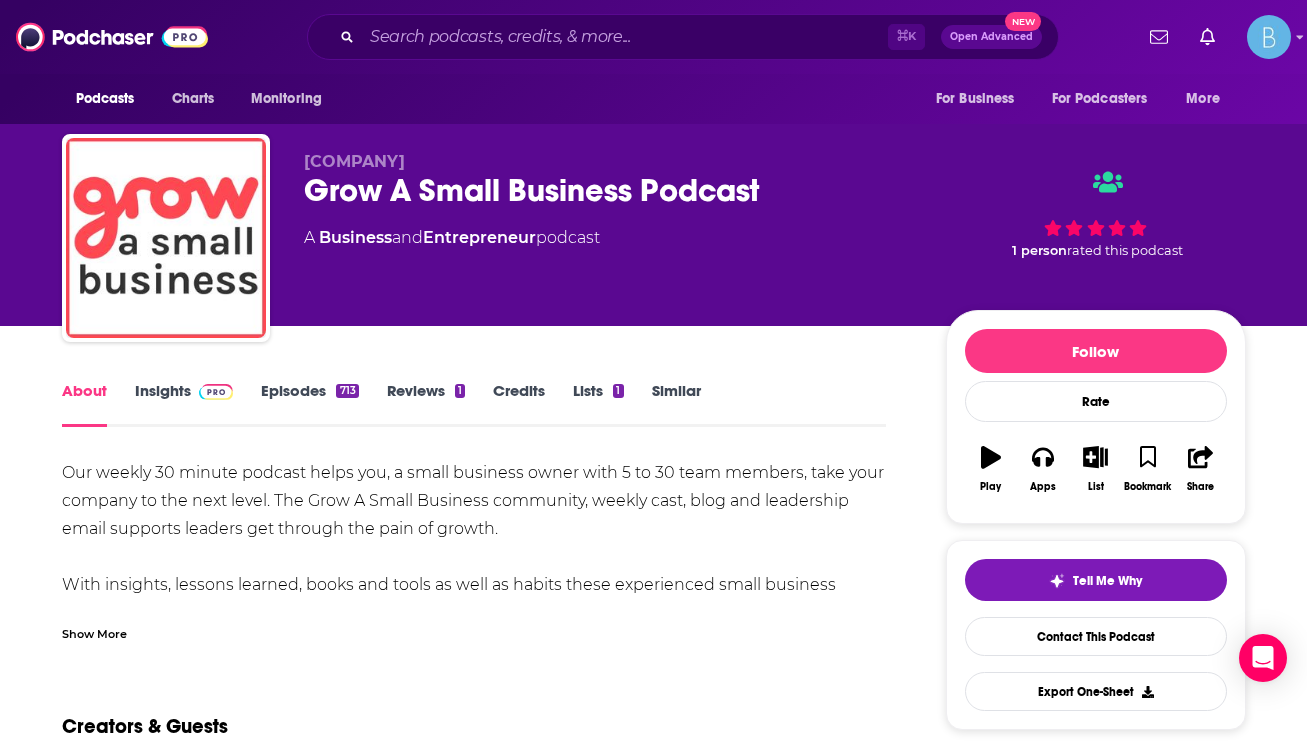 click on "Show More" at bounding box center [474, 626] 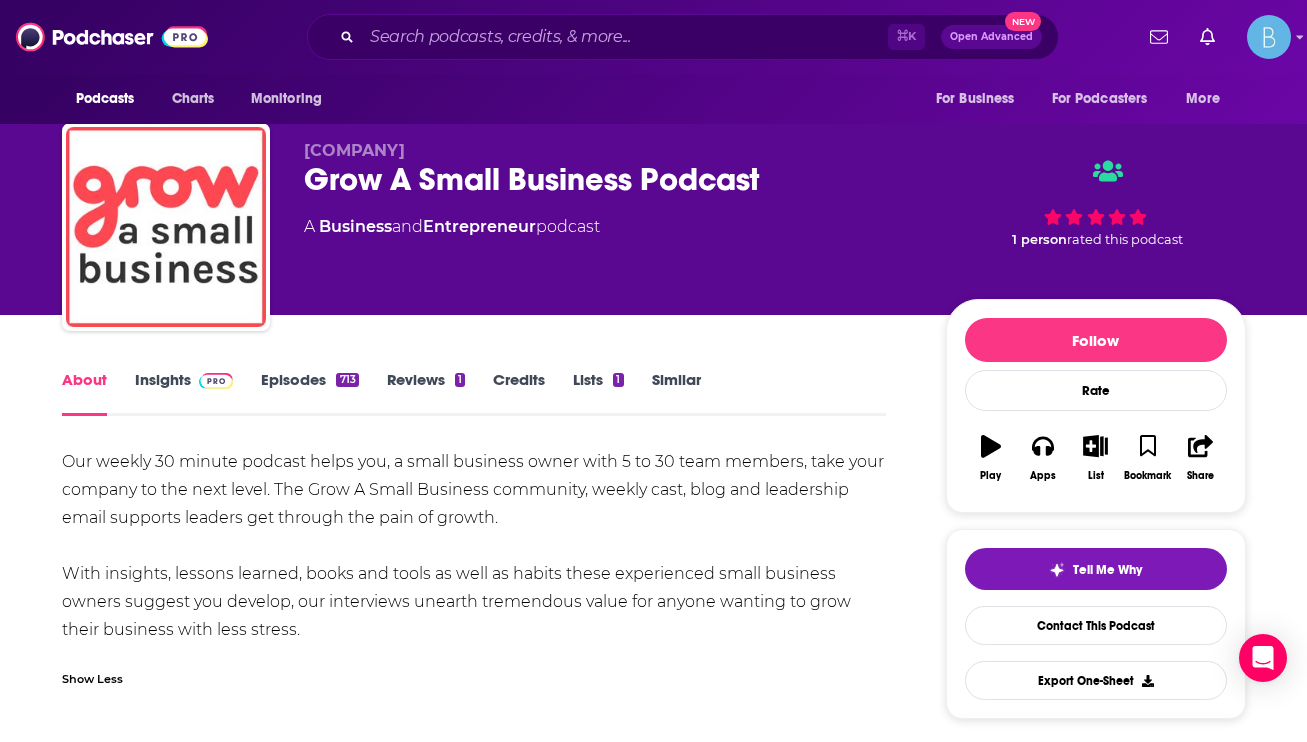 scroll, scrollTop: 0, scrollLeft: 0, axis: both 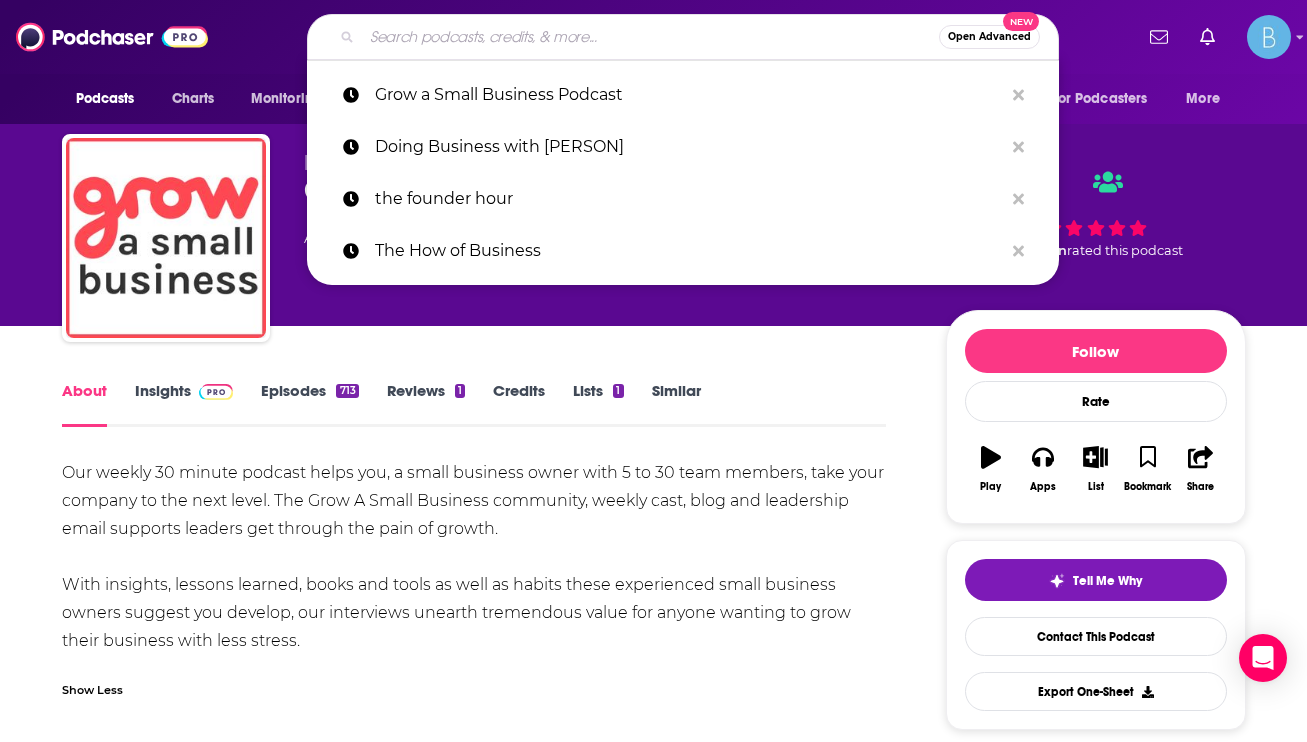 click at bounding box center (650, 37) 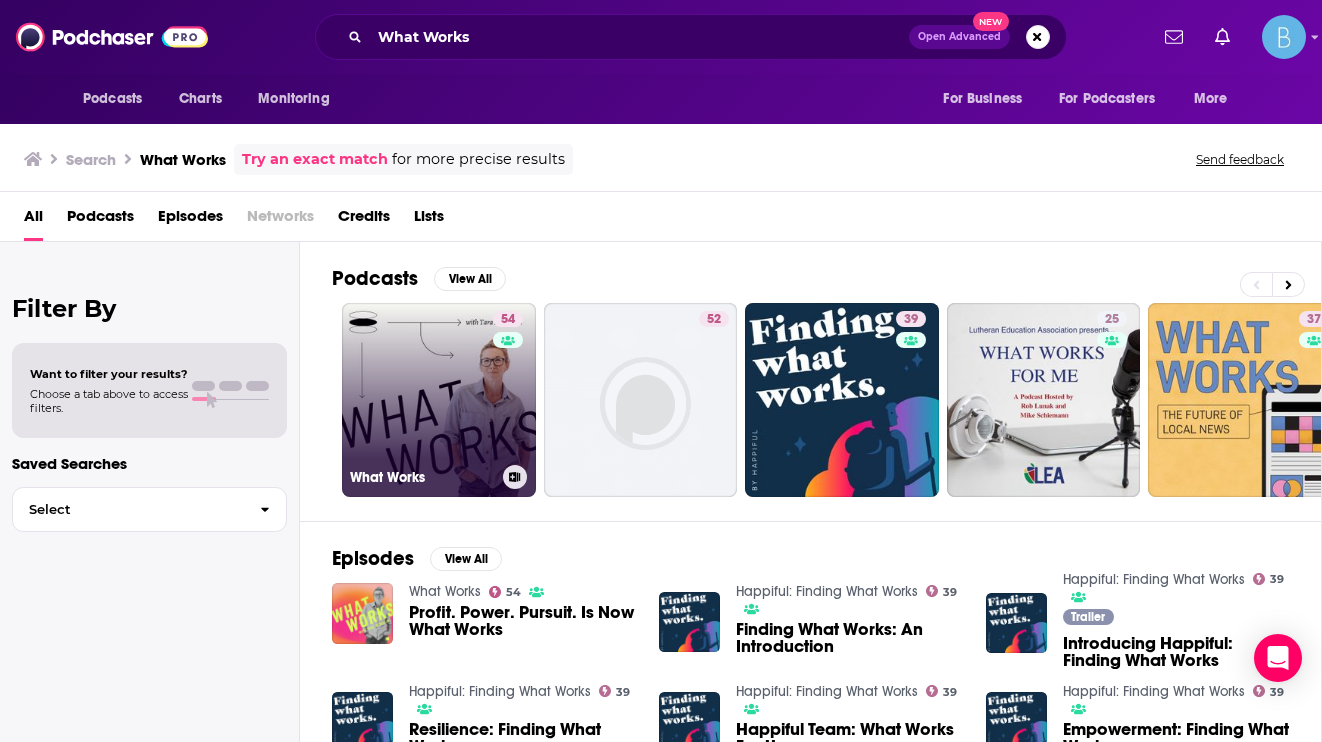 click on "[NUMBER] What Works" at bounding box center (439, 400) 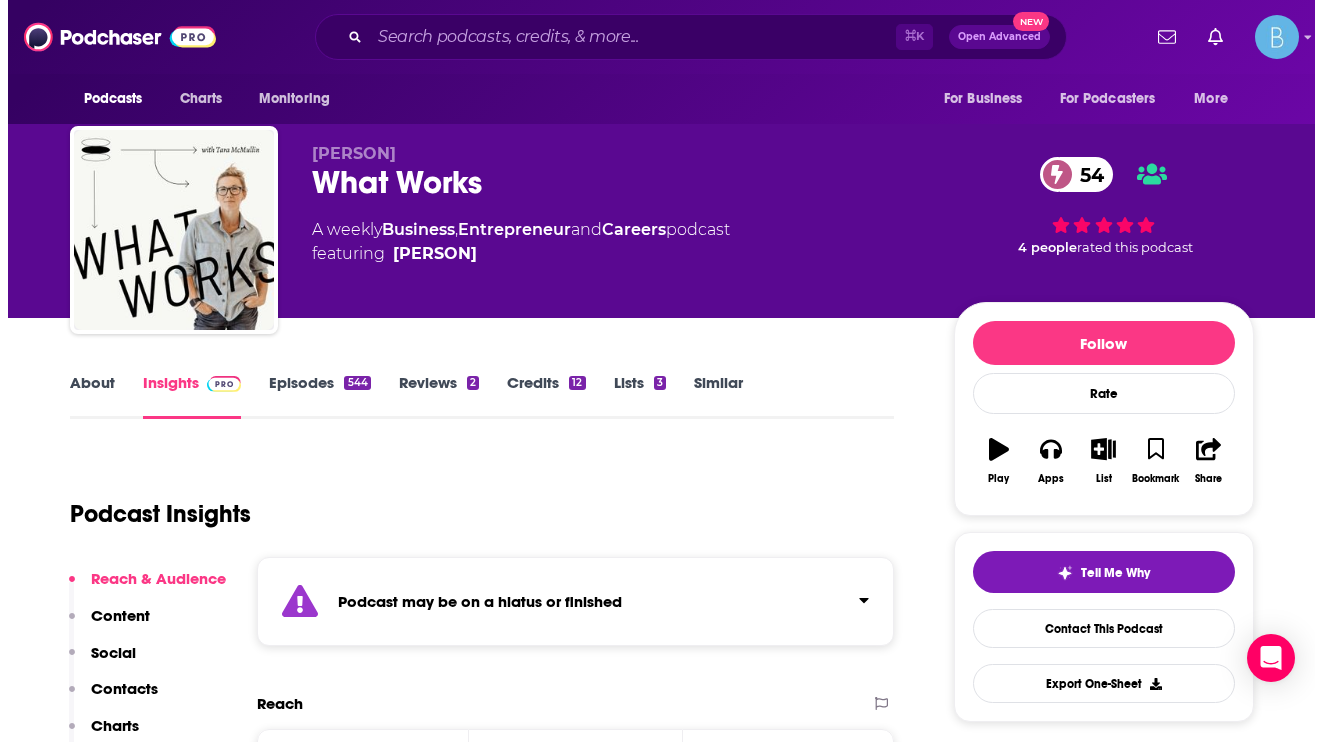 scroll, scrollTop: 0, scrollLeft: 0, axis: both 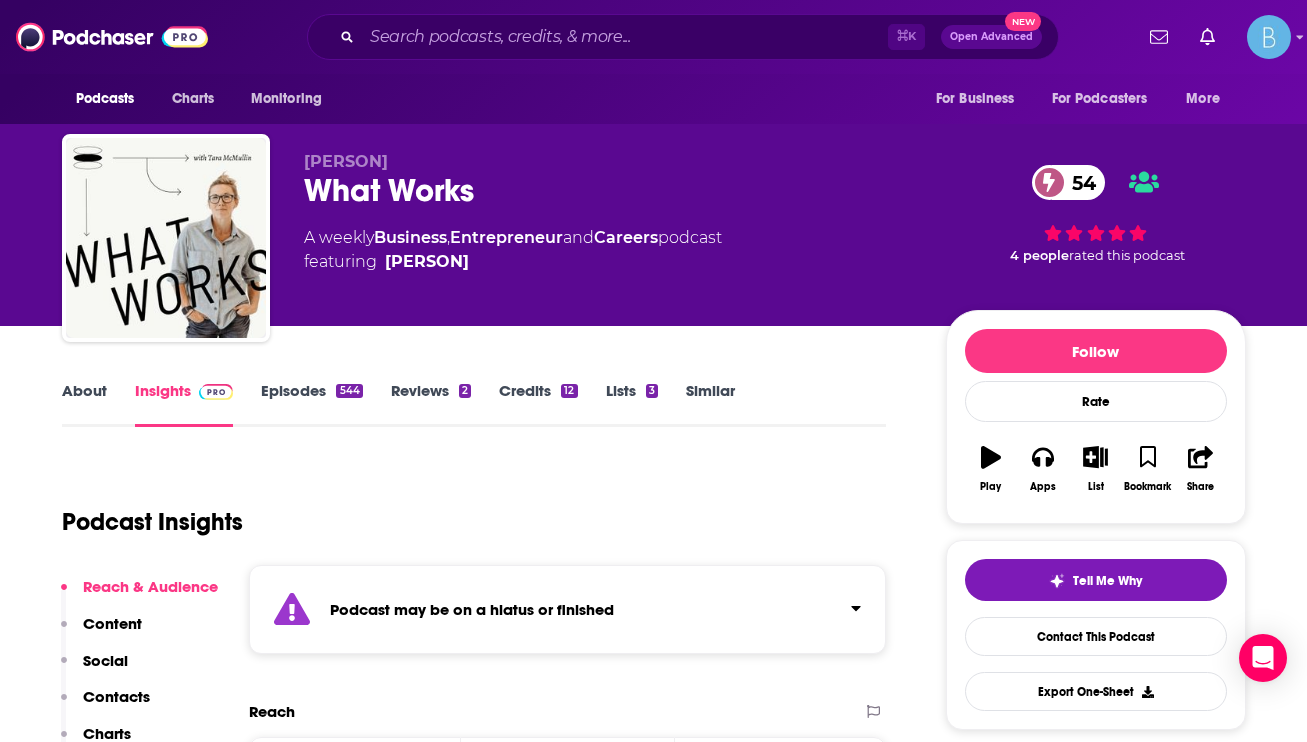 click on "544" at bounding box center [349, 391] 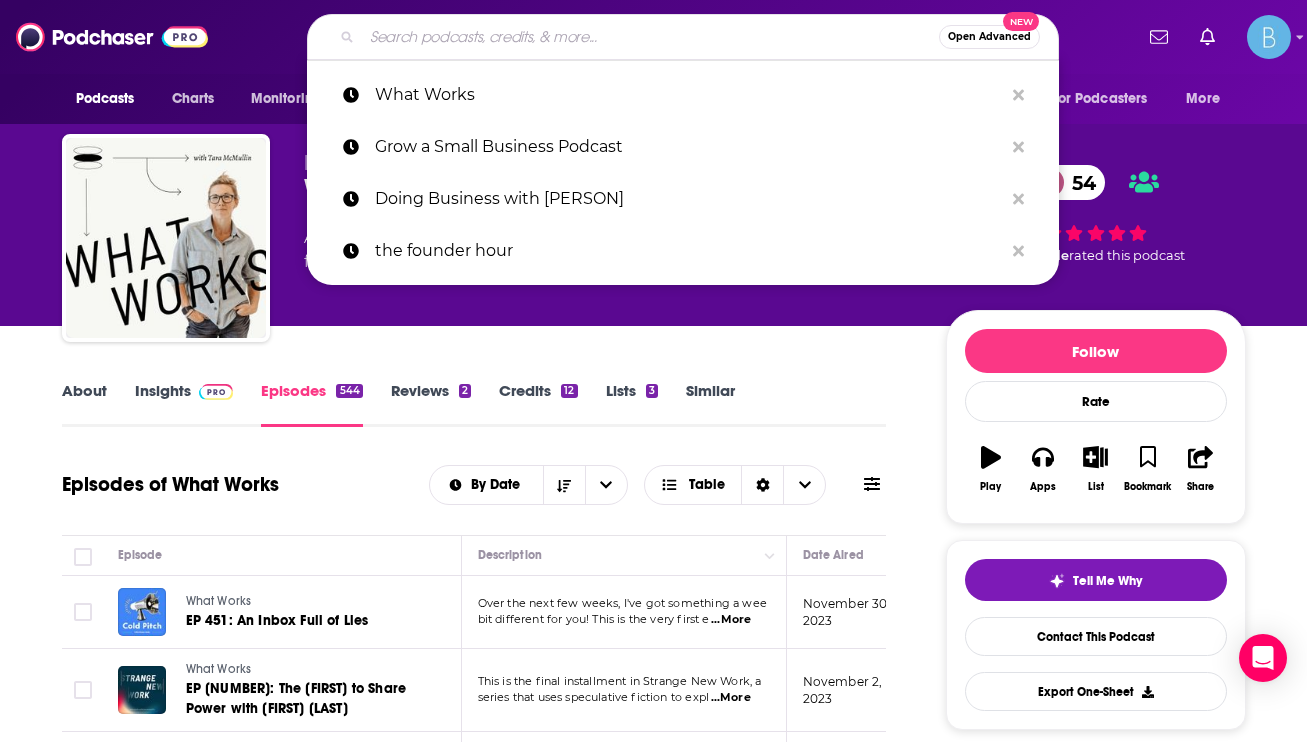 paste on "Small Biz Ahead" 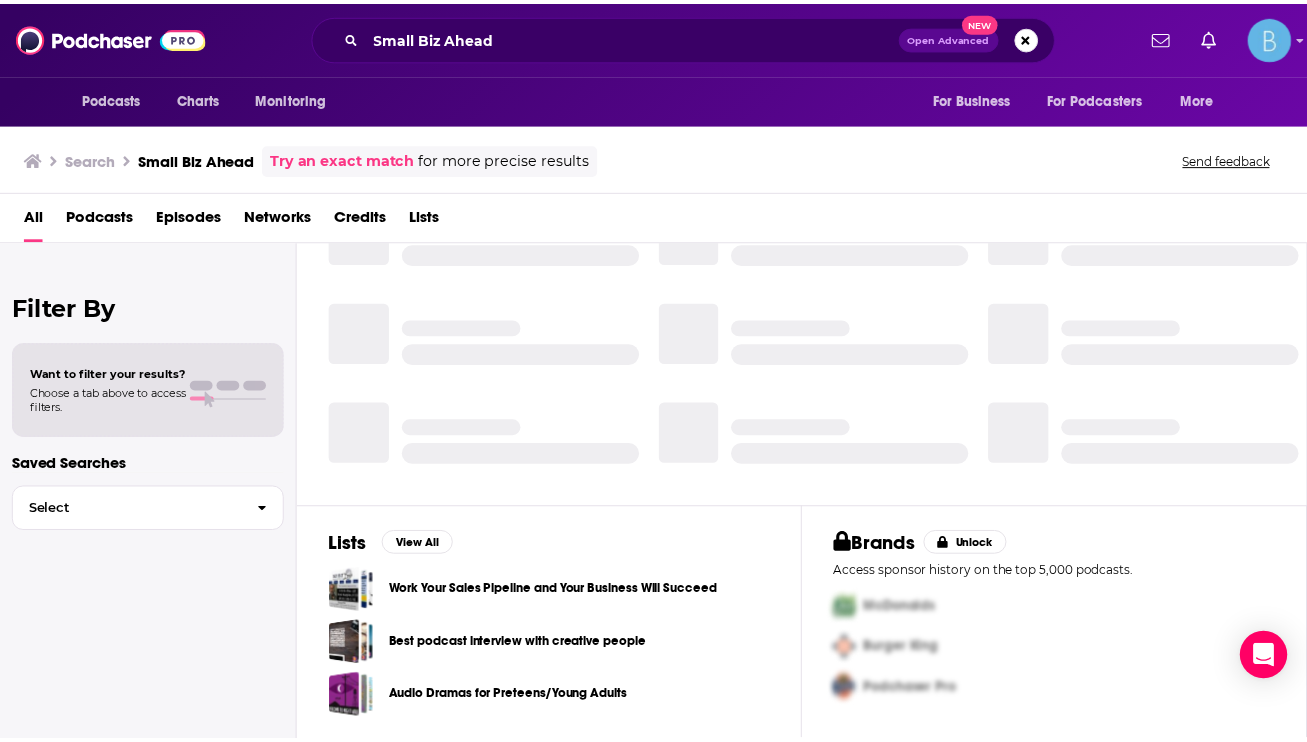 scroll, scrollTop: 0, scrollLeft: 0, axis: both 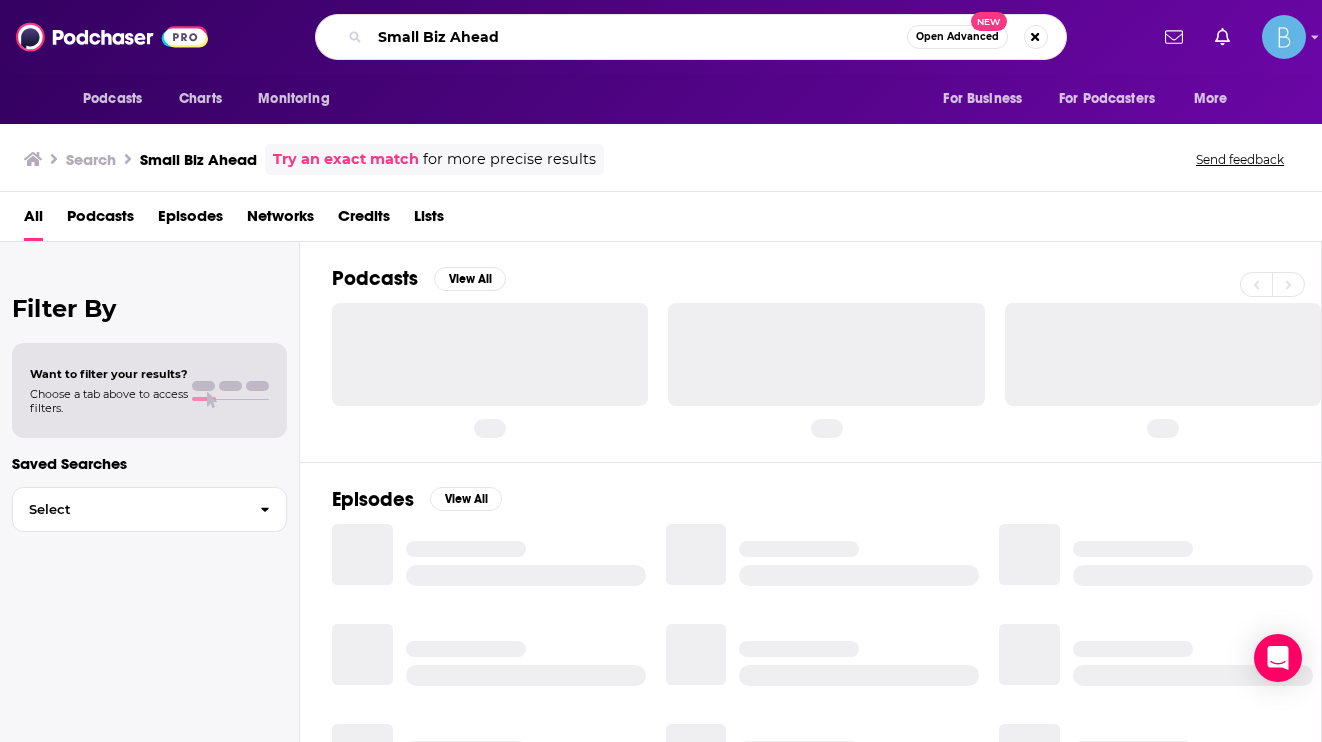 click on "Small Biz Ahead" at bounding box center [638, 37] 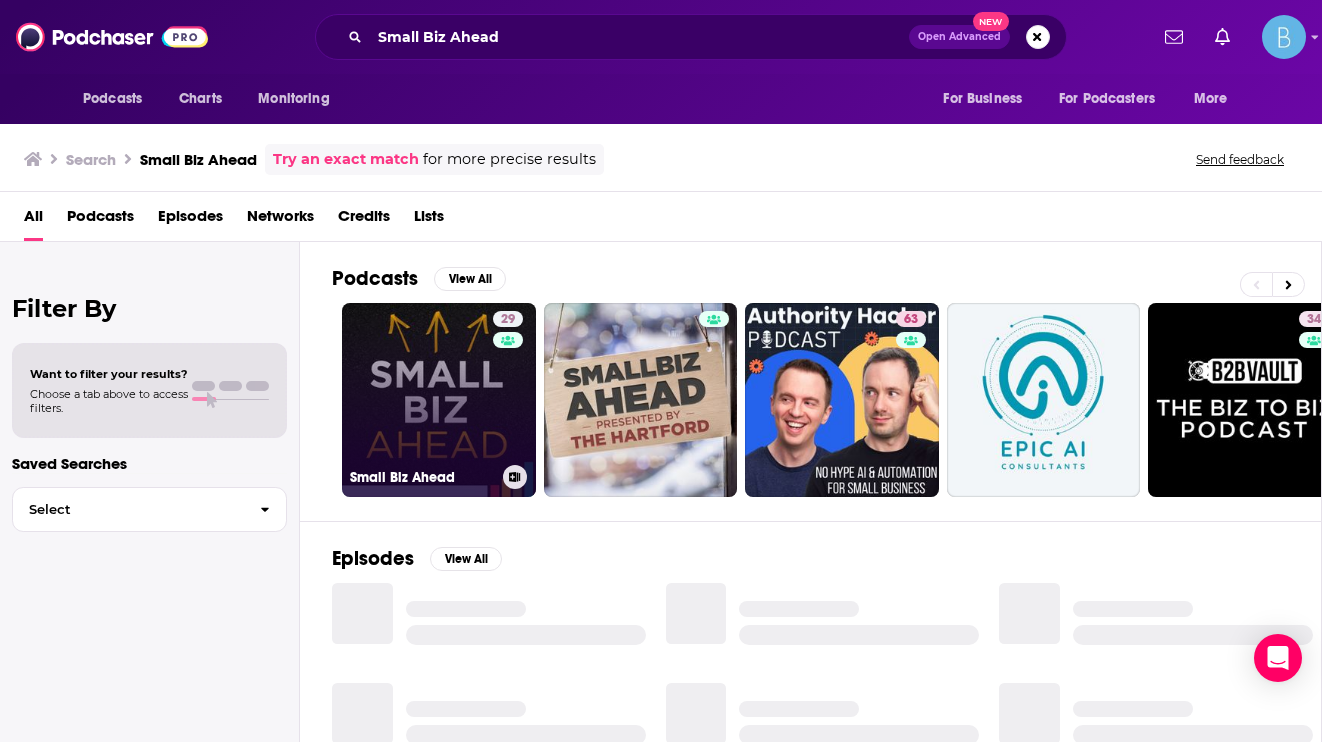 click on "29 Small Biz Ahead" at bounding box center (439, 400) 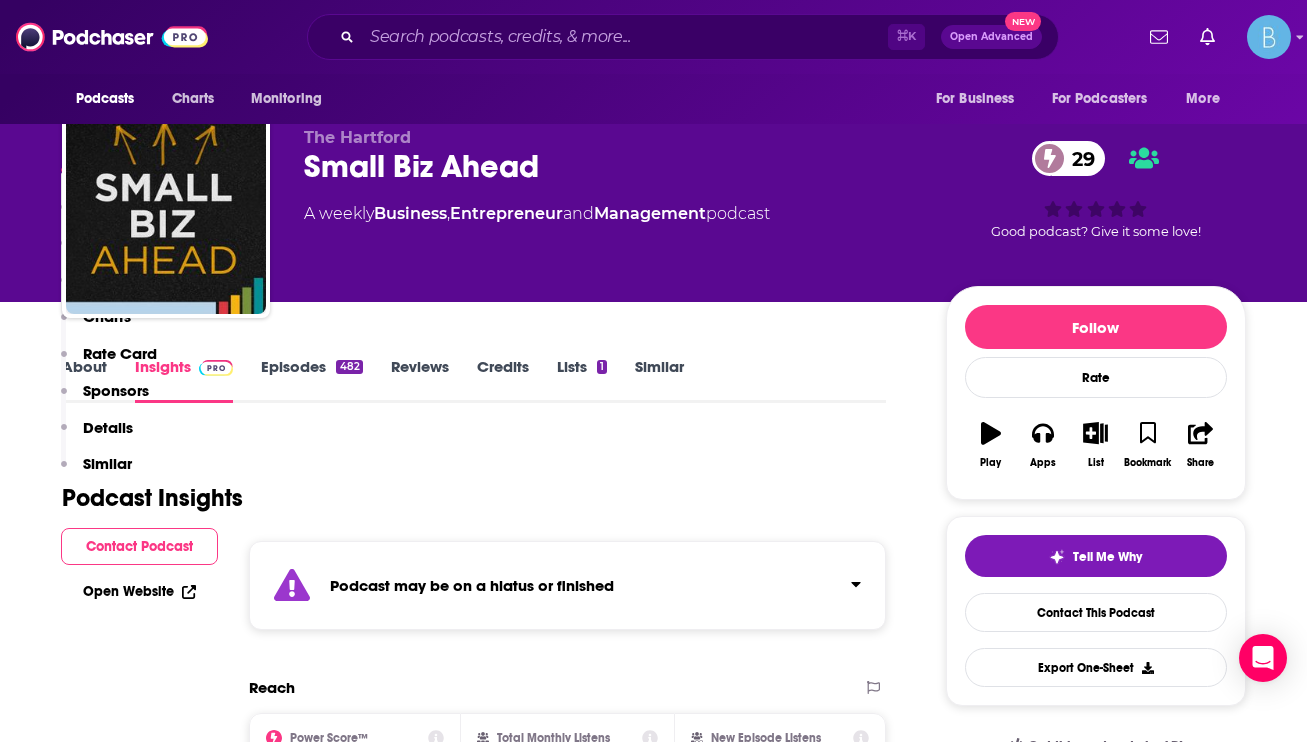scroll, scrollTop: 0, scrollLeft: 0, axis: both 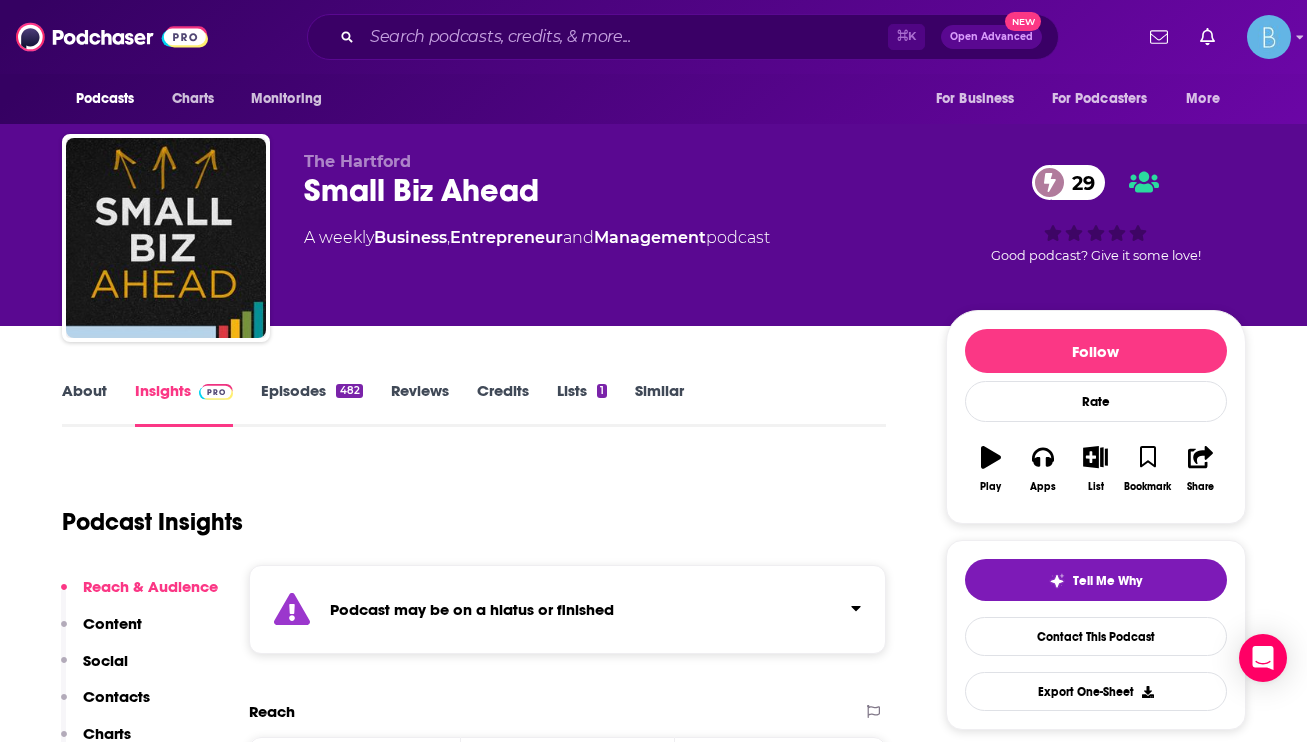 click on "Episodes 482" at bounding box center [311, 404] 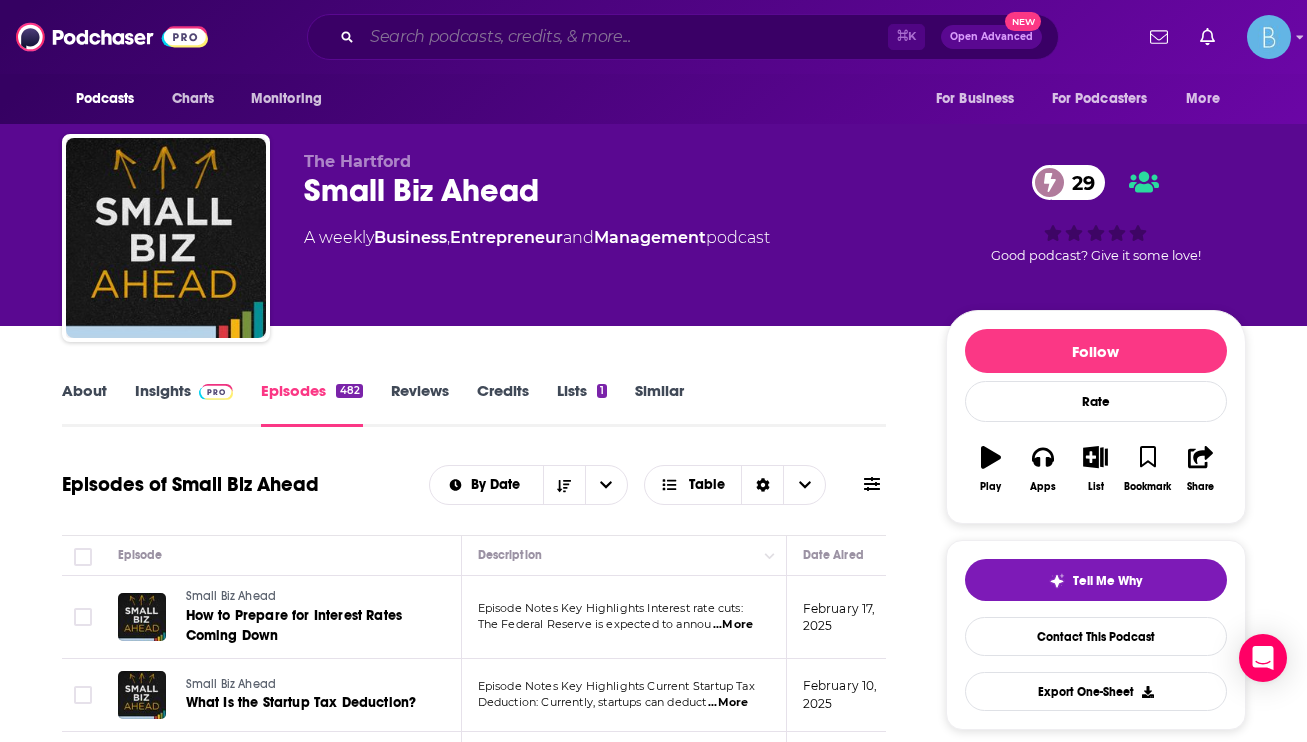 click at bounding box center (625, 37) 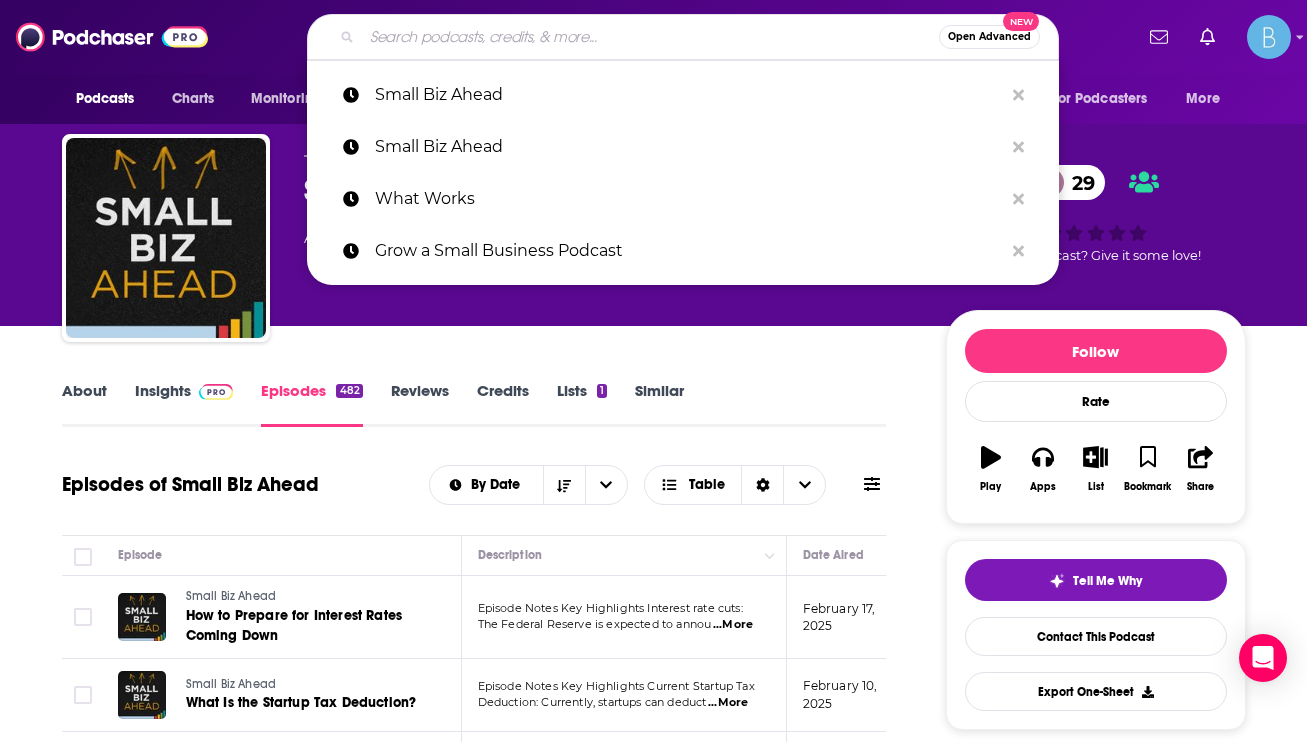 paste on "Small Business Startup Stories" 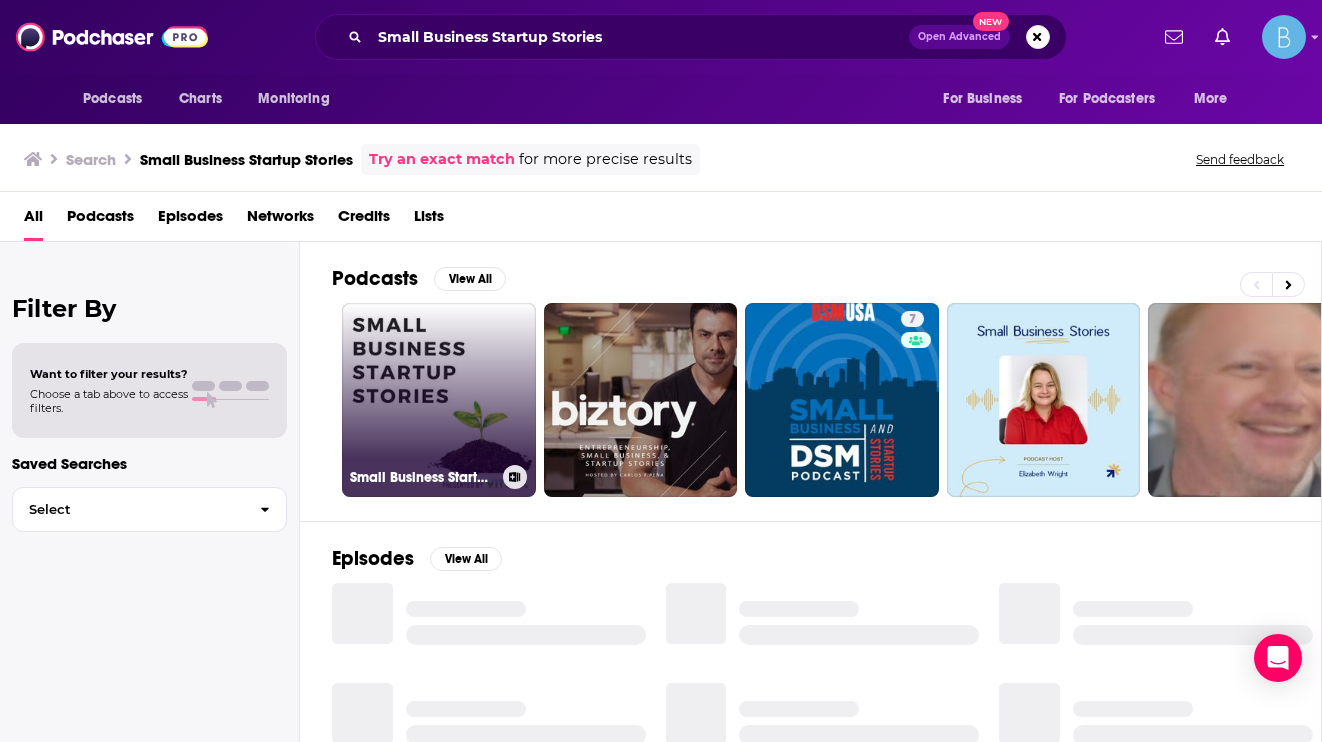 click on "Small Business Startup Stories" at bounding box center [439, 400] 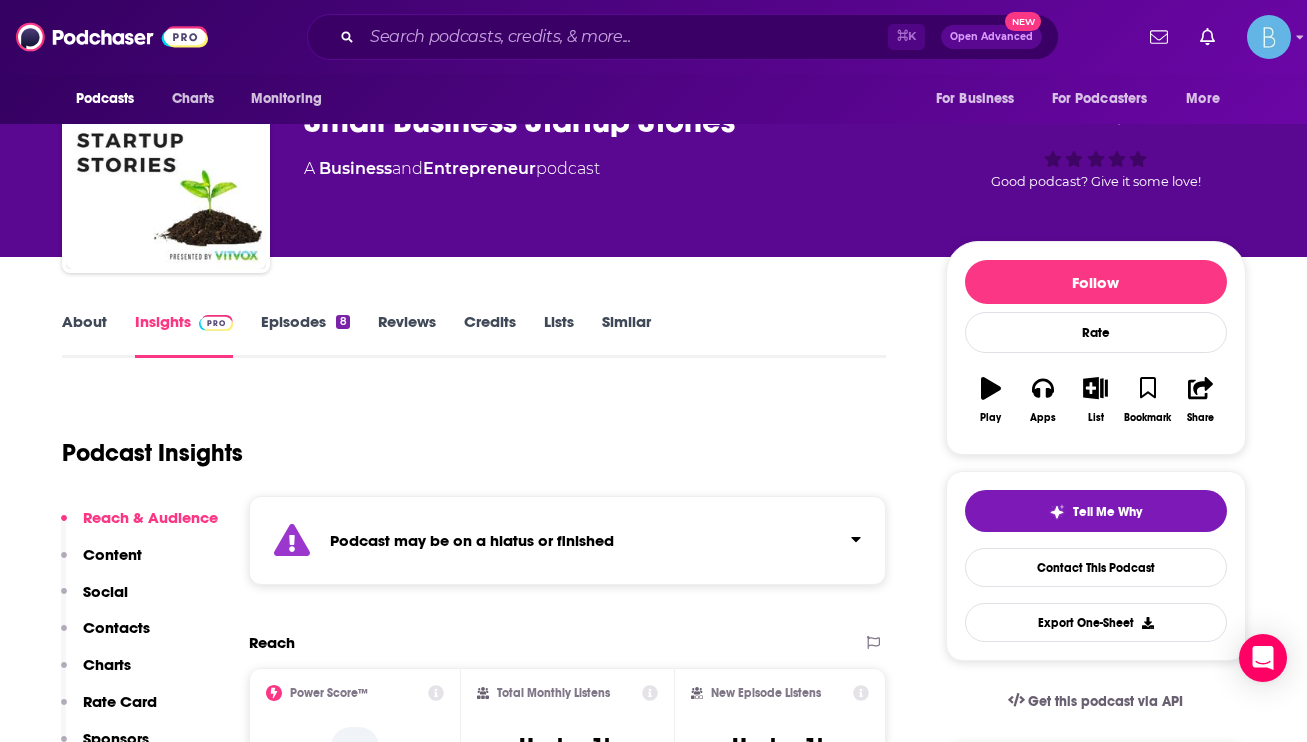 scroll, scrollTop: 69, scrollLeft: 0, axis: vertical 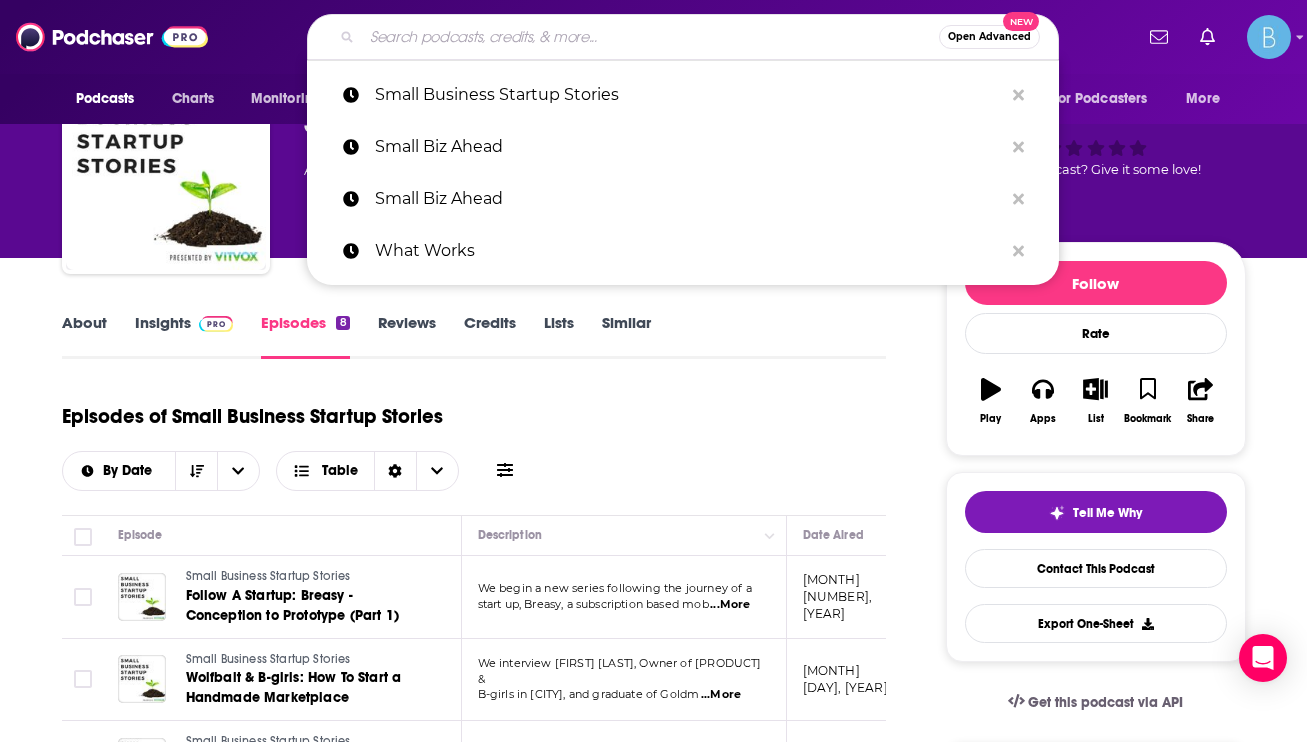 click at bounding box center (650, 37) 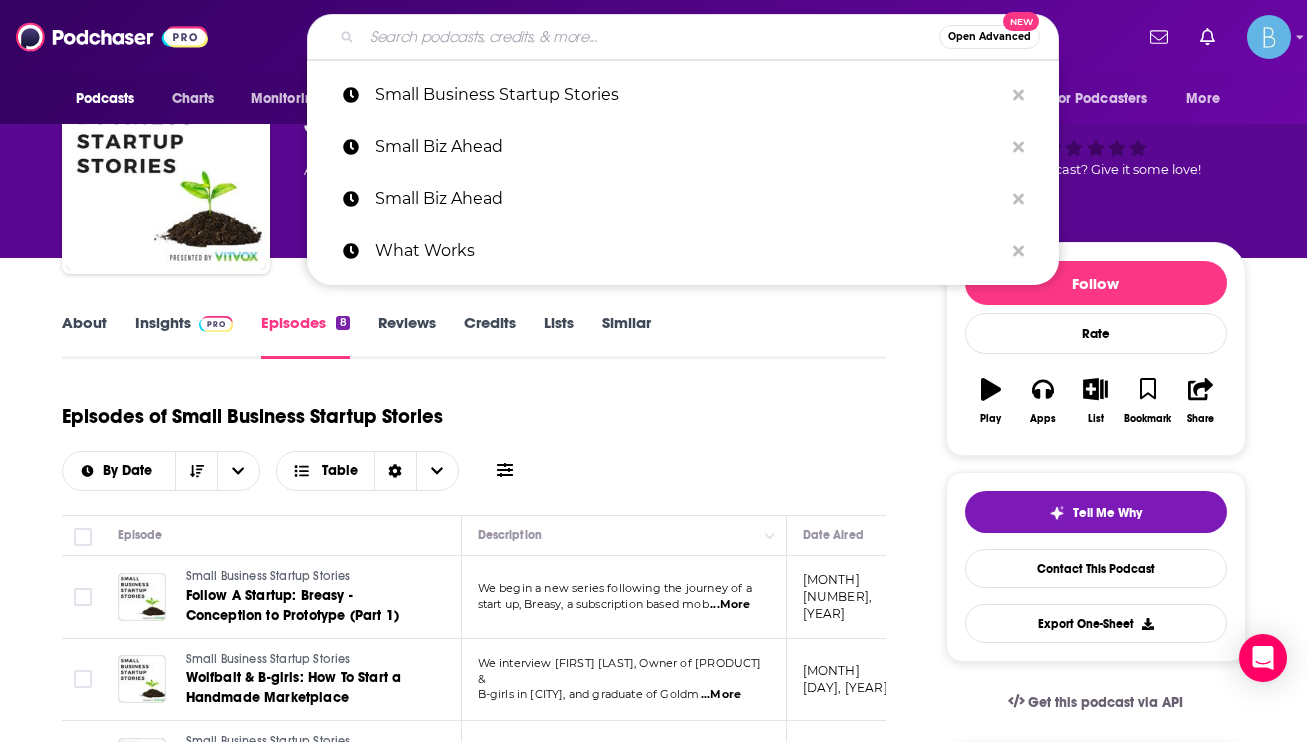 paste on "HR Rescue: Human Resource Solutions for Small Business" 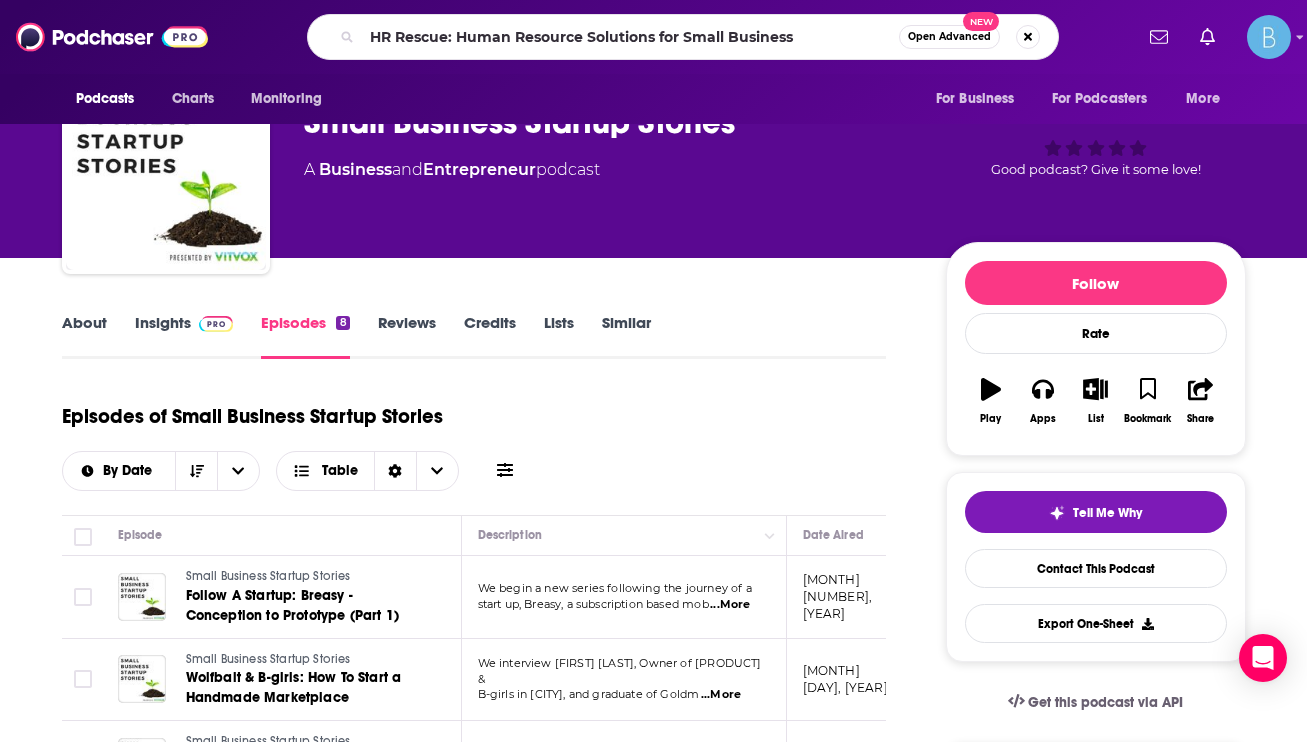 scroll, scrollTop: 0, scrollLeft: 0, axis: both 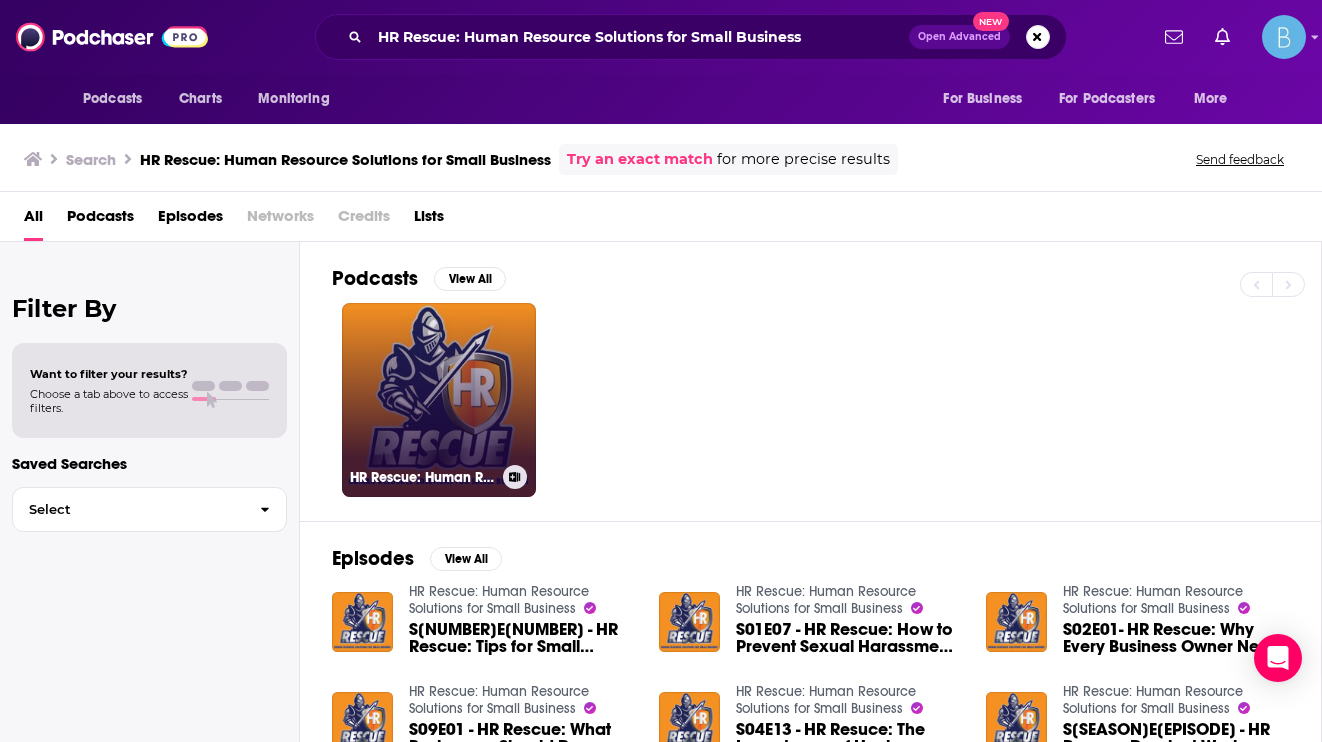click on "HR Rescue: Human Resource Solutions for Small Business" at bounding box center (439, 400) 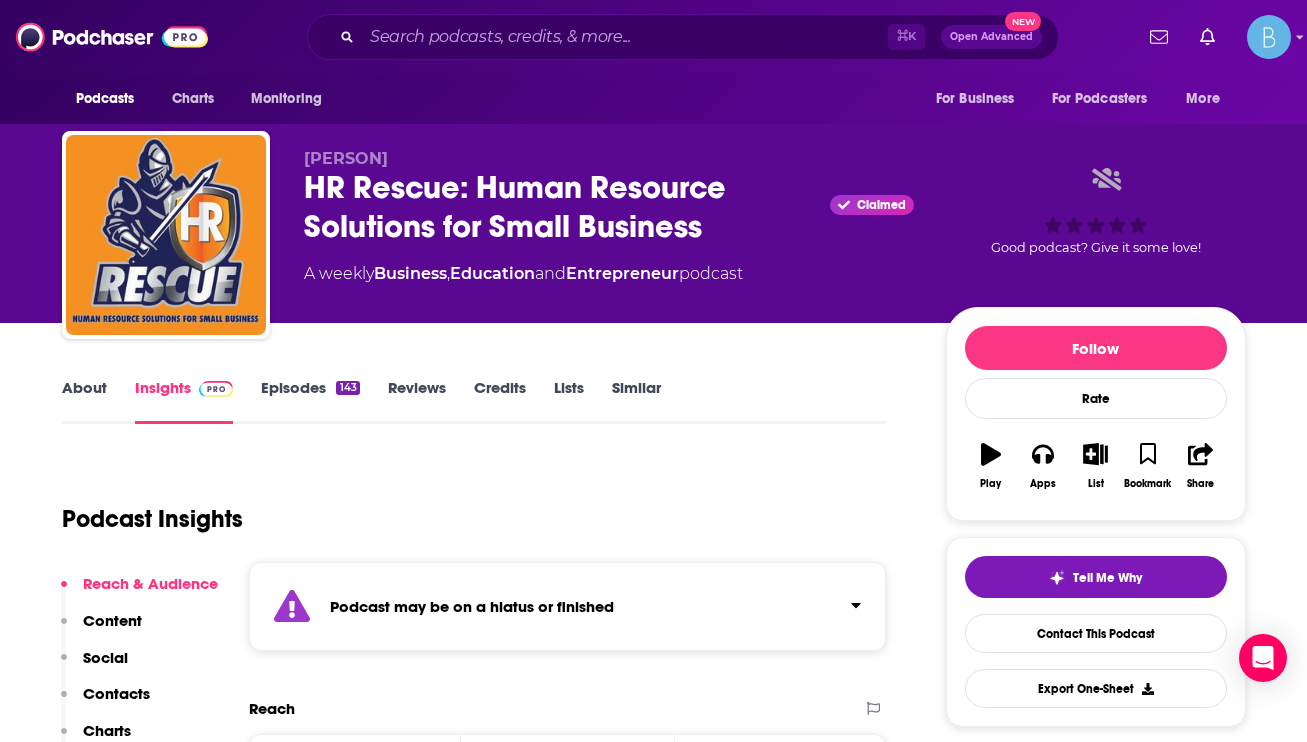 scroll, scrollTop: 4, scrollLeft: 0, axis: vertical 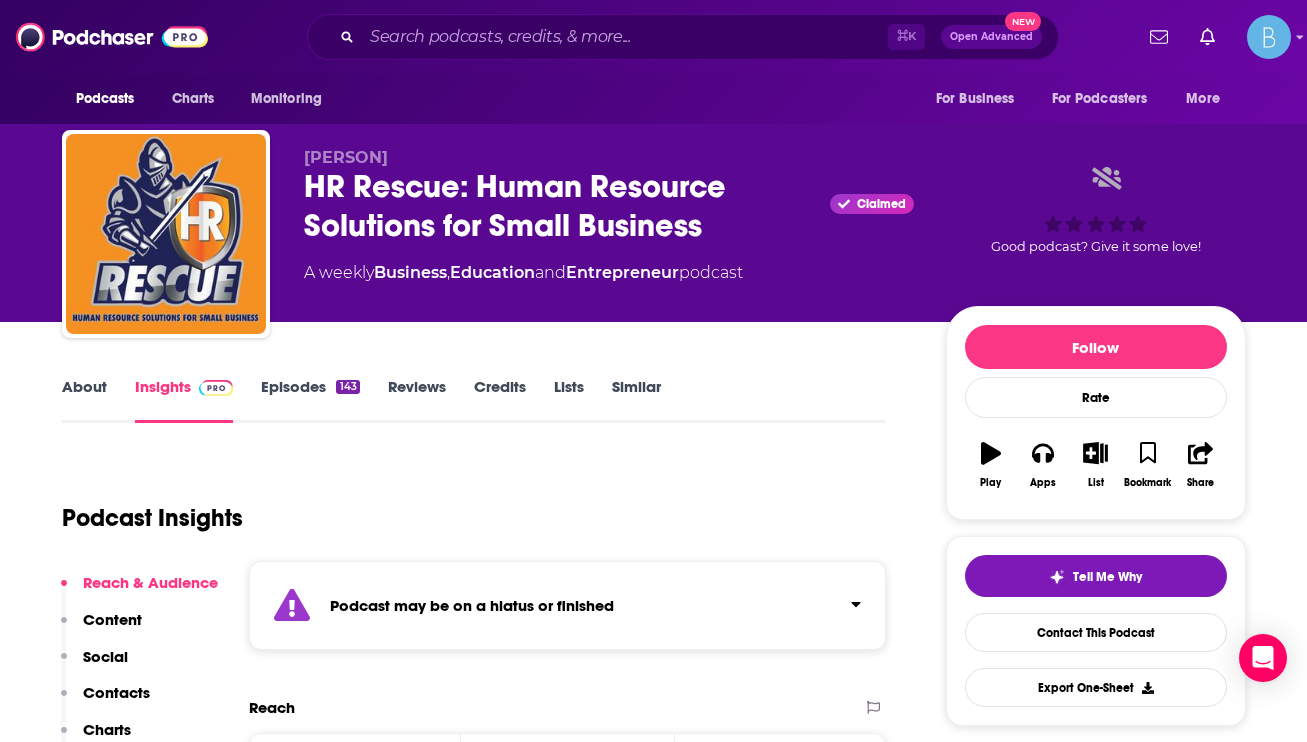 click on "Episodes 143" at bounding box center (310, 400) 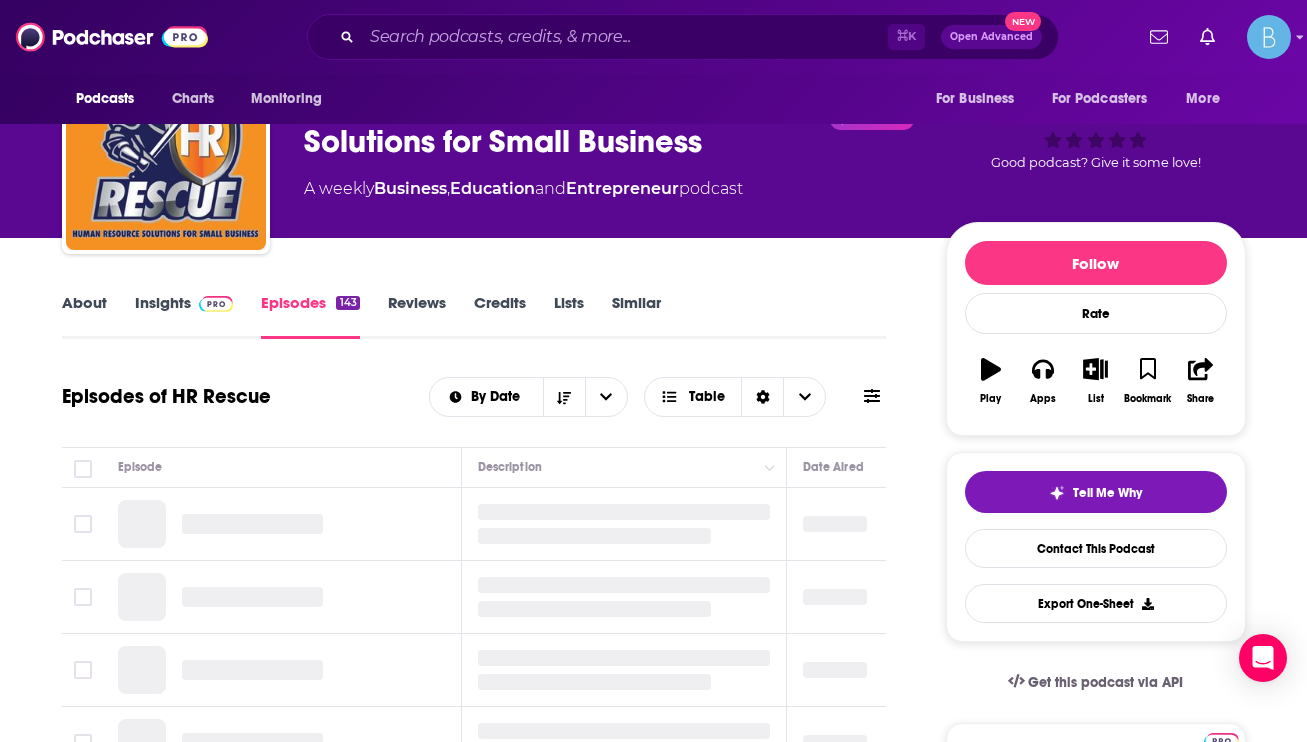 scroll, scrollTop: 165, scrollLeft: 0, axis: vertical 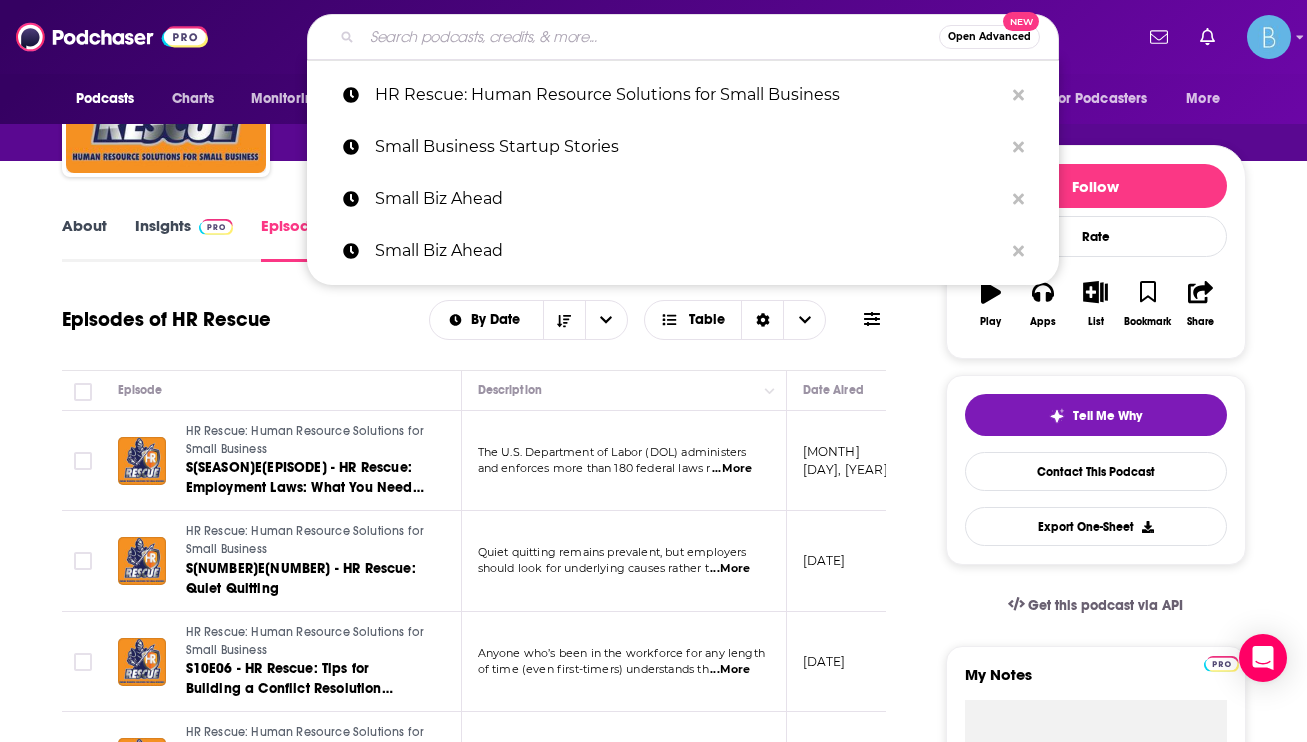 click at bounding box center (650, 37) 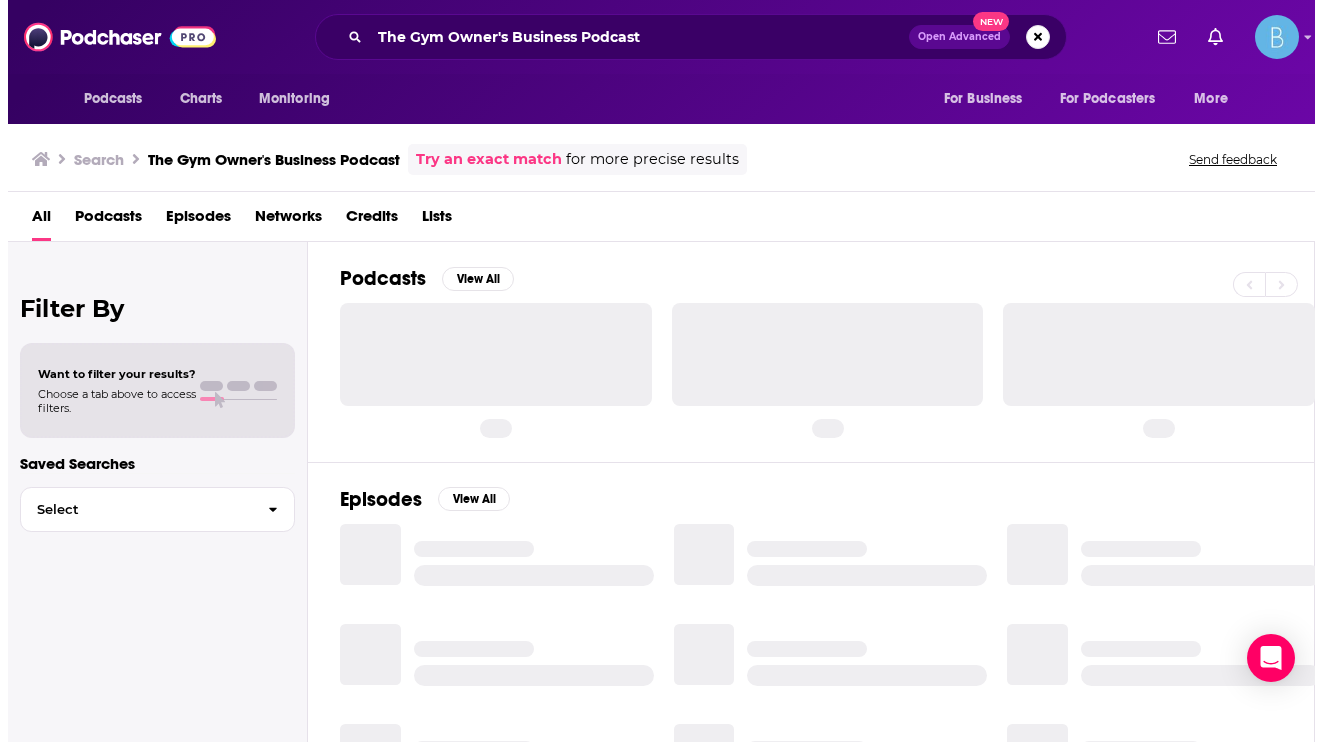 scroll, scrollTop: 0, scrollLeft: 0, axis: both 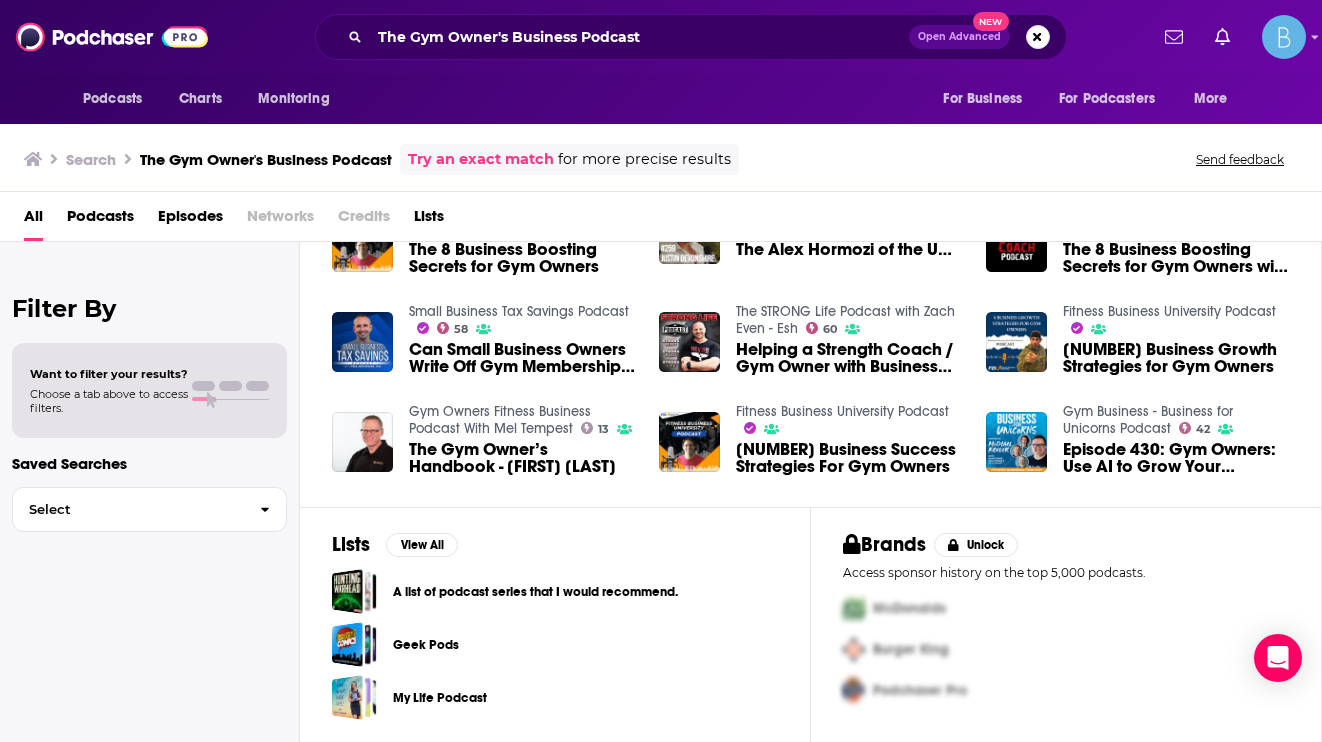 click on "Podcasts" at bounding box center [100, 220] 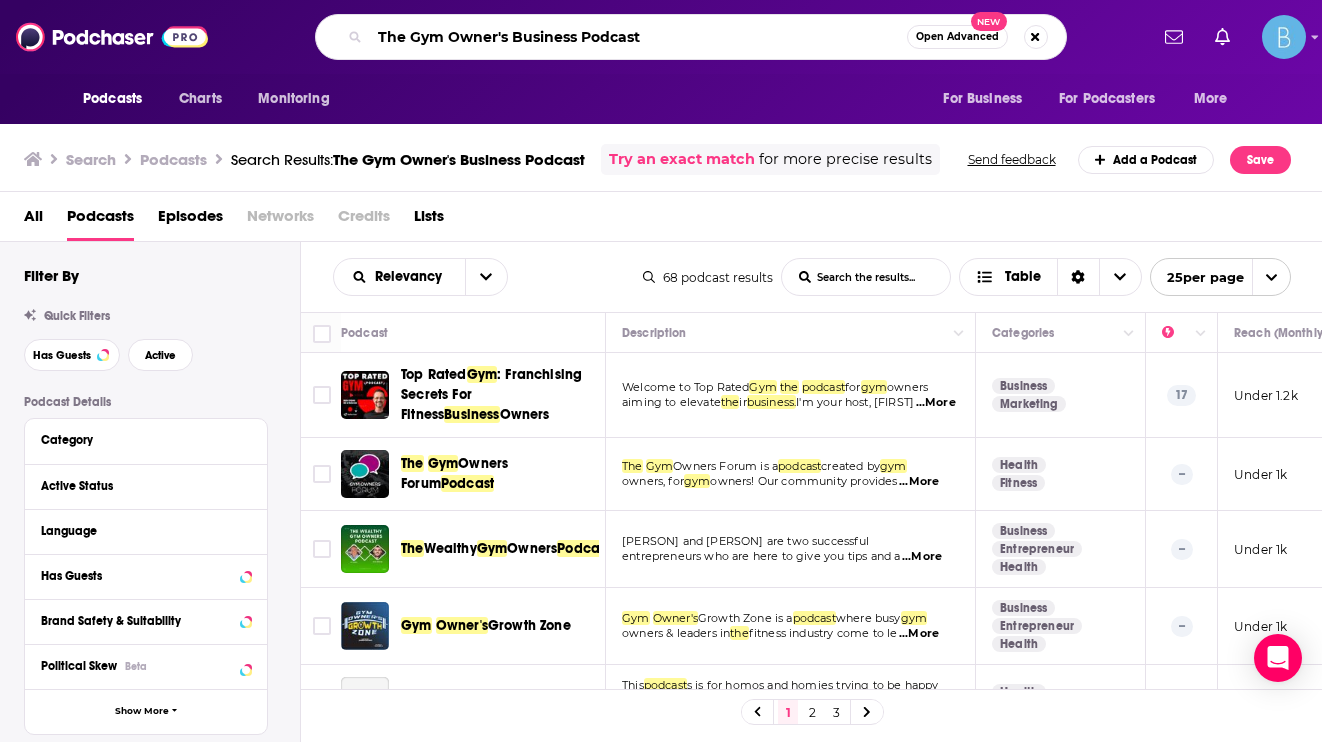 drag, startPoint x: 657, startPoint y: 37, endPoint x: 585, endPoint y: 38, distance: 72.00694 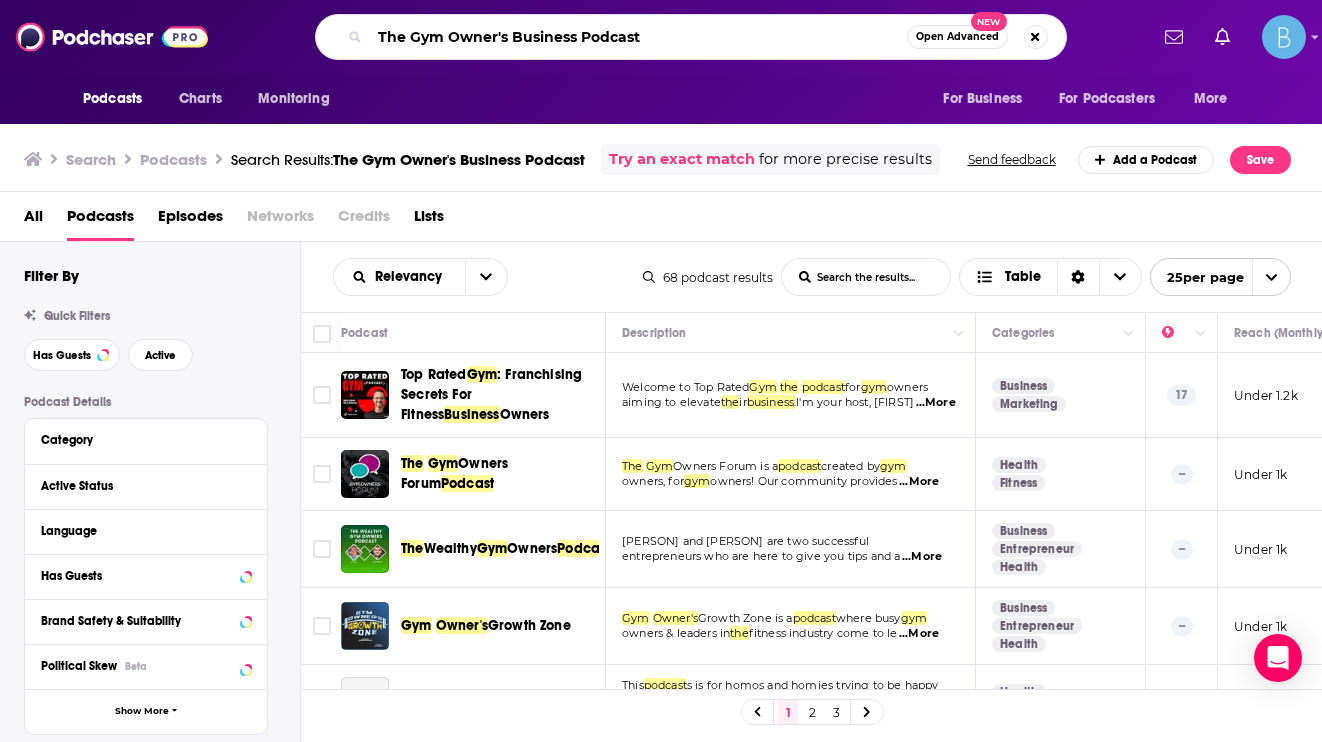 click on "The Gym Owner's Business Podcast" at bounding box center [638, 37] 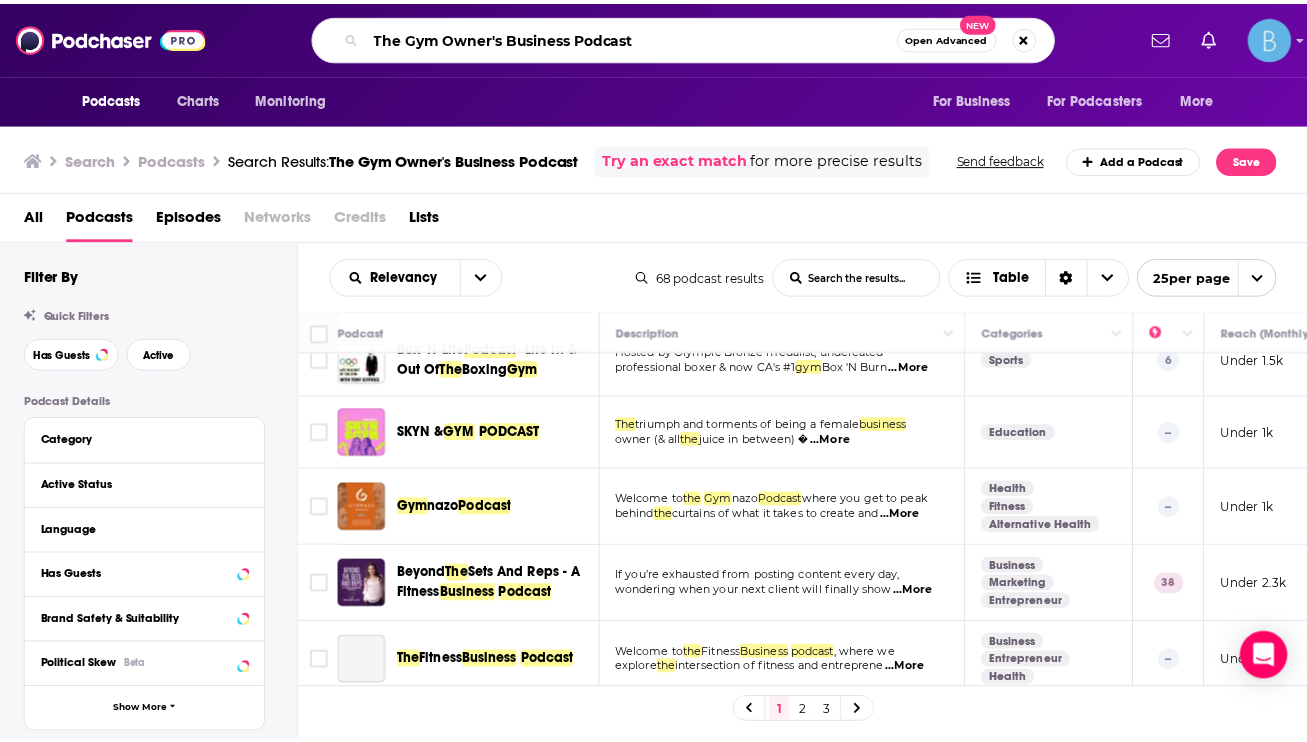 scroll, scrollTop: 599, scrollLeft: 0, axis: vertical 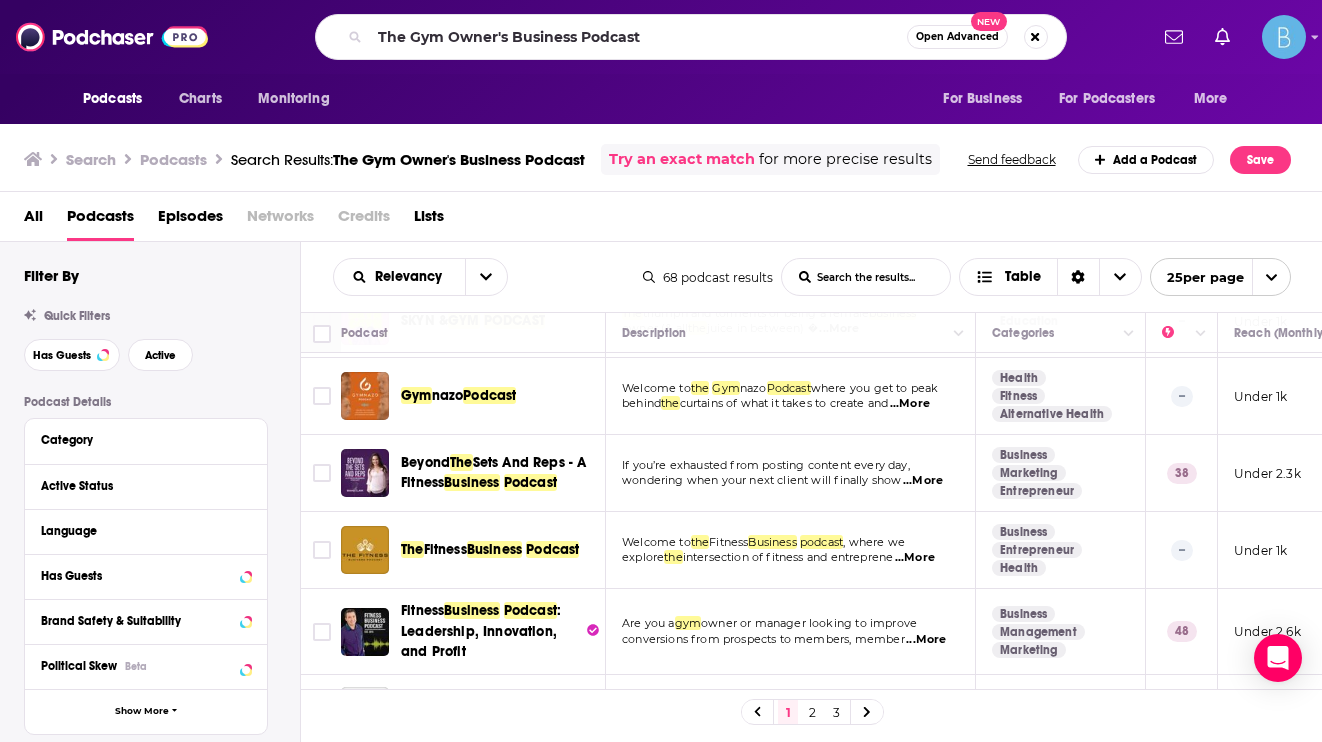 click on "Podcasts Charts Monitoring The Gym Owner's Business Podcast Open Advanced New For Business For Podcasters More Podcasts Charts Monitoring For Business For Podcasters More Search Podcasts Search Results:   The Gym Owner's Business Podcast Try an exact match for more precise results Send feedback Add a Podcast Save All Podcasts Episodes Networks Credits Lists Filter By Quick Filters Has Guests Active Podcast Details Category Active Status Language Has Guests Brand Safety & Suitability Political Skew Beta Show More Audience & Reach Power Score™ Reach (Monthly) Reach (Episode Average) Gender Age Income Show More Saved Searches Select Relevancy List Search Input Search the results... Table 68   podcast   results List Search Input Search the results... Table 25  per page Podcast Description Categories Reach (Monthly) Reach (Episode) Top Country Top Rated  Gym : Franchising Secrets For Fitness  Business  Owners Welcome to Top Rated  Gym   the   podcast  for  gym  owners aiming to elevate  the ir  business. [NUMBER]" at bounding box center (661, 371) 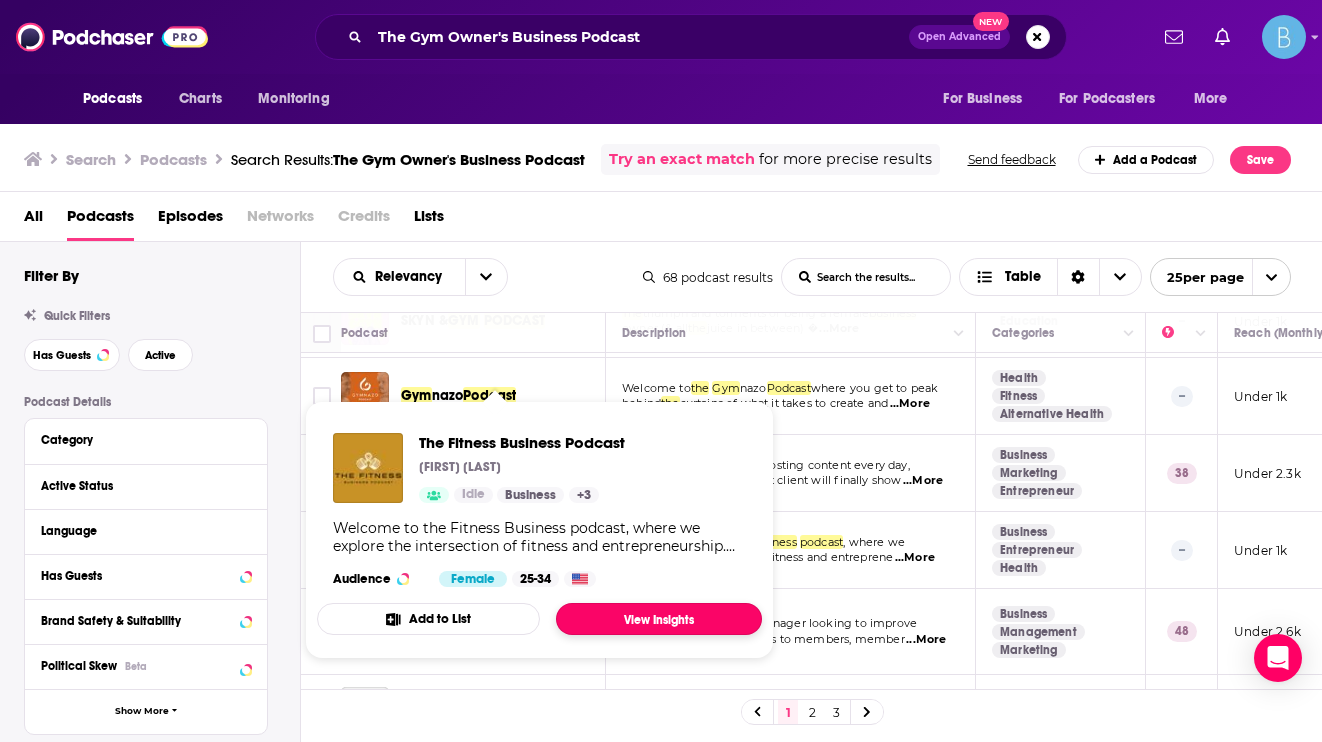 click on "View Insights" at bounding box center (659, 619) 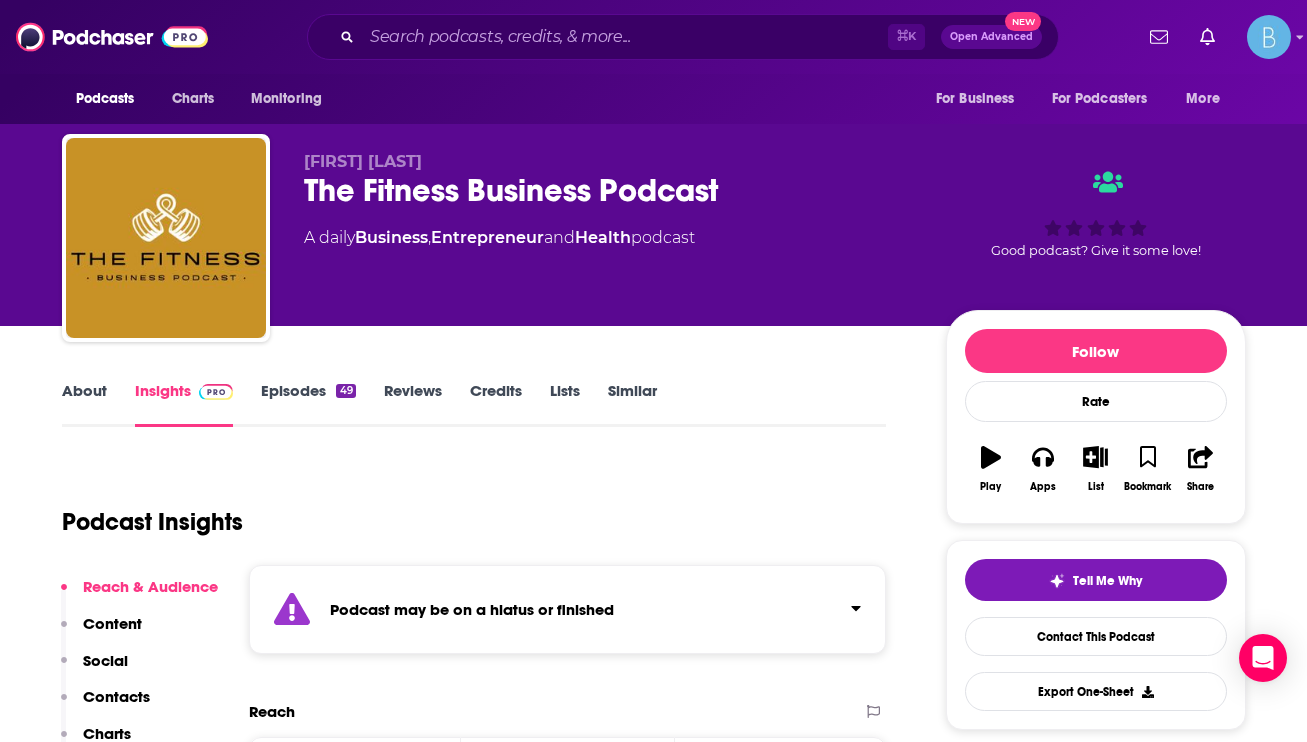 click on "Episodes 49" at bounding box center [308, 404] 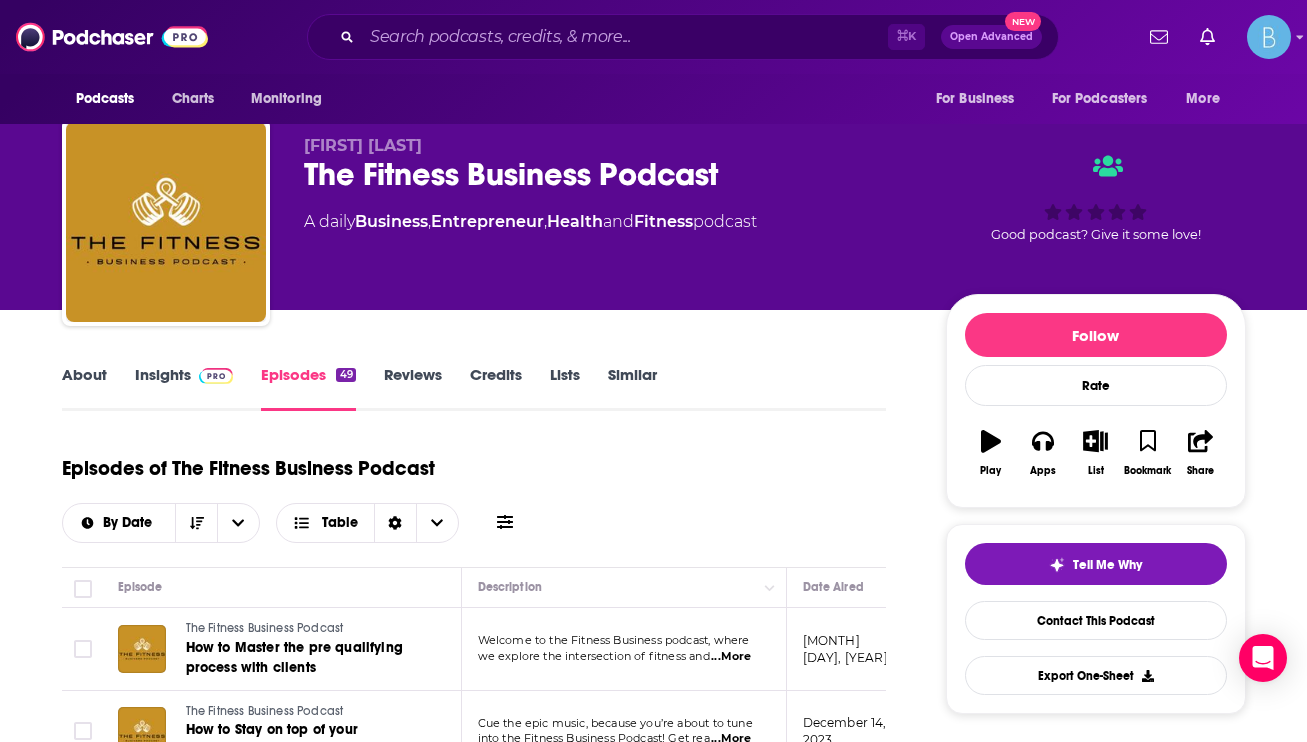 scroll, scrollTop: 32, scrollLeft: 0, axis: vertical 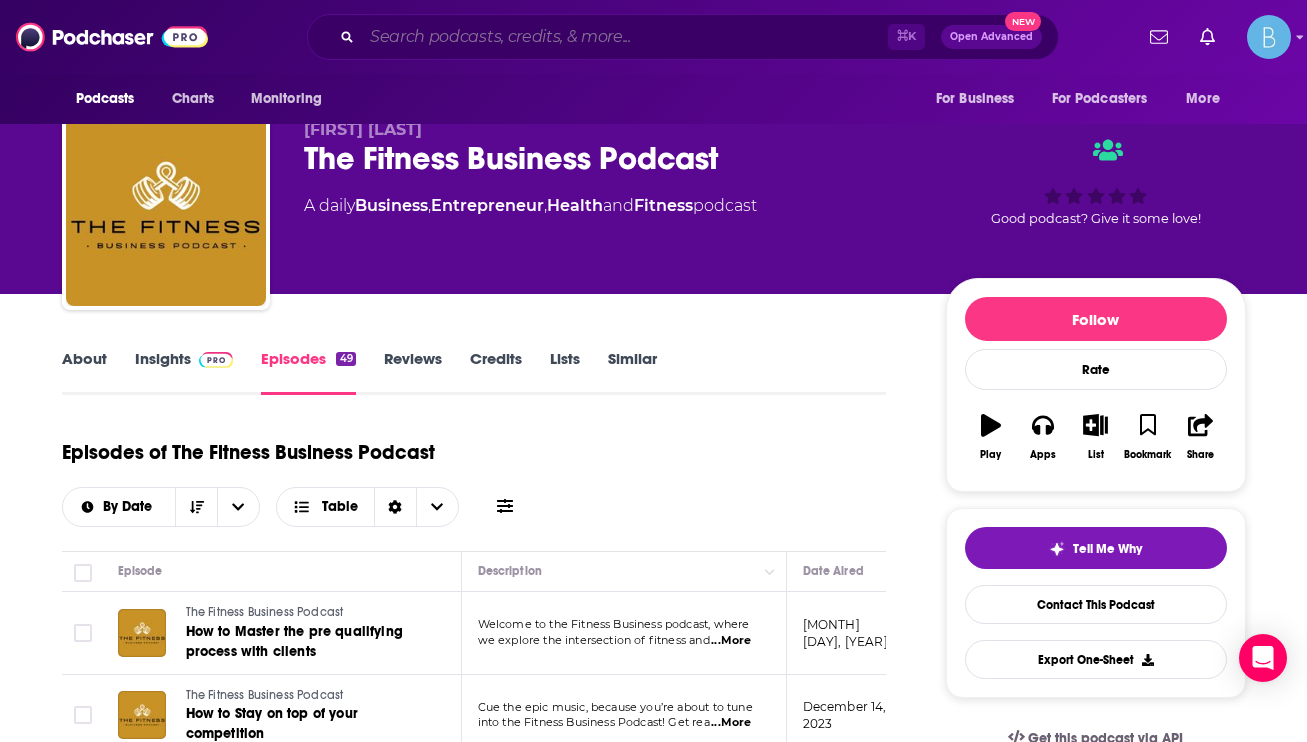 click at bounding box center (625, 37) 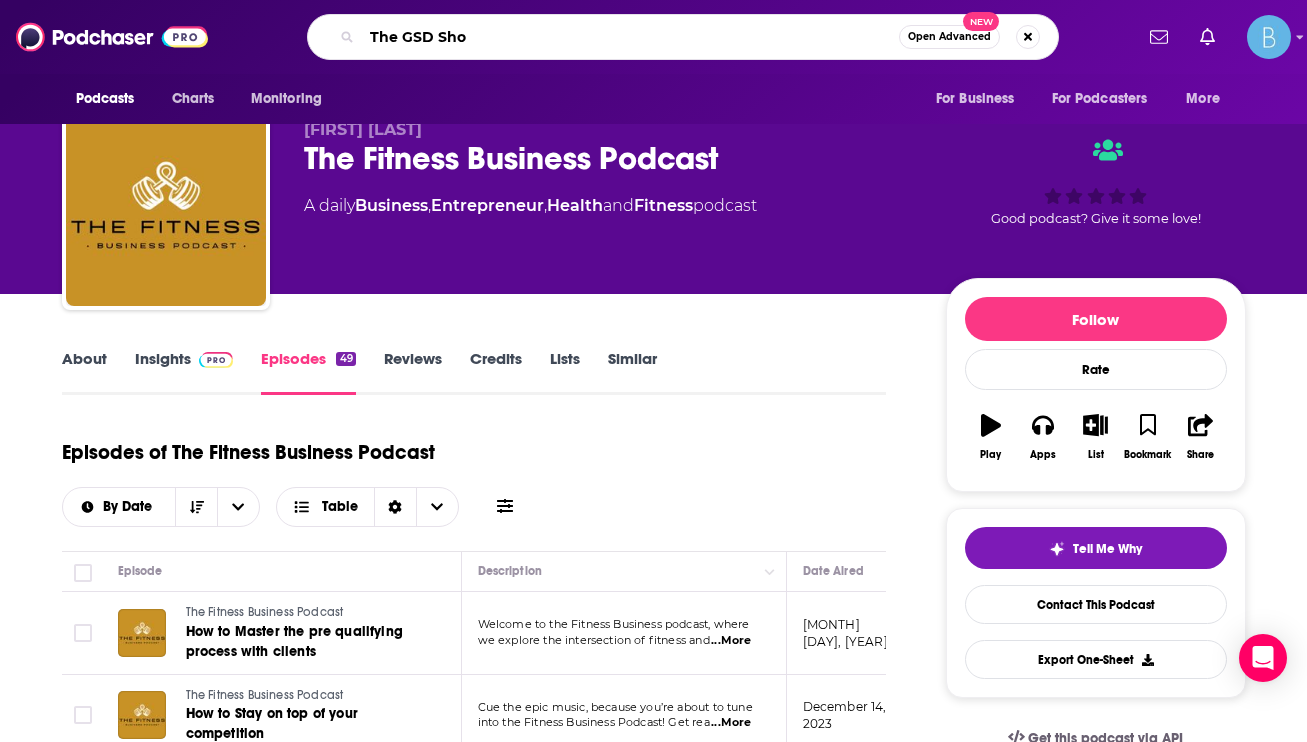 type on "The GSD Show" 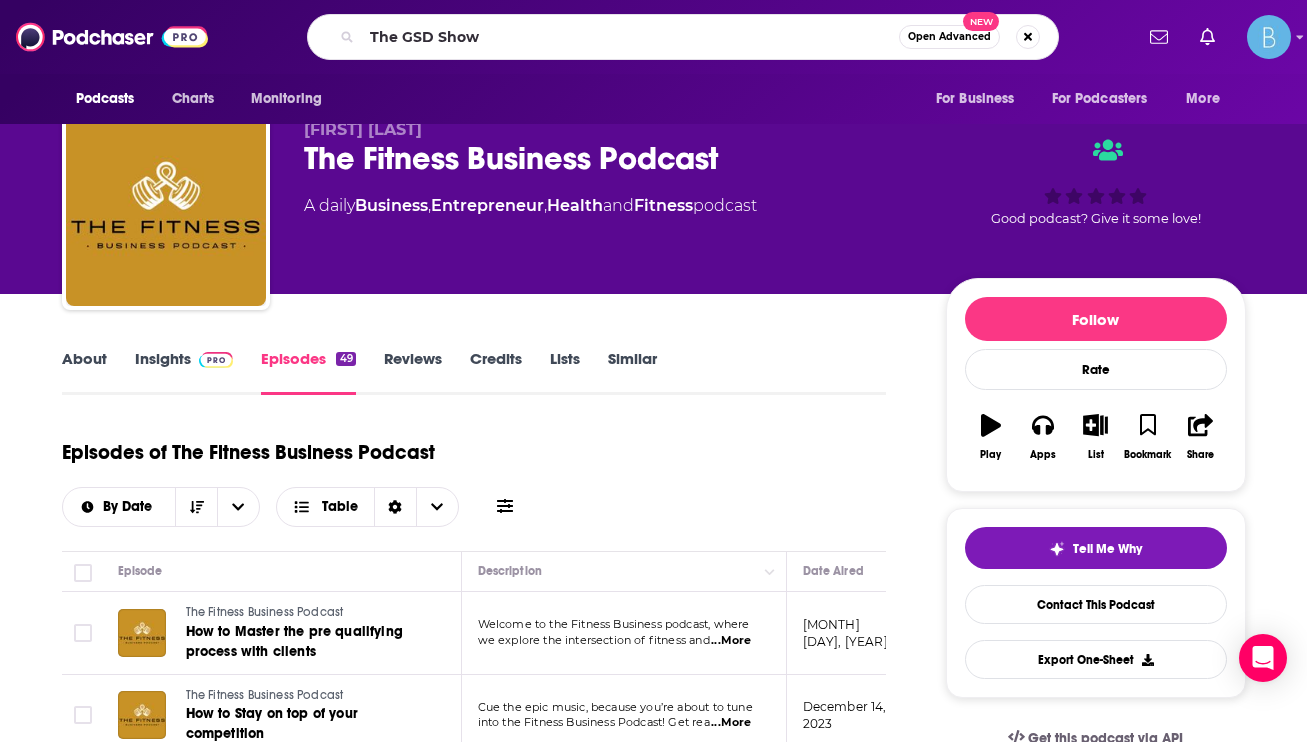 scroll, scrollTop: 0, scrollLeft: 0, axis: both 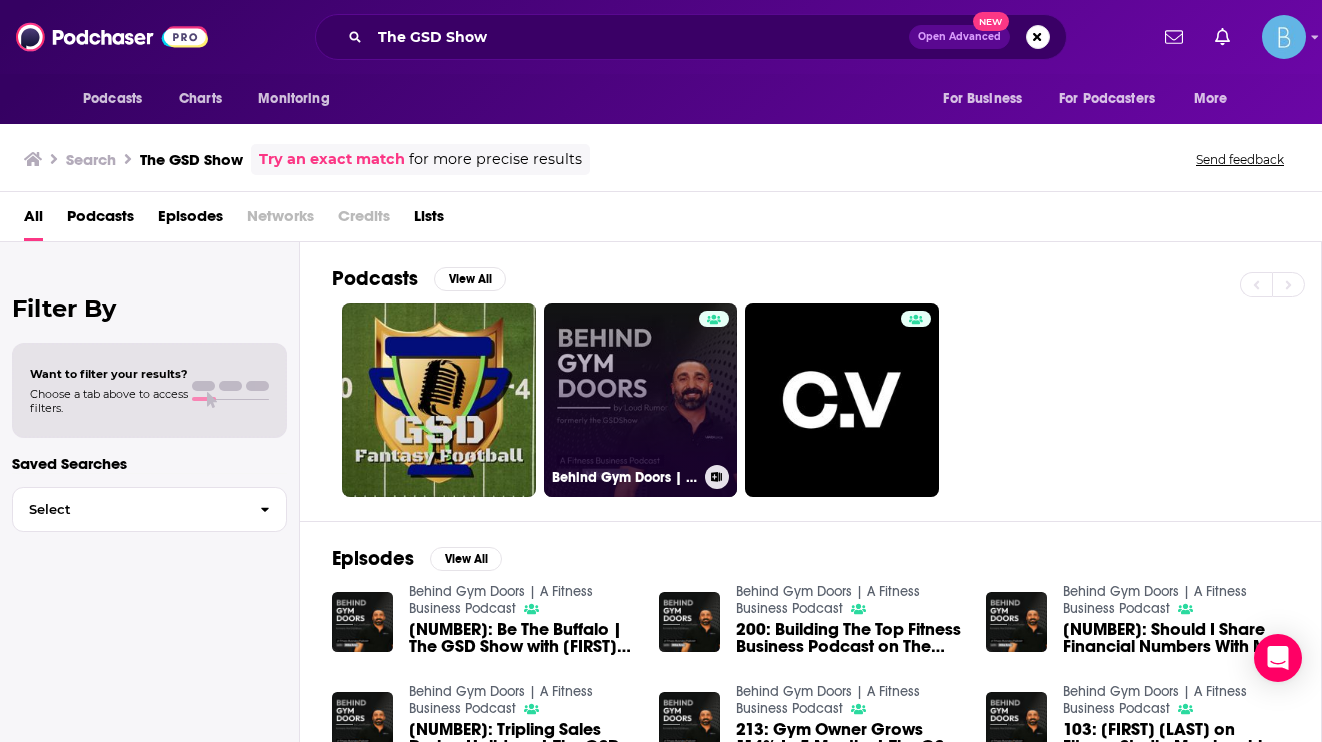 click on "Behind Gym Doors | A Fitness Business Podcast" at bounding box center [641, 400] 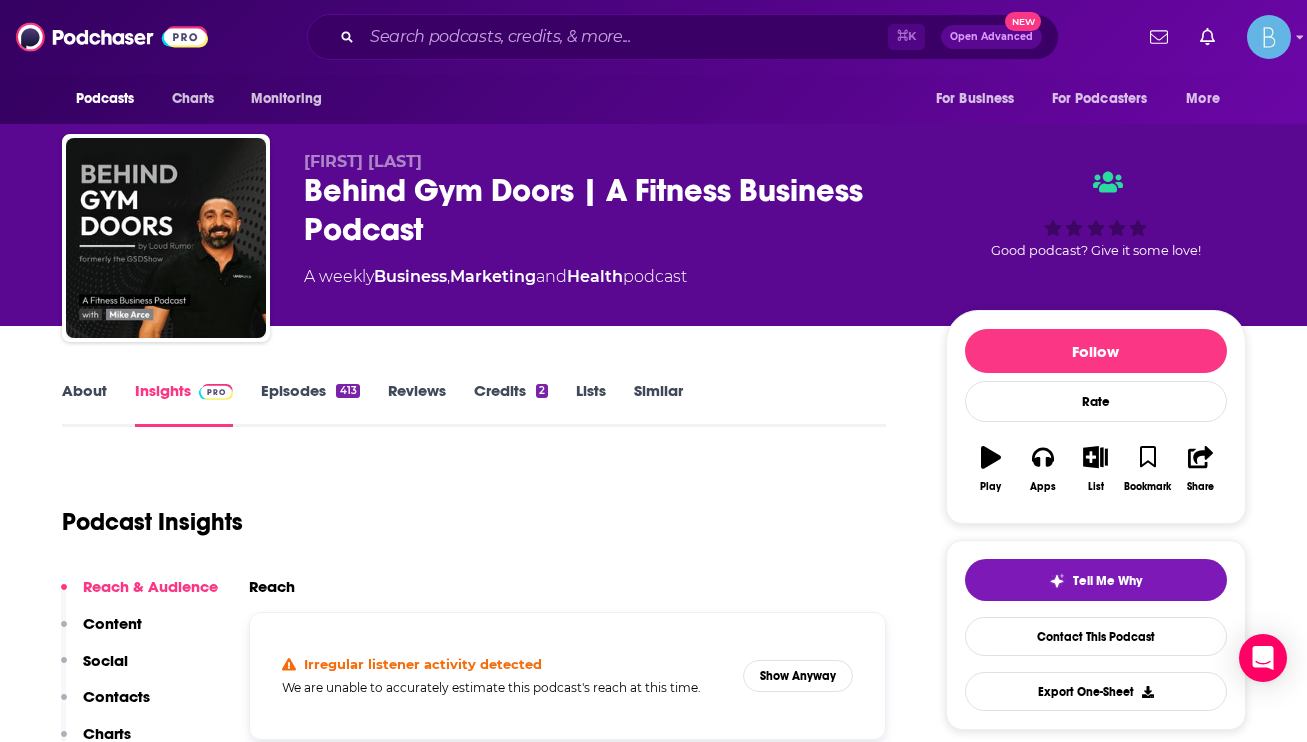 click on "Episodes 413" at bounding box center (310, 404) 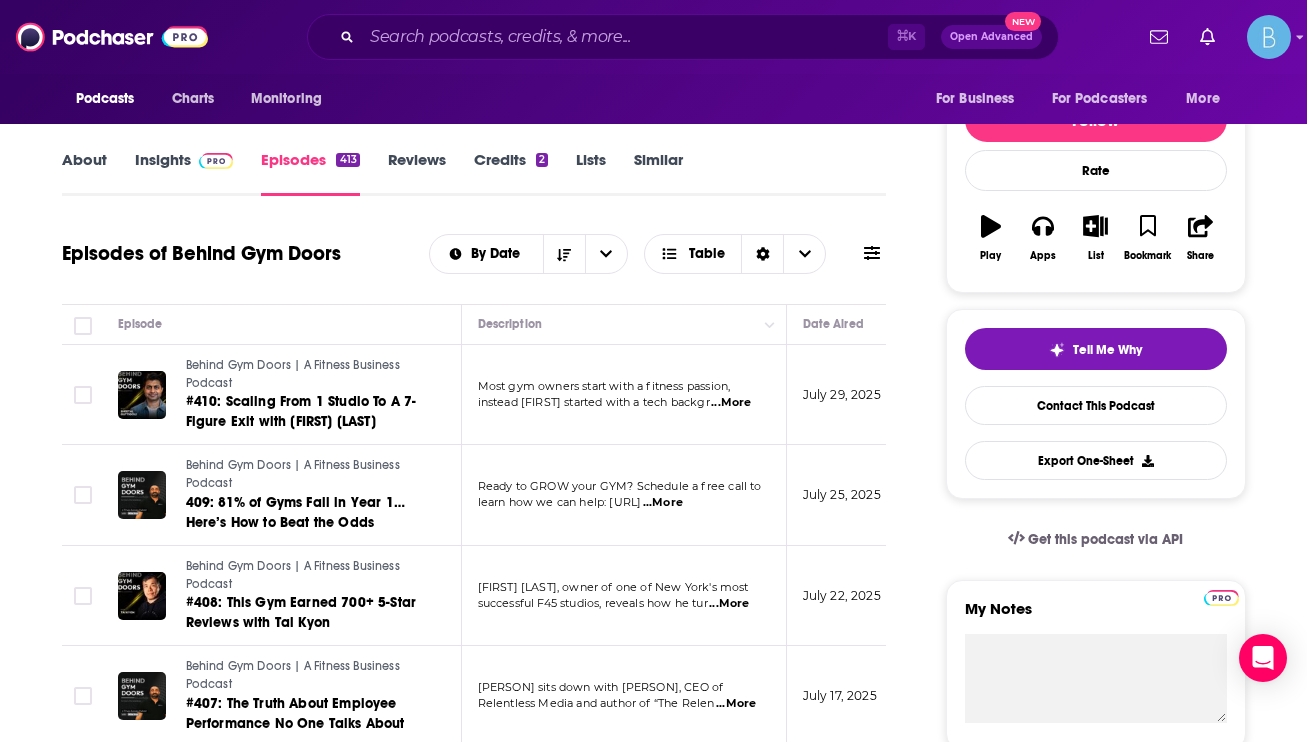 scroll, scrollTop: 0, scrollLeft: 0, axis: both 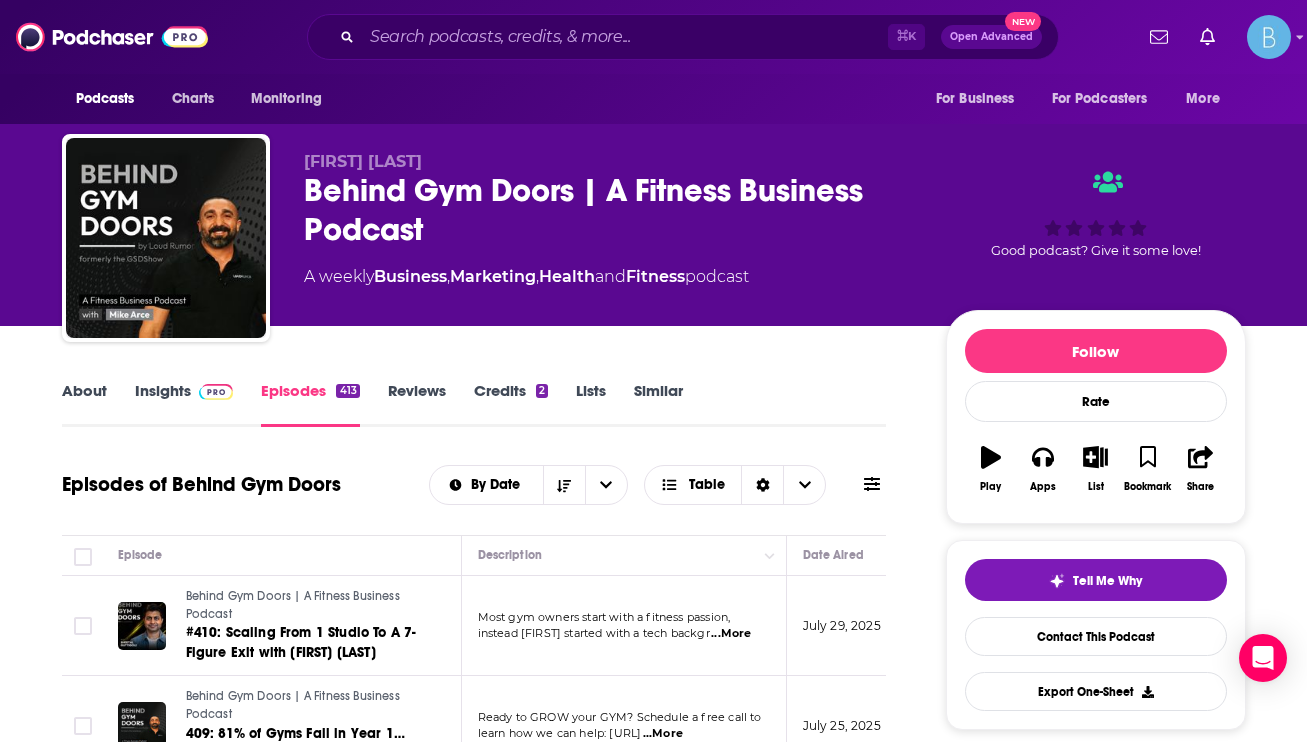 click on "Insights" at bounding box center (184, 404) 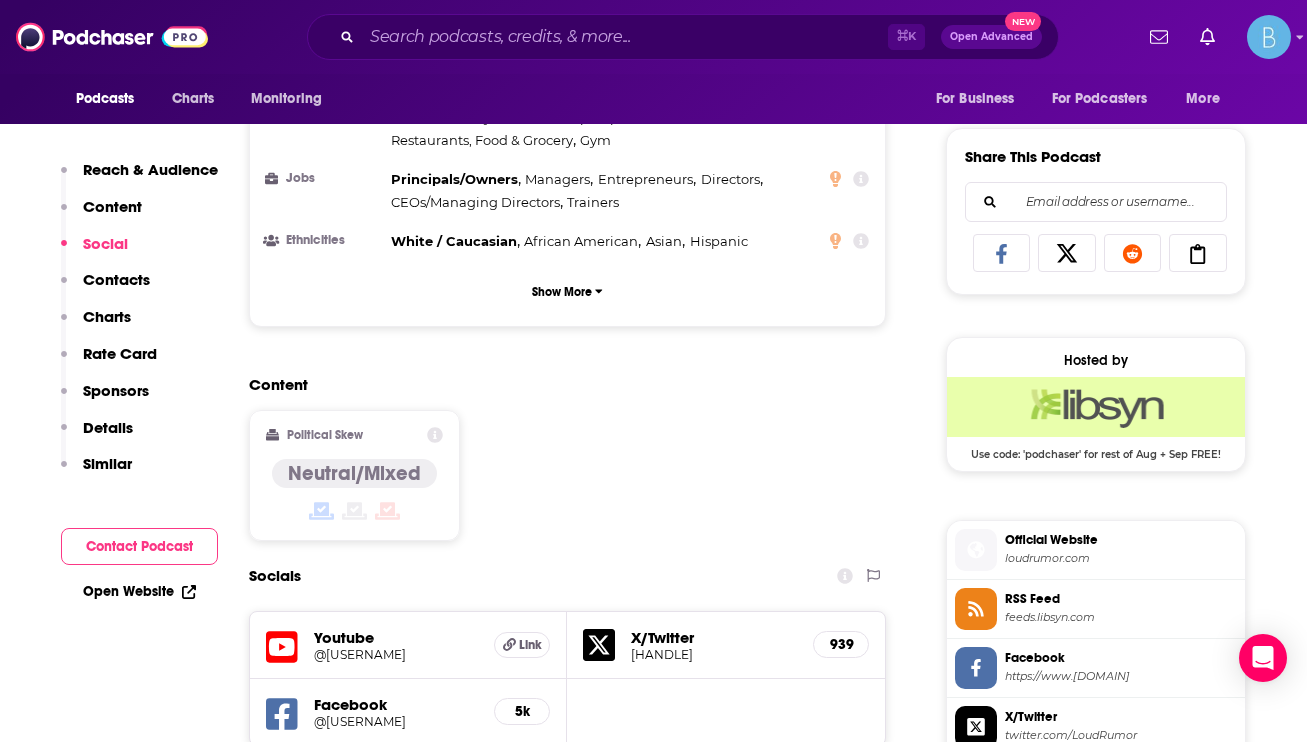 scroll, scrollTop: 1578, scrollLeft: 0, axis: vertical 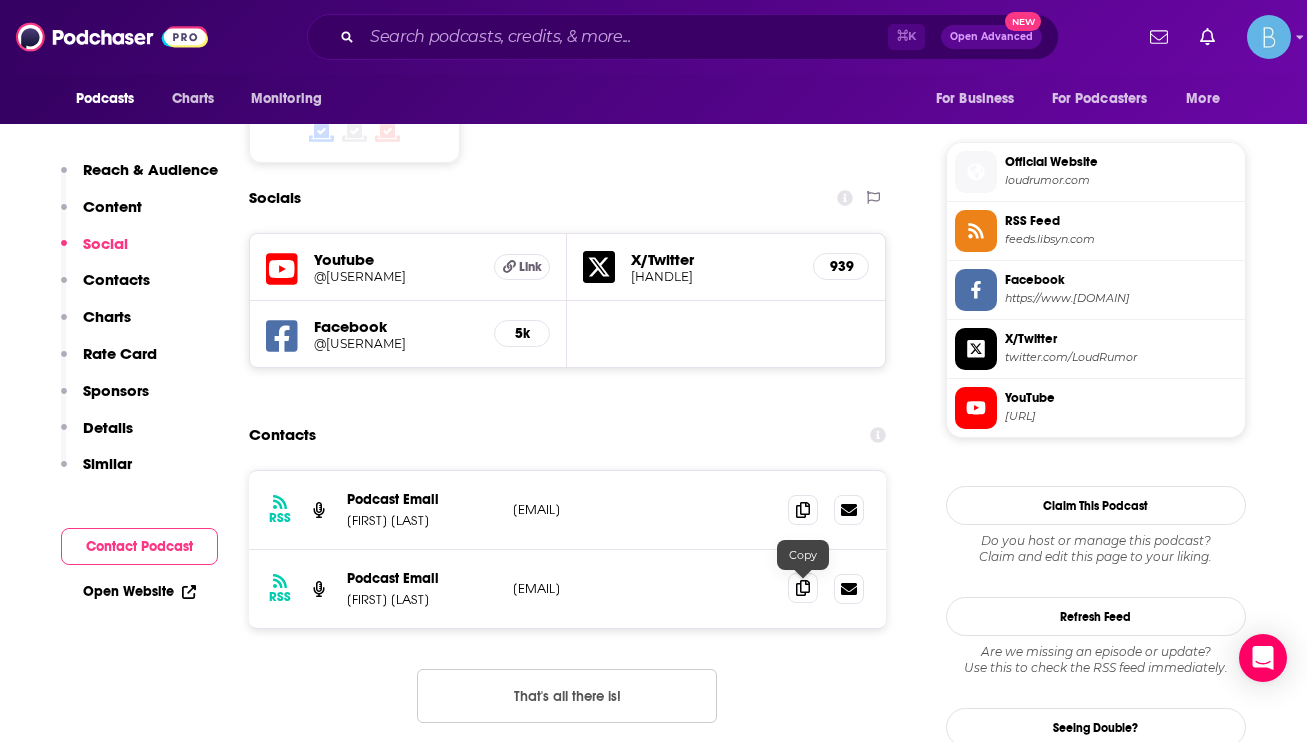 click 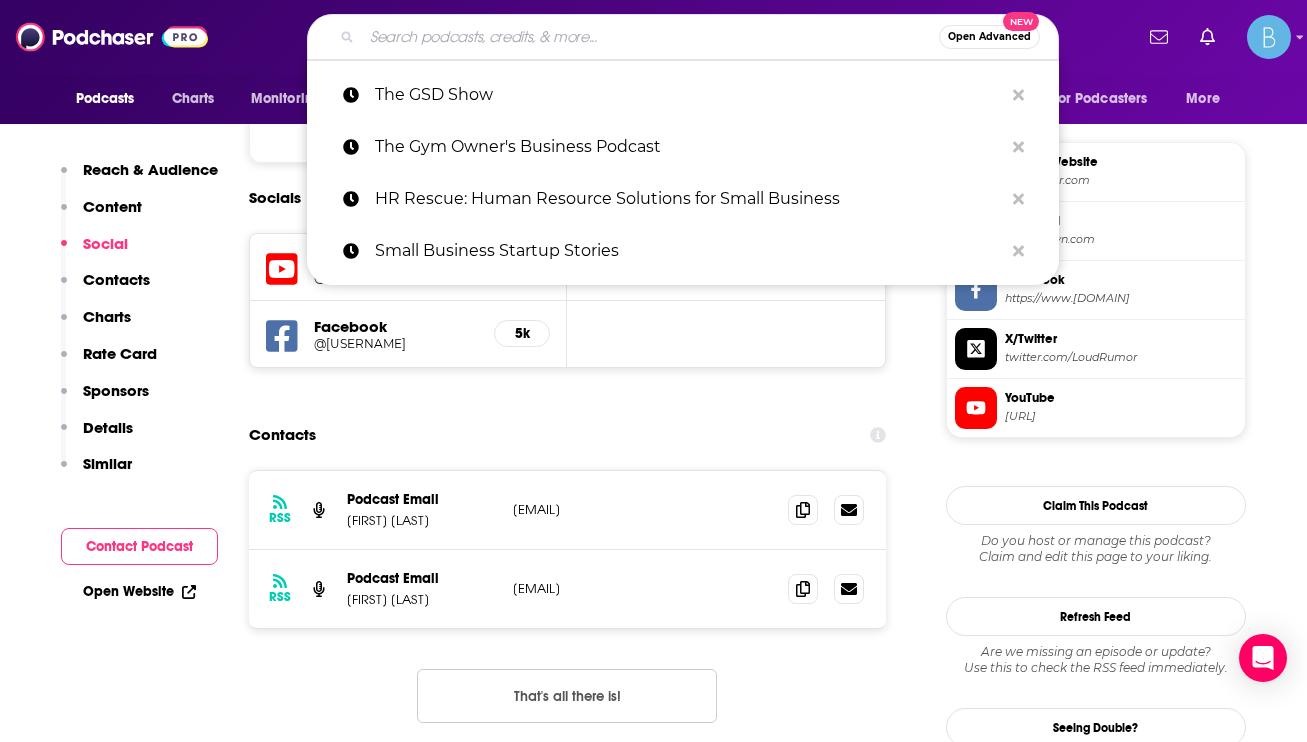 paste on "Barbell Business" 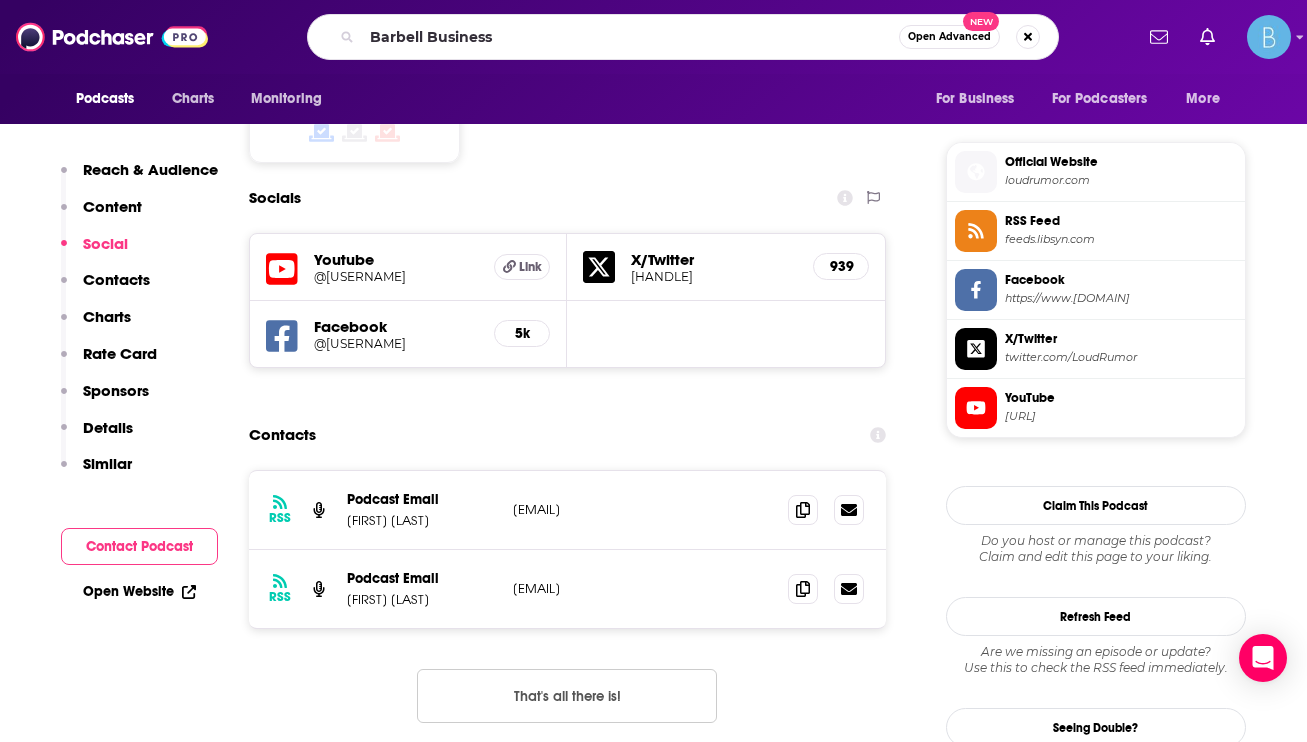 scroll, scrollTop: 0, scrollLeft: 0, axis: both 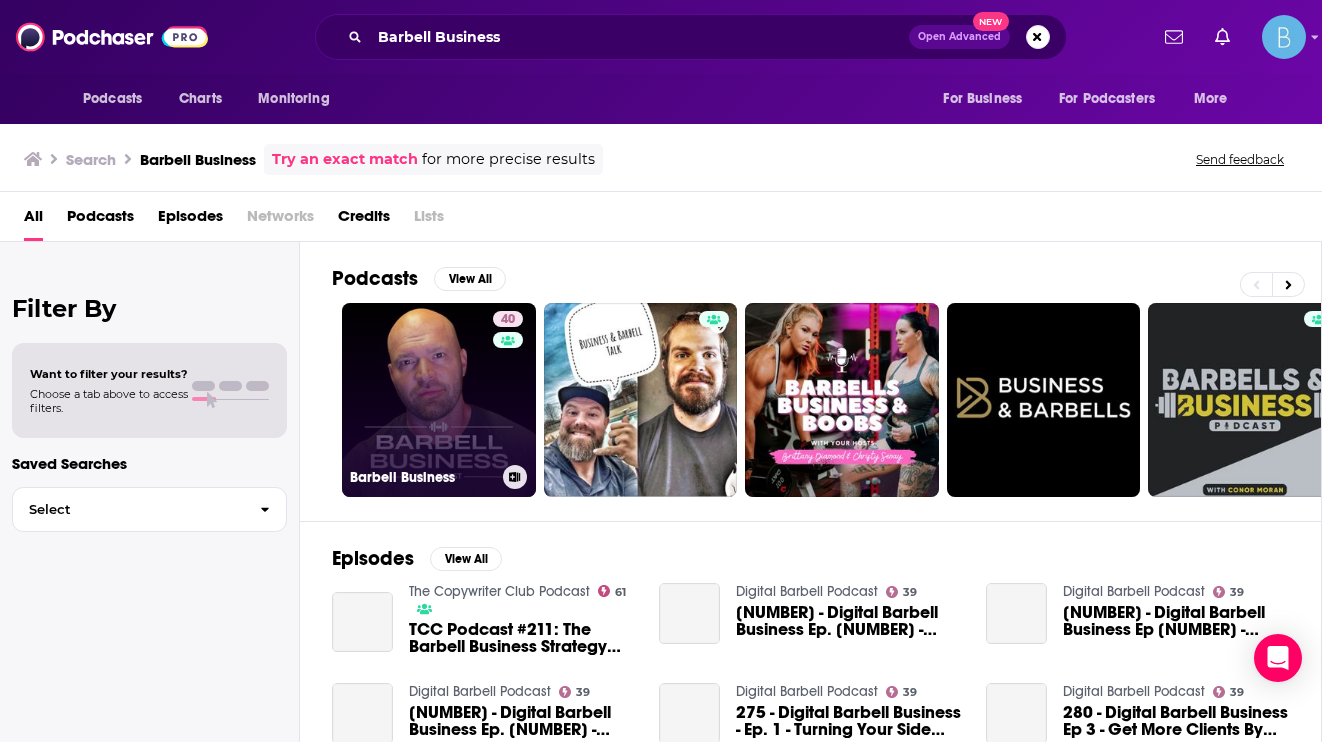 click on "40 Barbell Business" at bounding box center [439, 400] 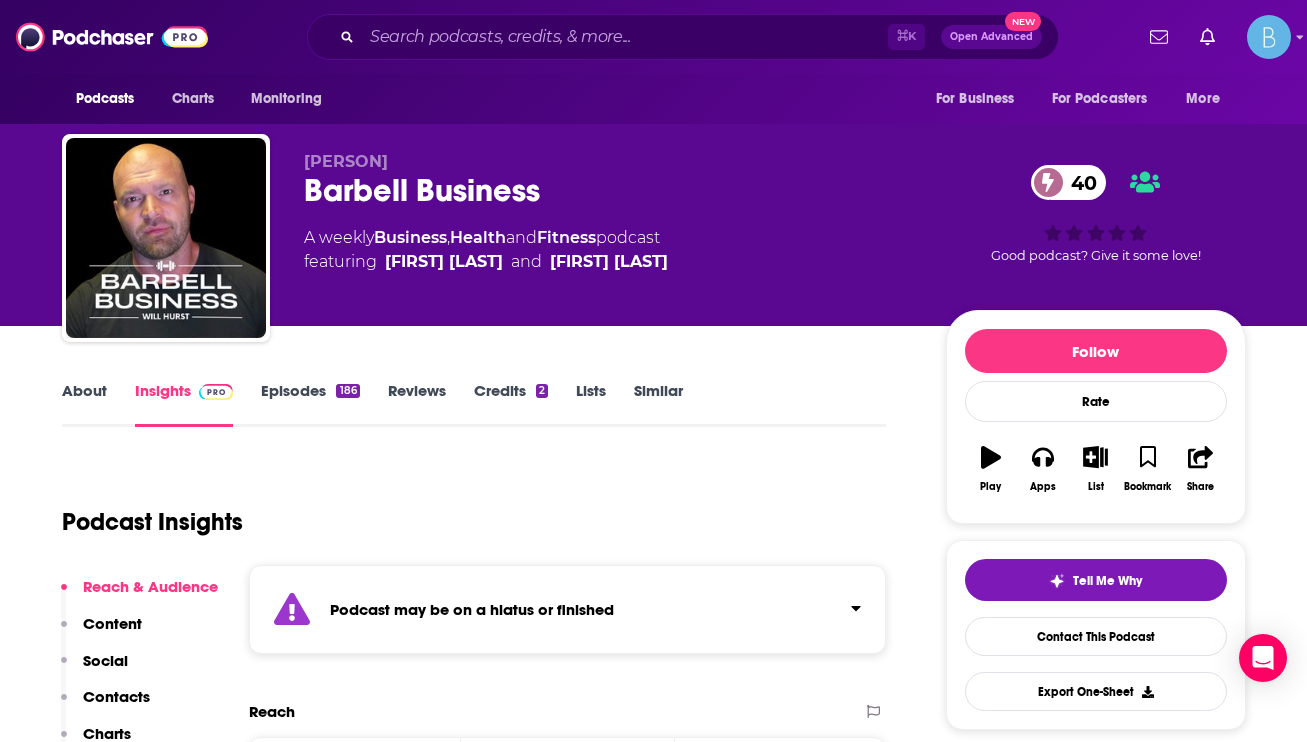 click on "Episodes [NUMBER]" at bounding box center (310, 404) 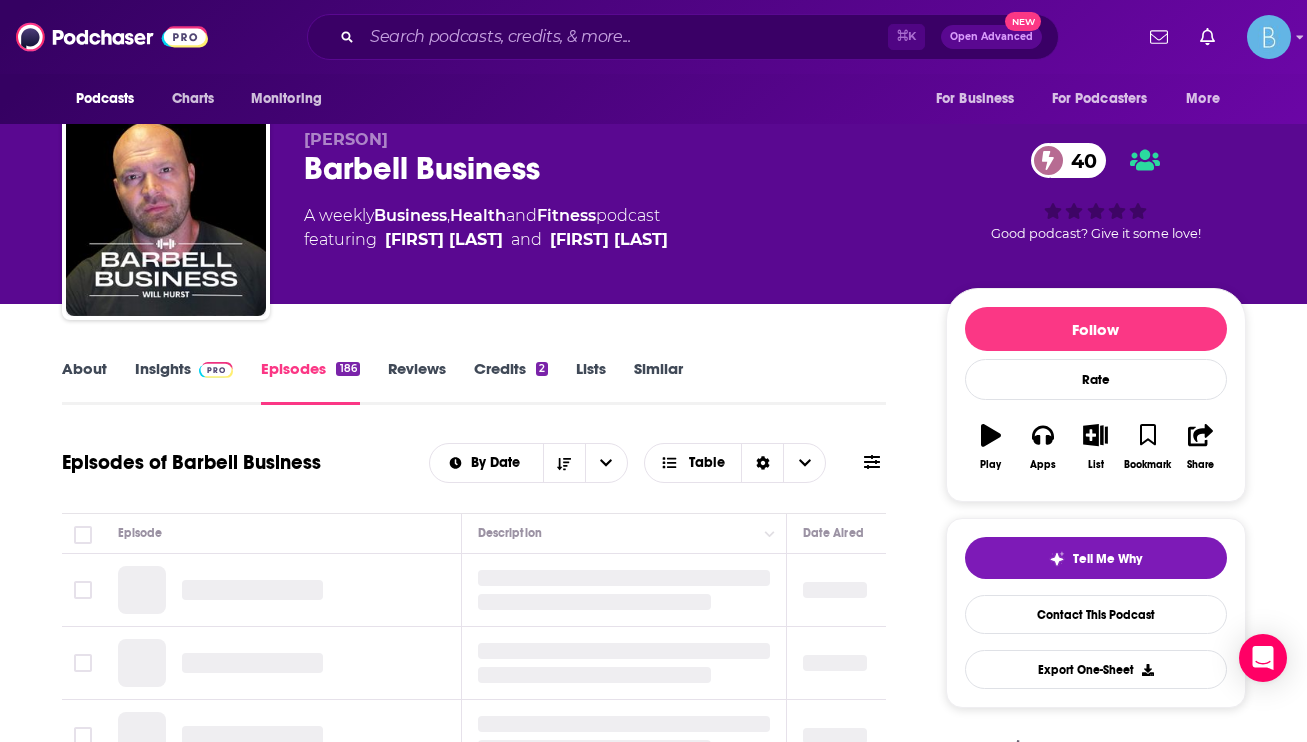 scroll, scrollTop: 120, scrollLeft: 0, axis: vertical 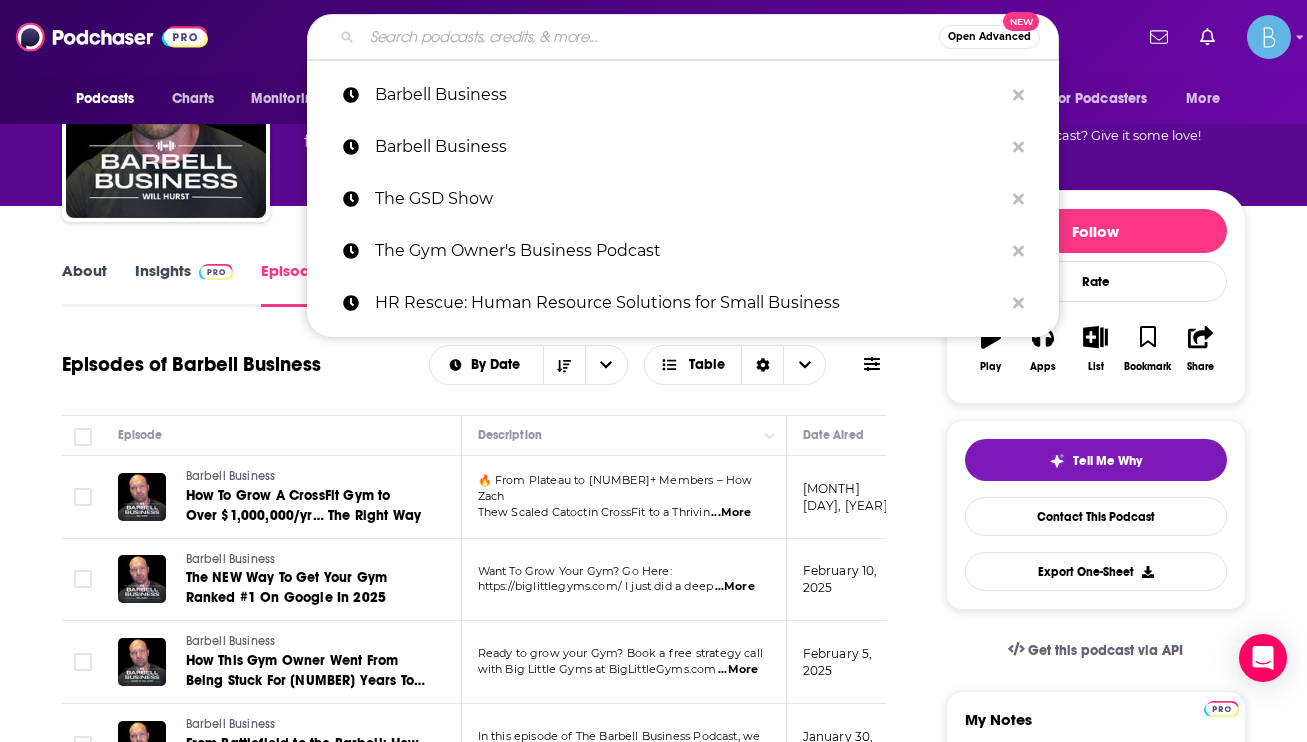 click at bounding box center (650, 37) 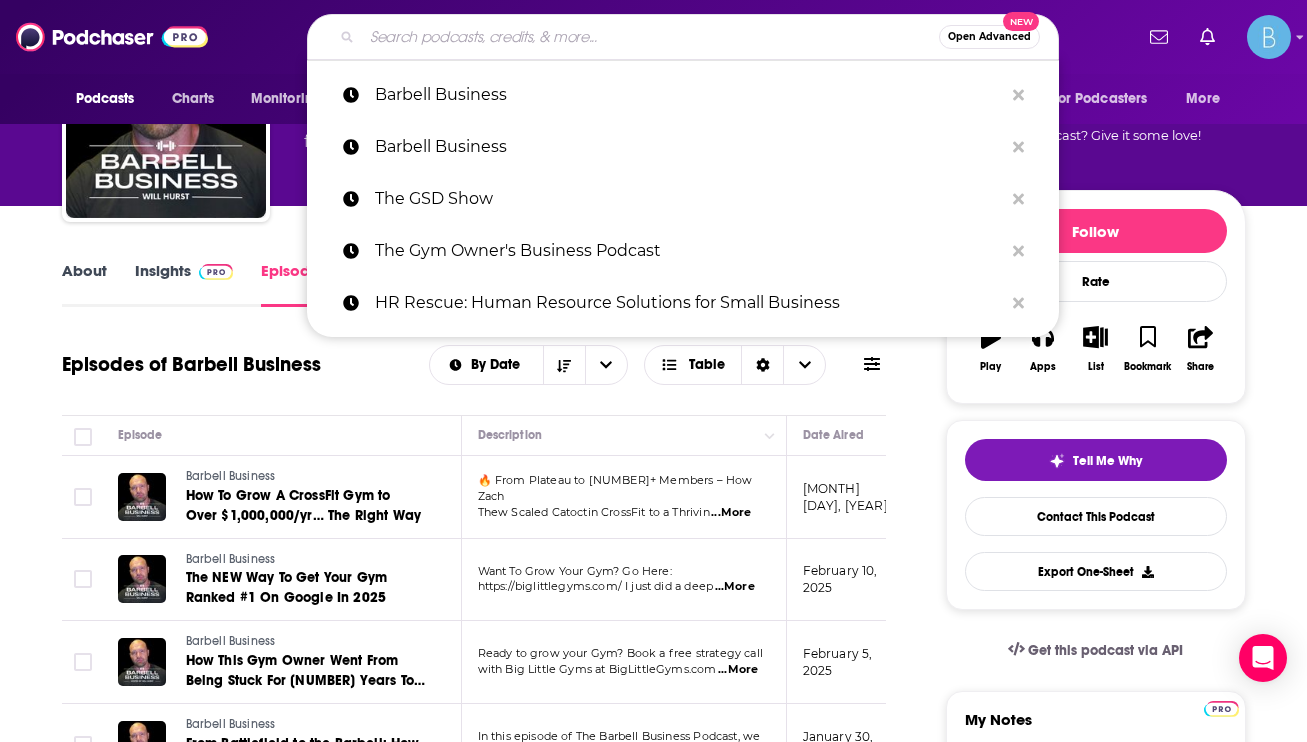 paste on "Bridge the Gap: Senior Living Podcast" 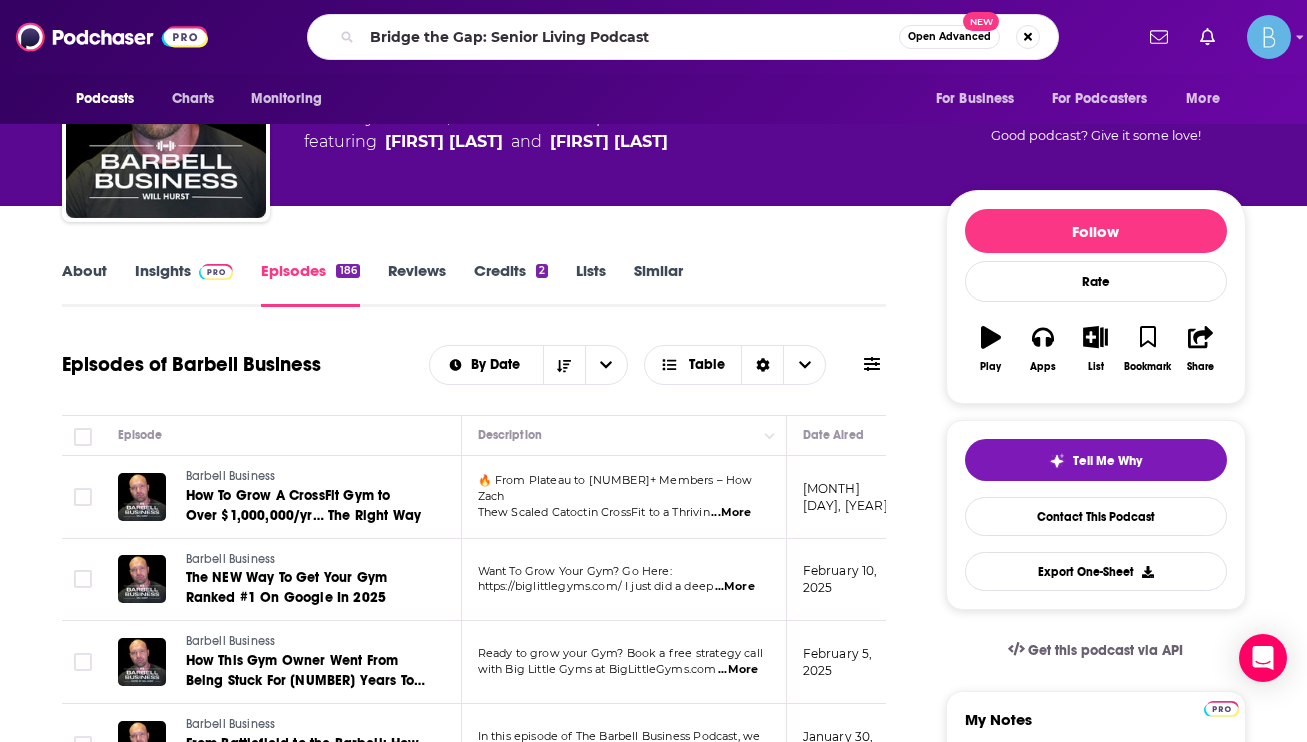 scroll, scrollTop: 0, scrollLeft: 0, axis: both 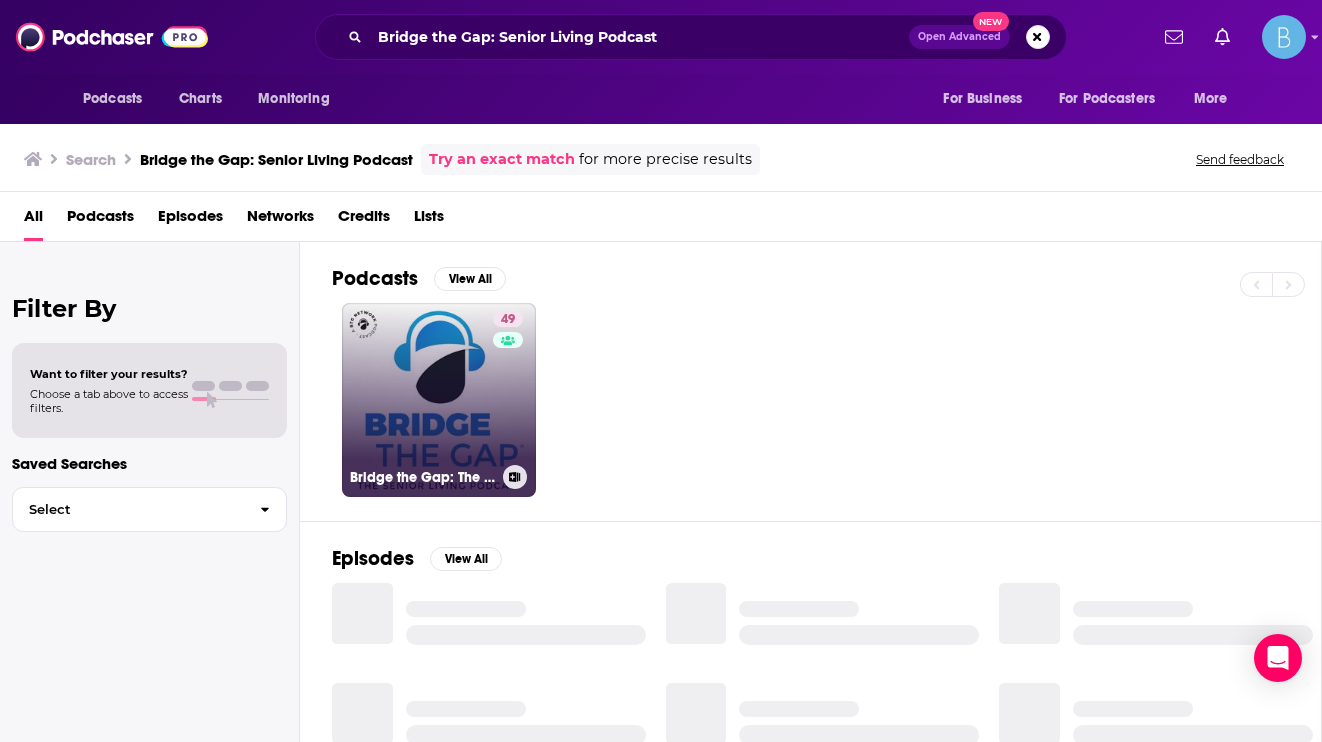 click on "49 Bridge the Gap: The Senior Living Podcast" at bounding box center (439, 400) 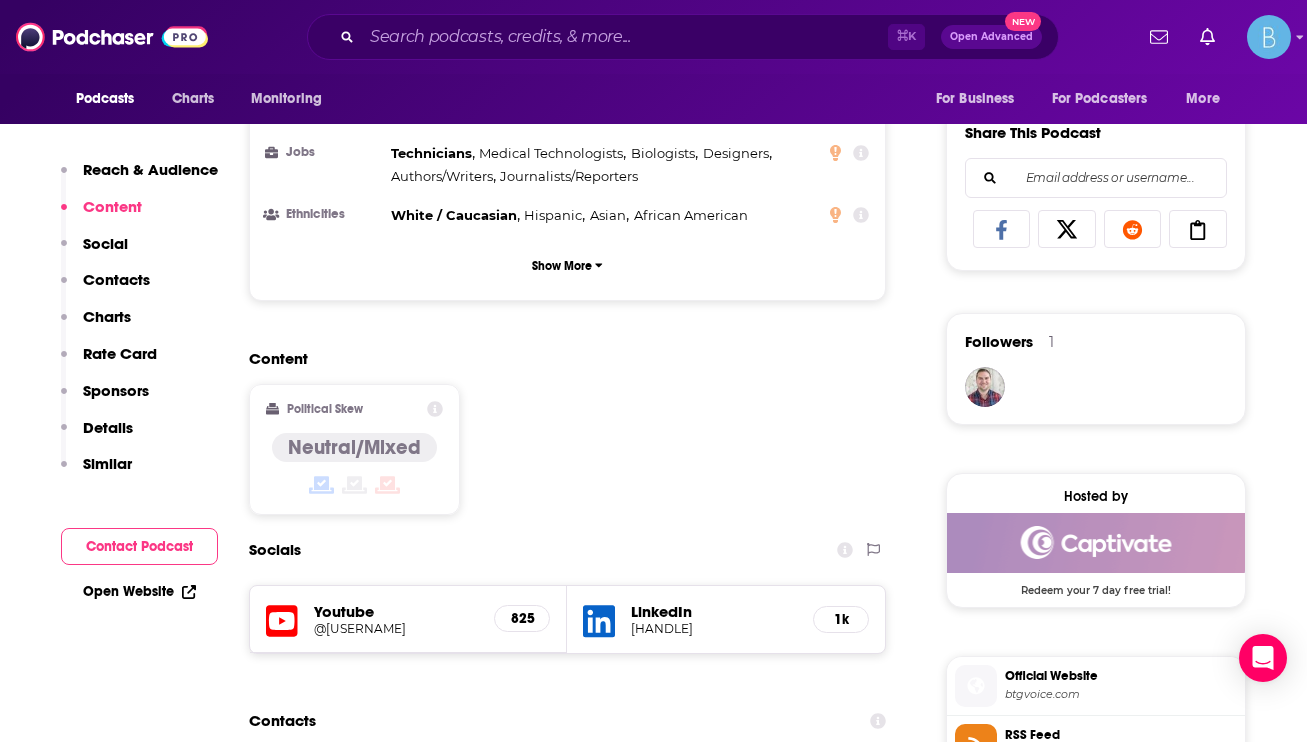 scroll, scrollTop: 1611, scrollLeft: 0, axis: vertical 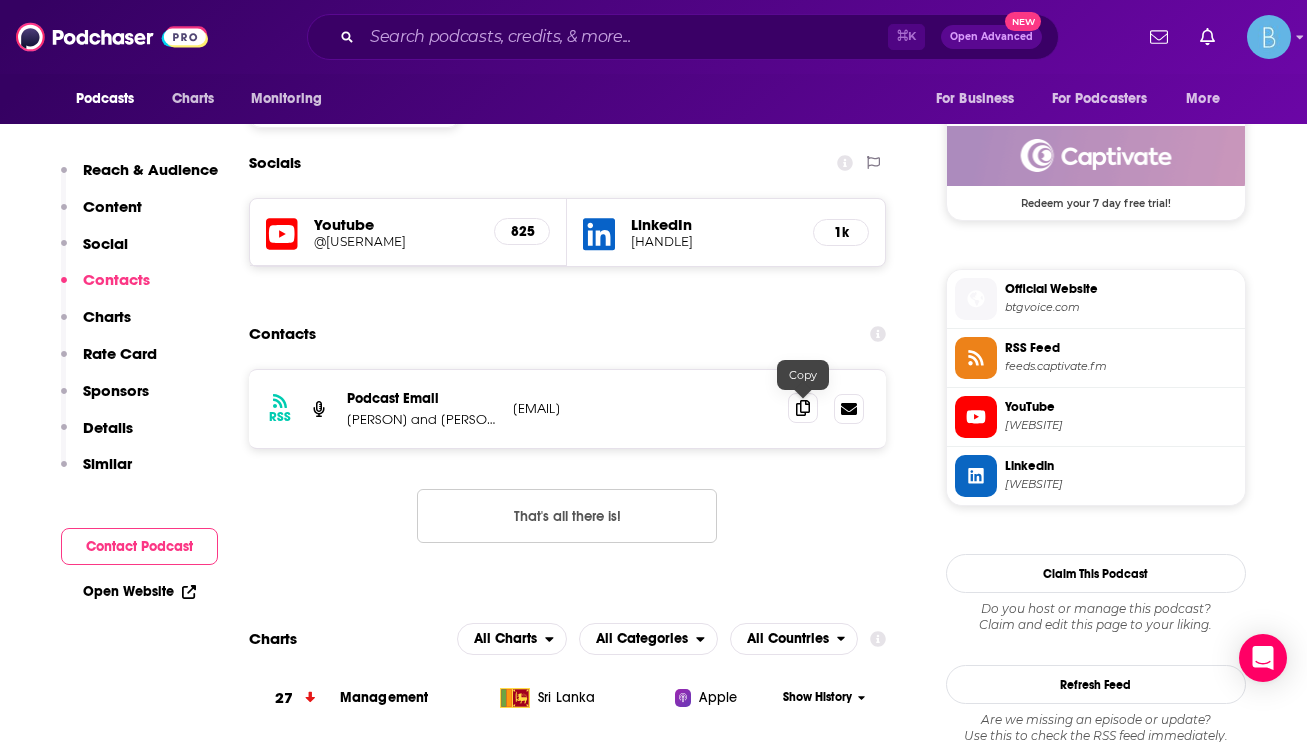 click at bounding box center [803, 408] 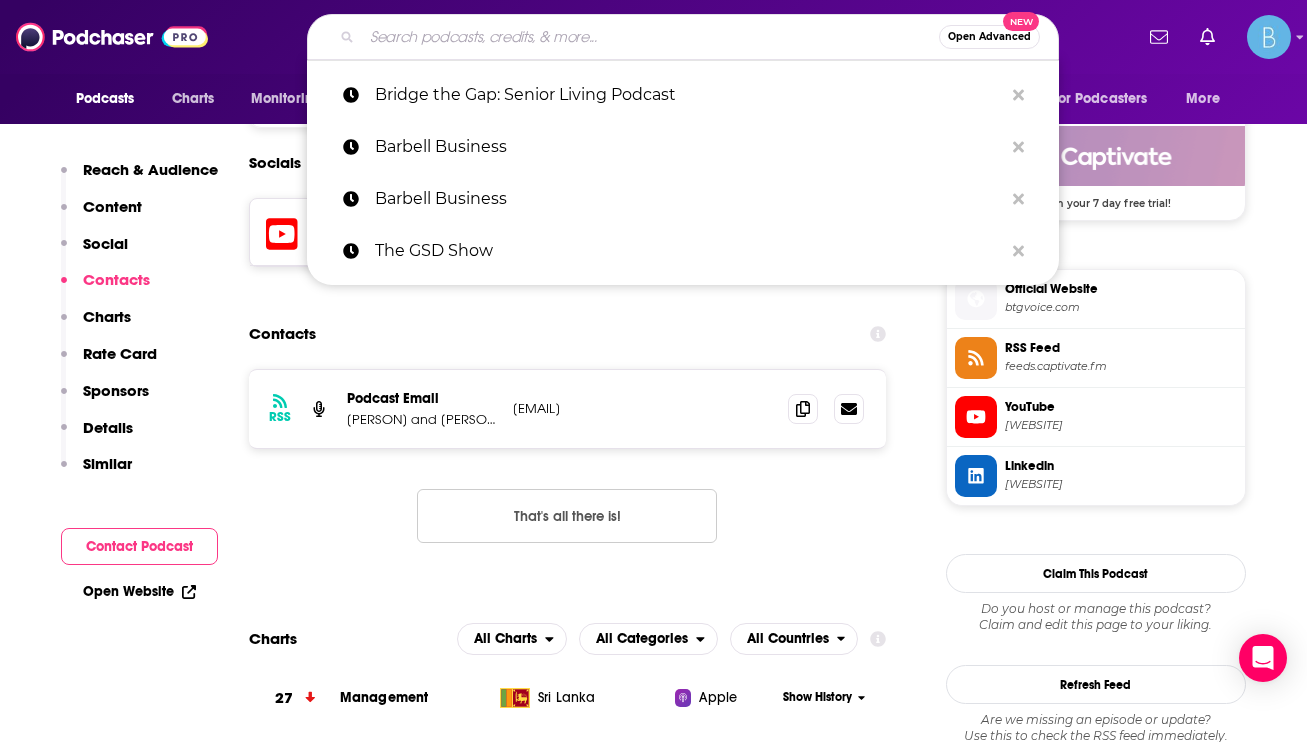 click at bounding box center (650, 37) 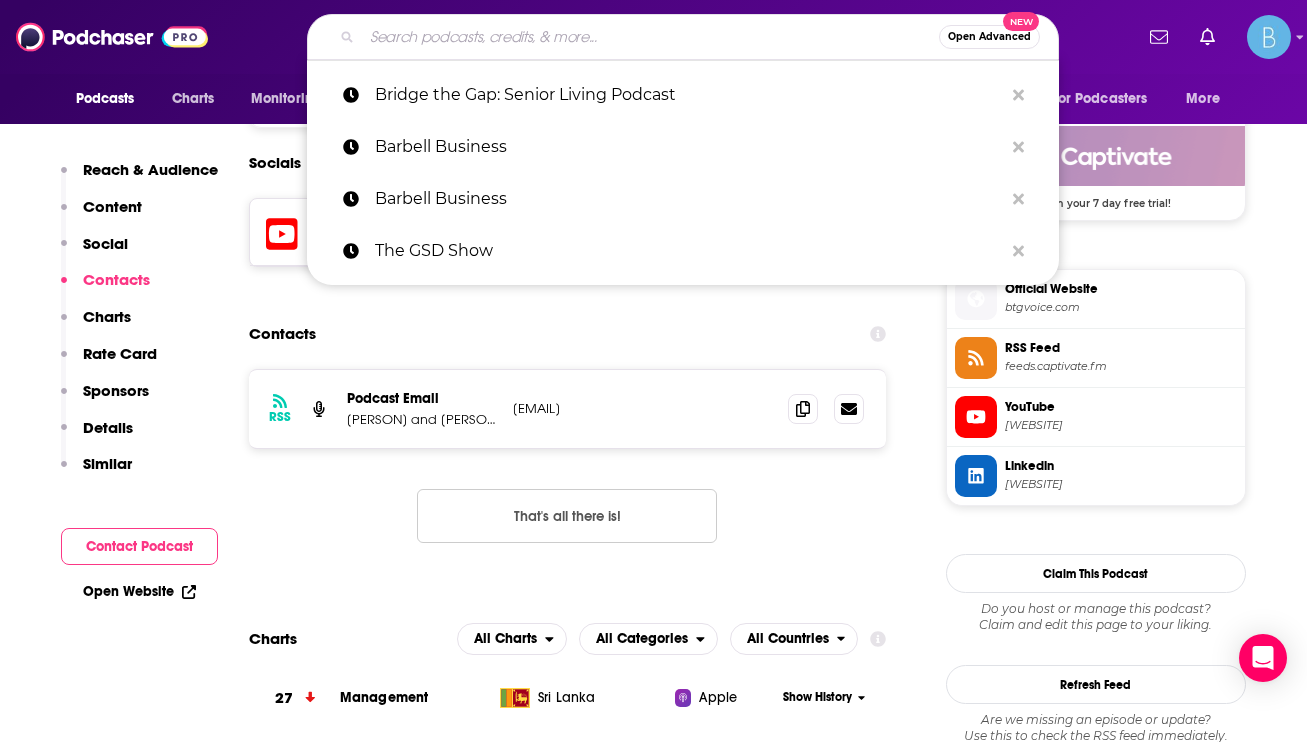 paste on "Transform Podcast by Senior Living News" 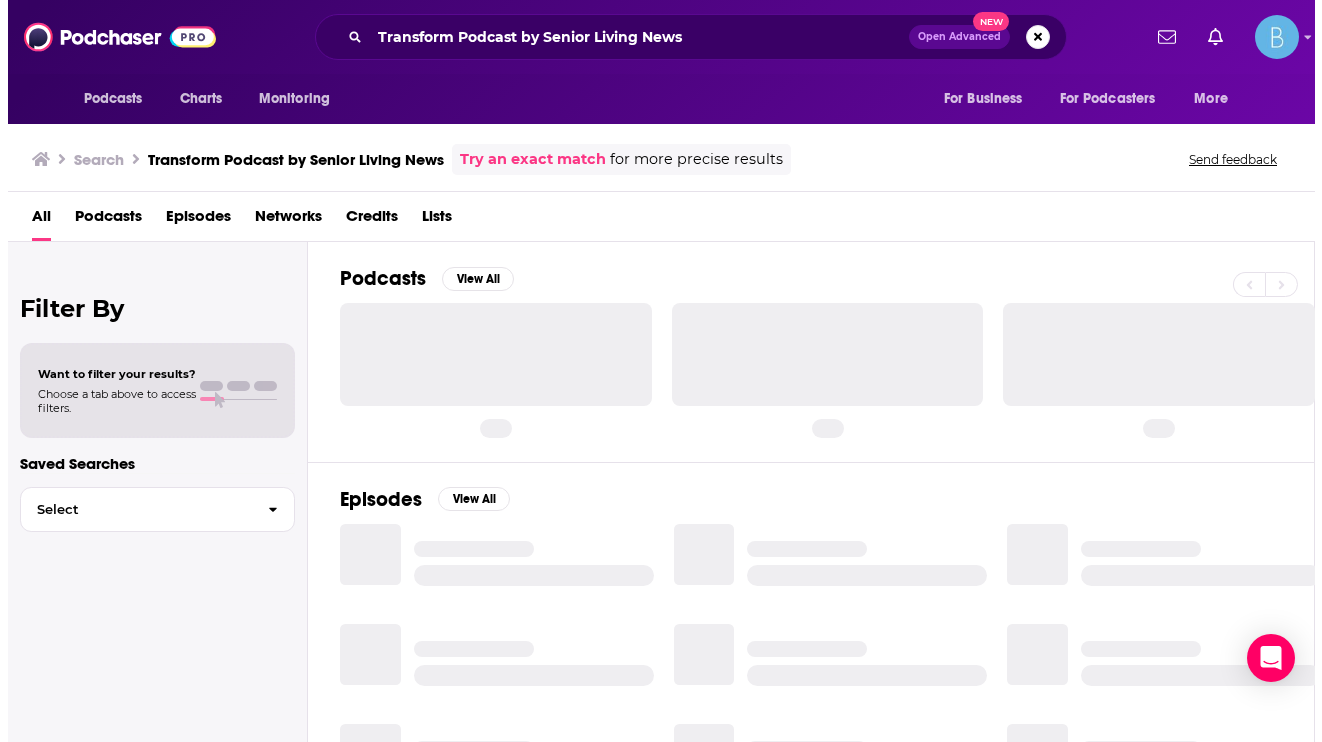 scroll, scrollTop: 0, scrollLeft: 0, axis: both 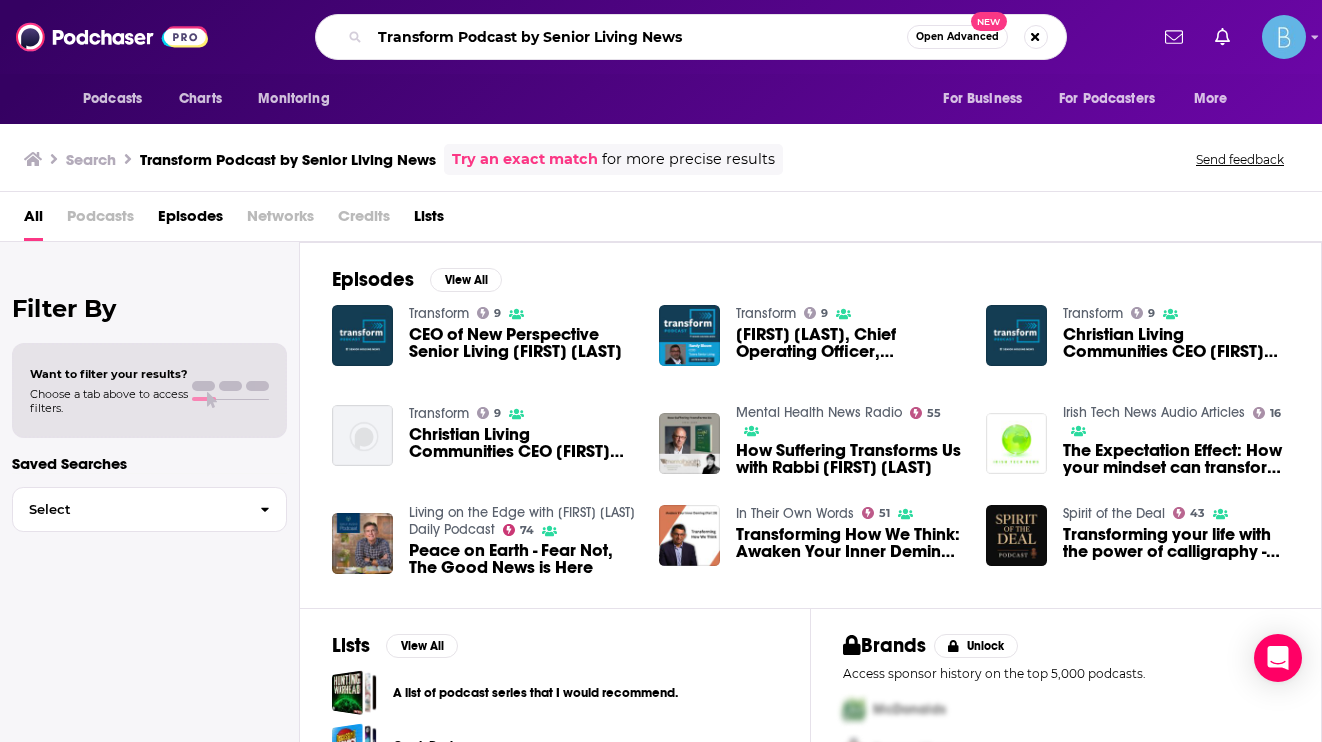 drag, startPoint x: 703, startPoint y: 48, endPoint x: 533, endPoint y: 32, distance: 170.75128 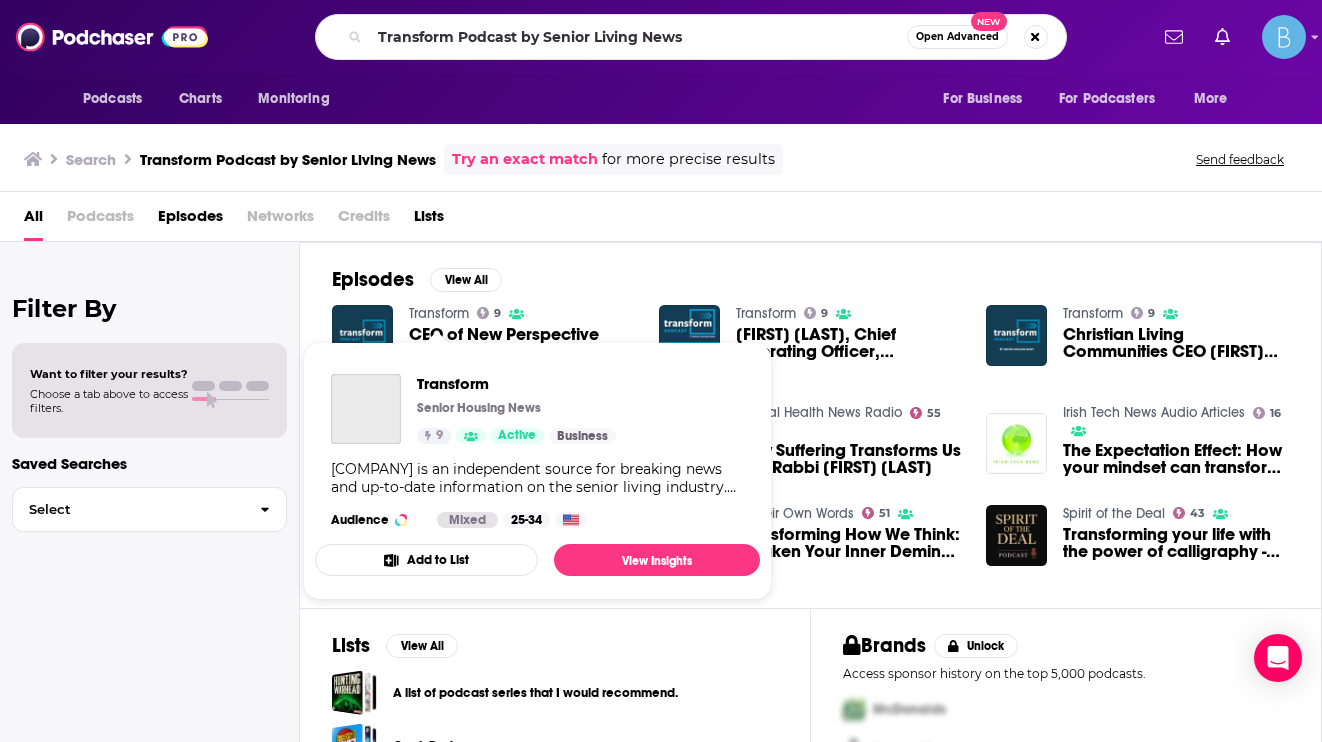 click on "Transform" at bounding box center (439, 313) 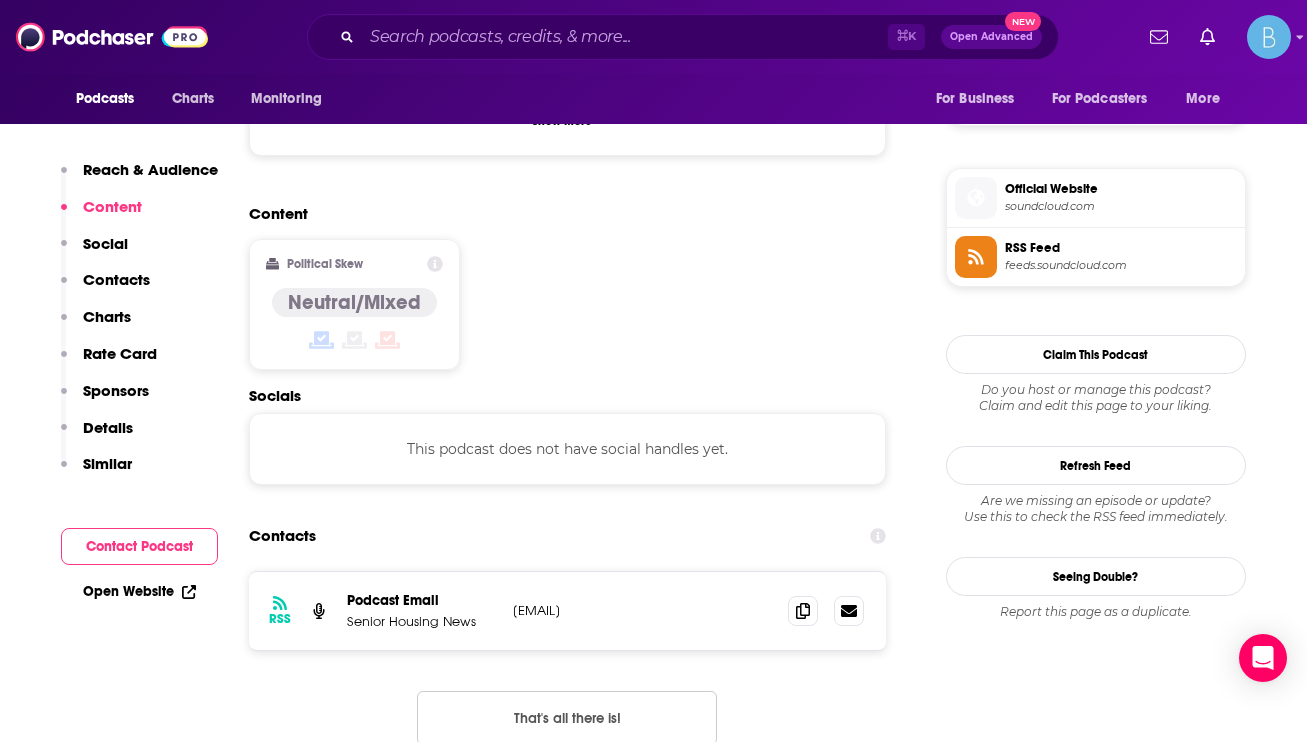 scroll, scrollTop: 1389, scrollLeft: 0, axis: vertical 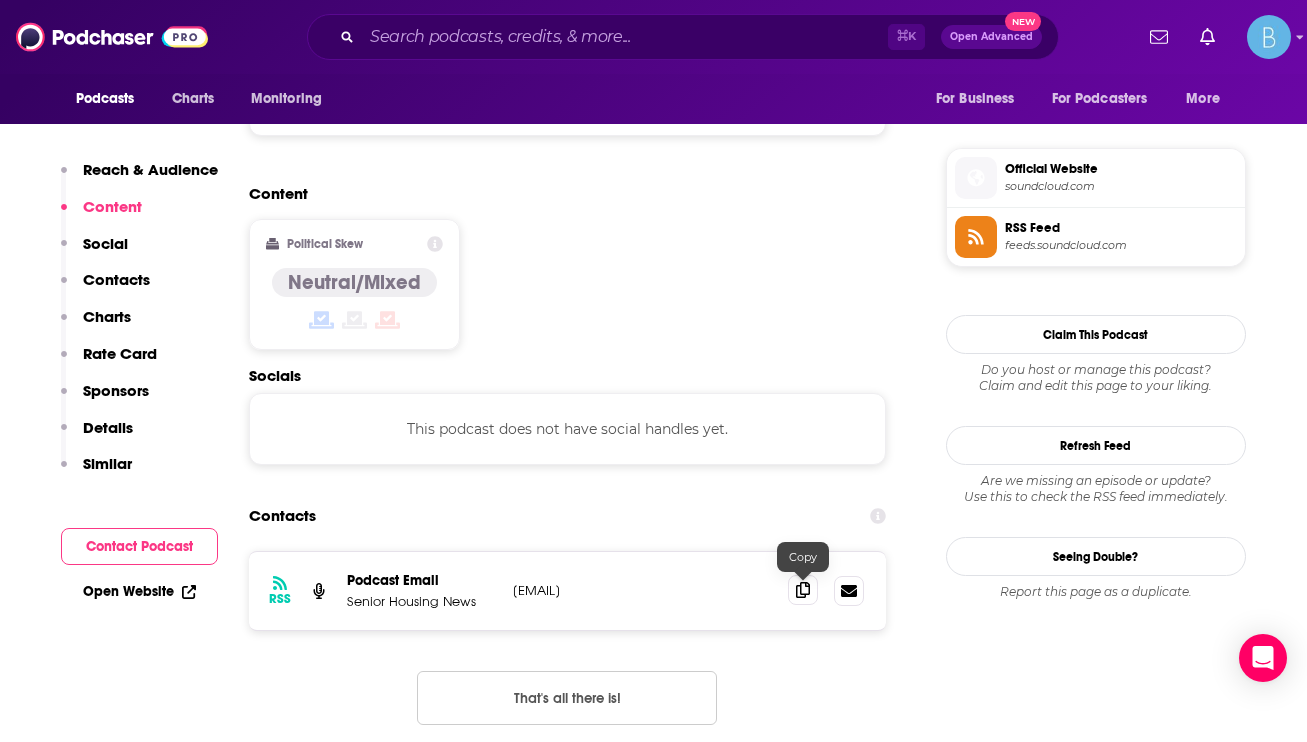 click 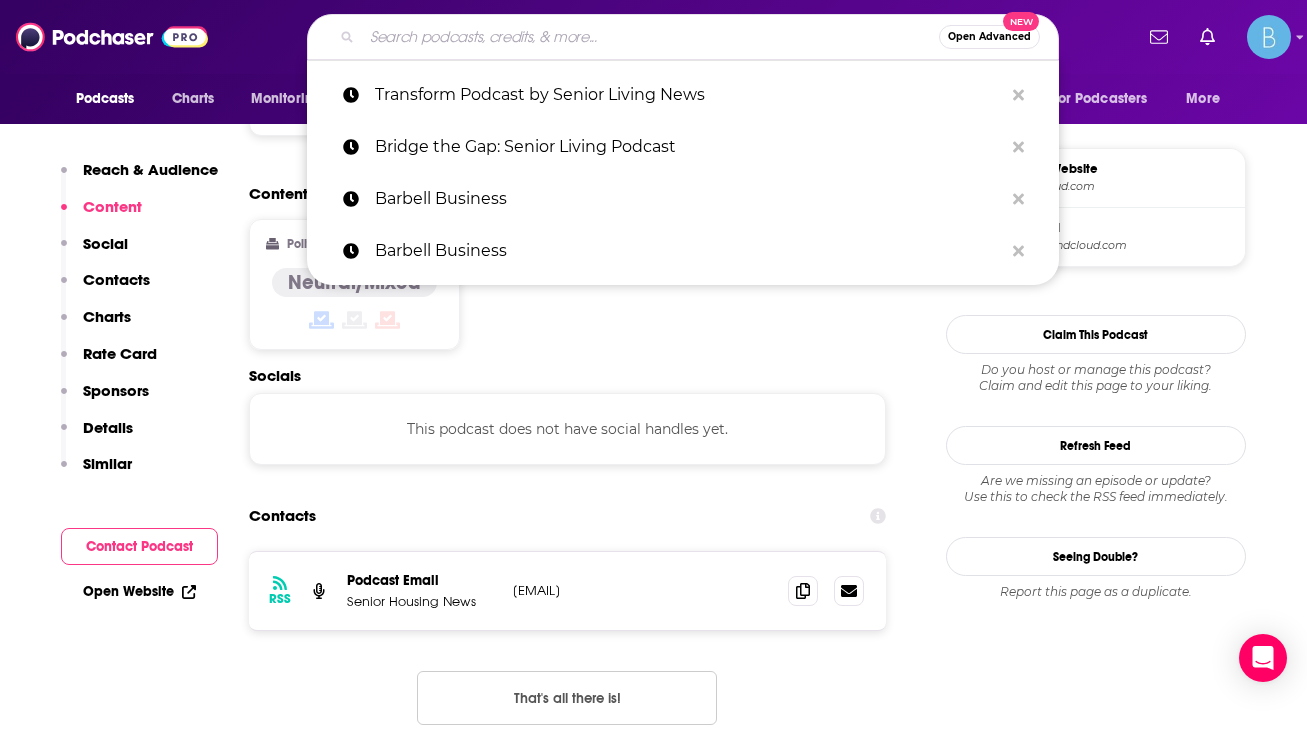 click at bounding box center [650, 37] 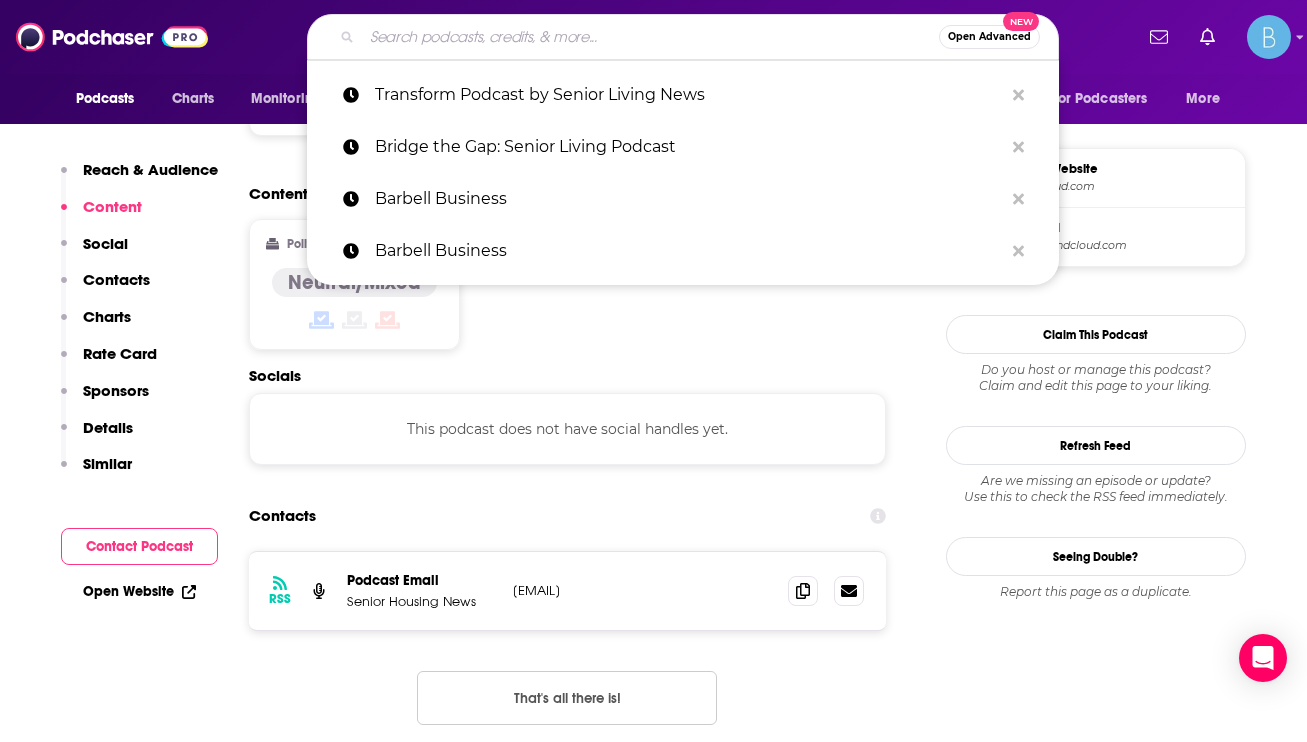 paste on "The Nursing Home Podcast" 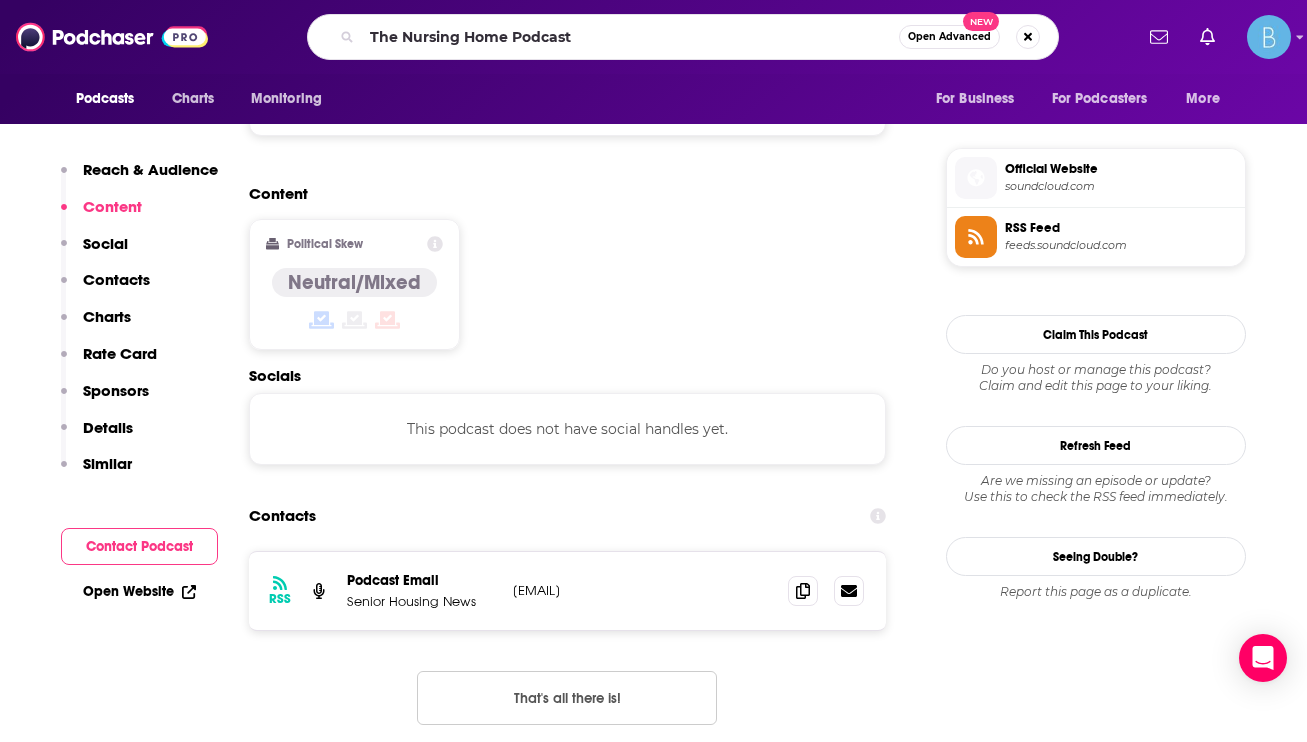 scroll, scrollTop: 0, scrollLeft: 0, axis: both 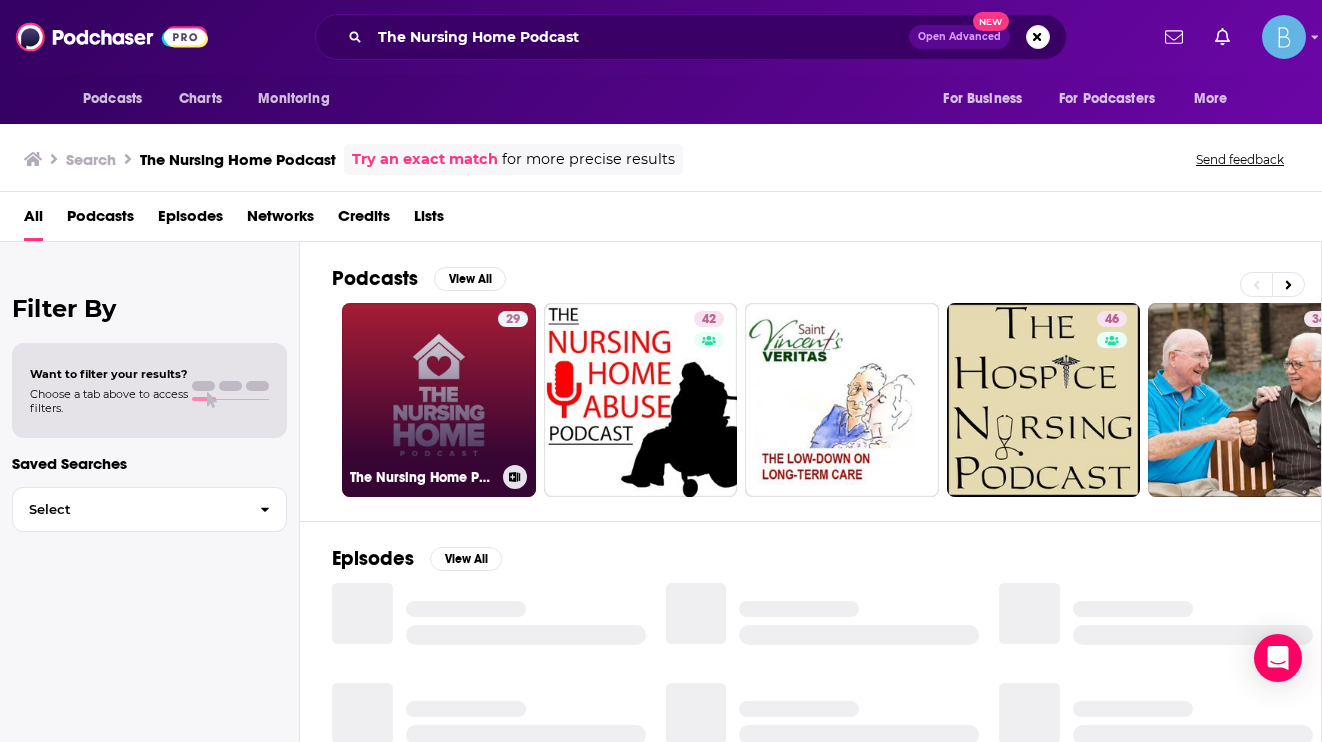 click on "29 The Nursing Home Podcast" at bounding box center (439, 400) 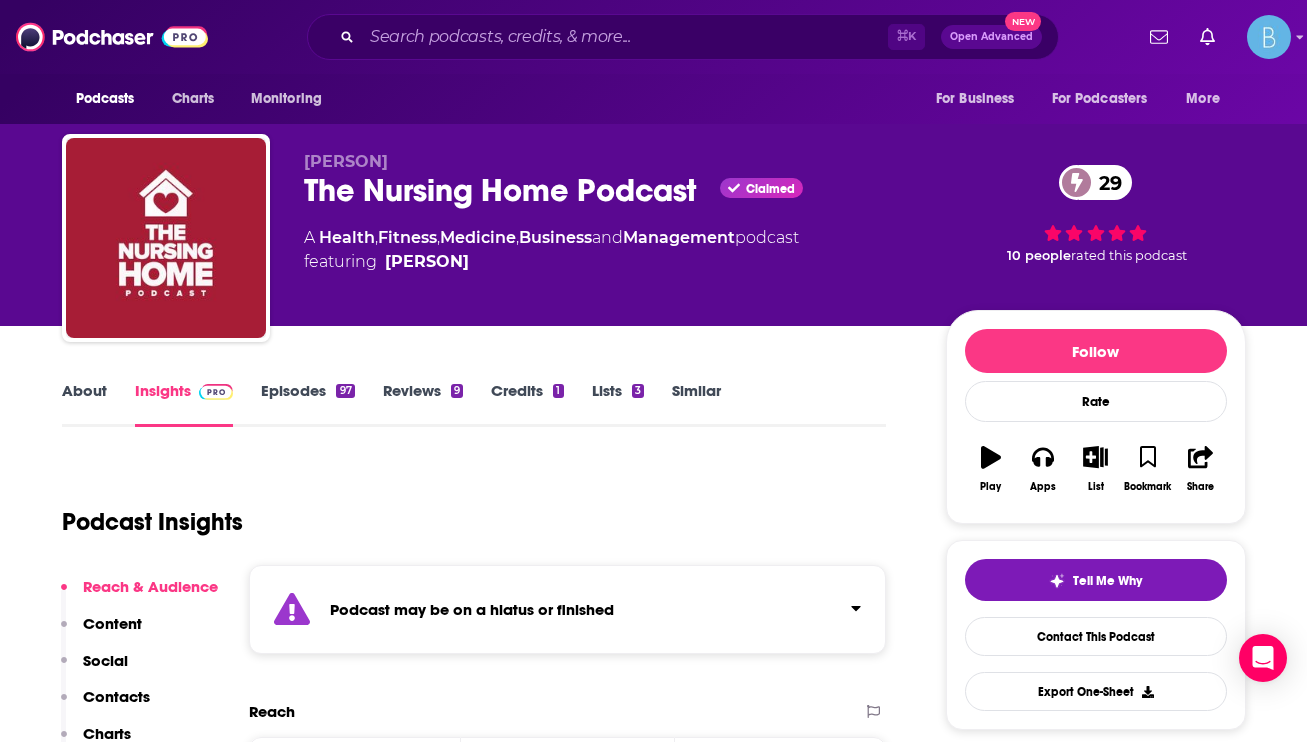 click on "Episodes 97" at bounding box center (307, 404) 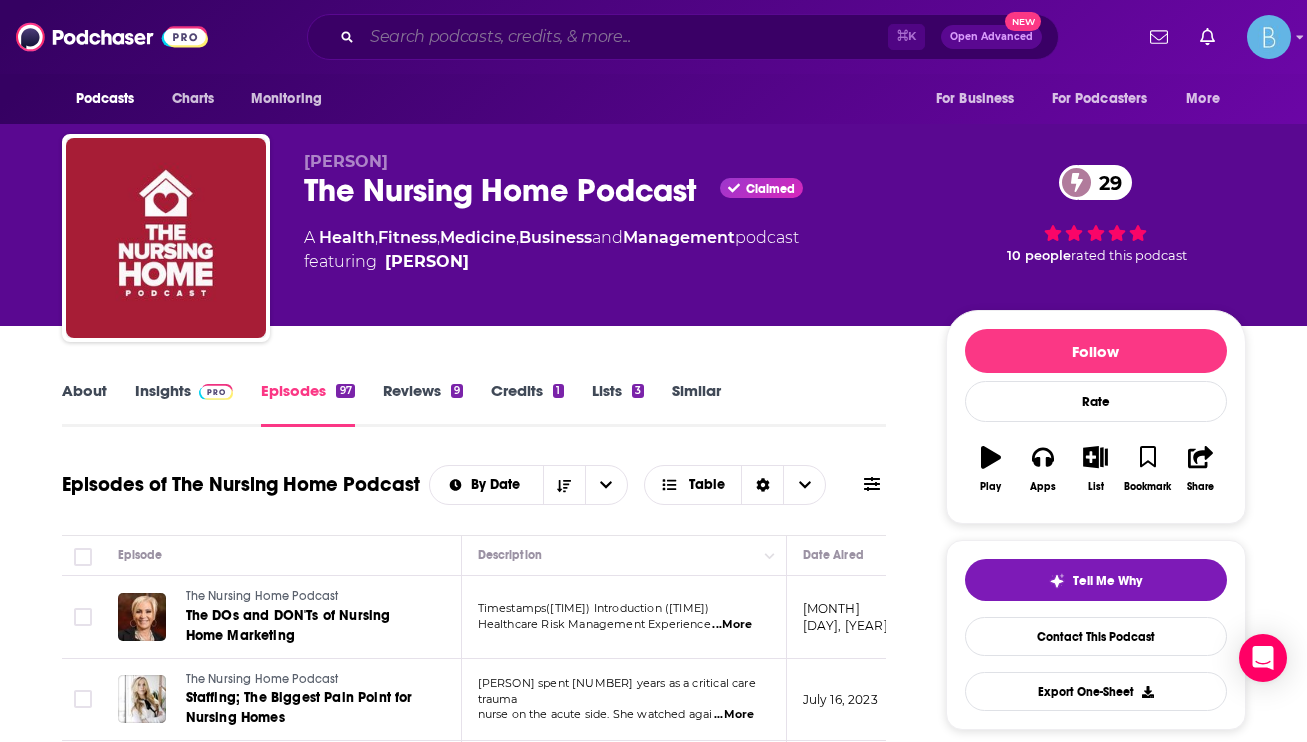click at bounding box center [625, 37] 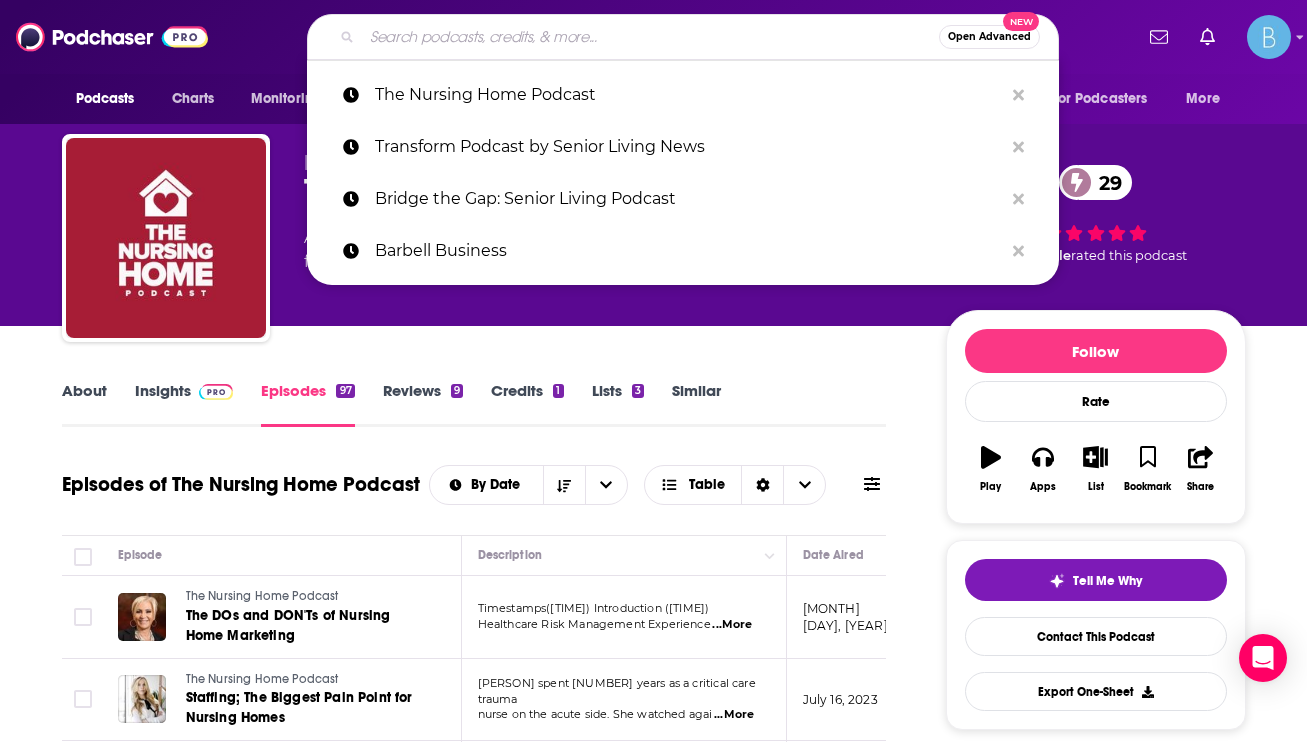 paste on "The Assisted Living Network" 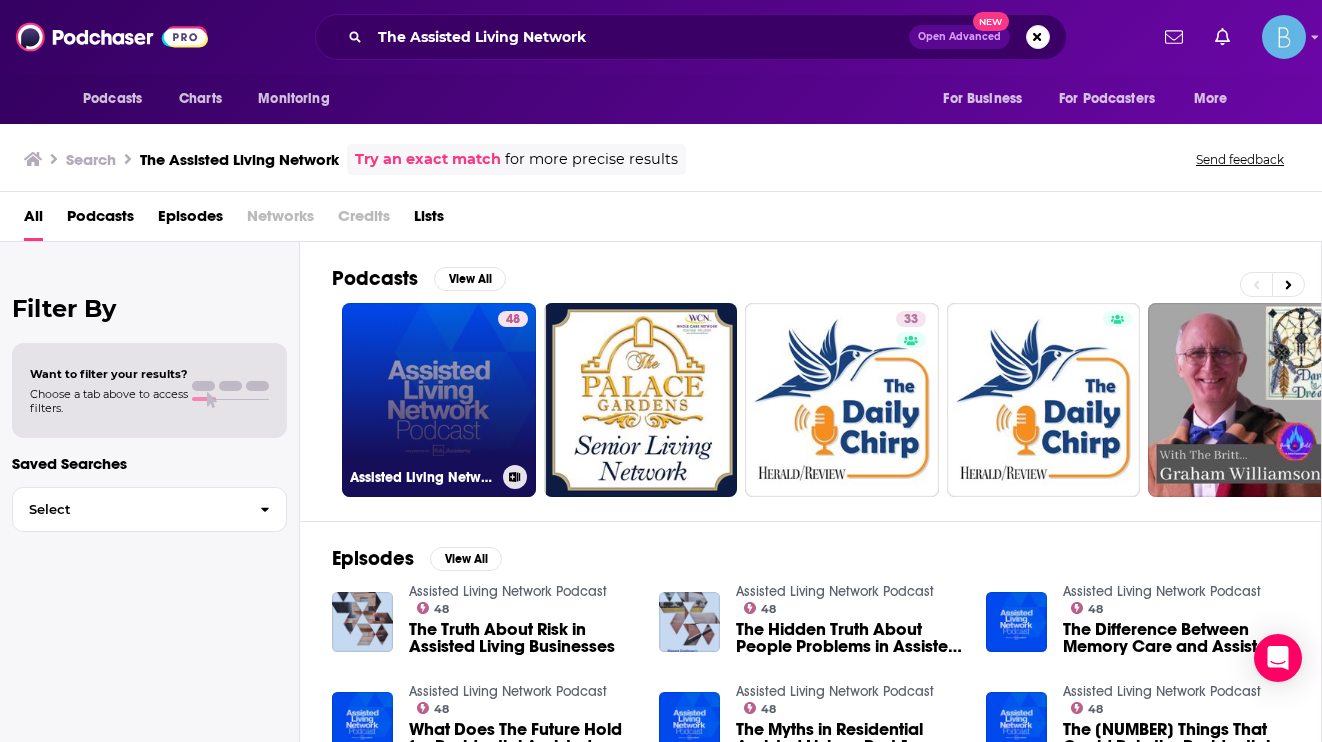 click on "[NUMBER] Assisted Living Network Podcast" at bounding box center (439, 400) 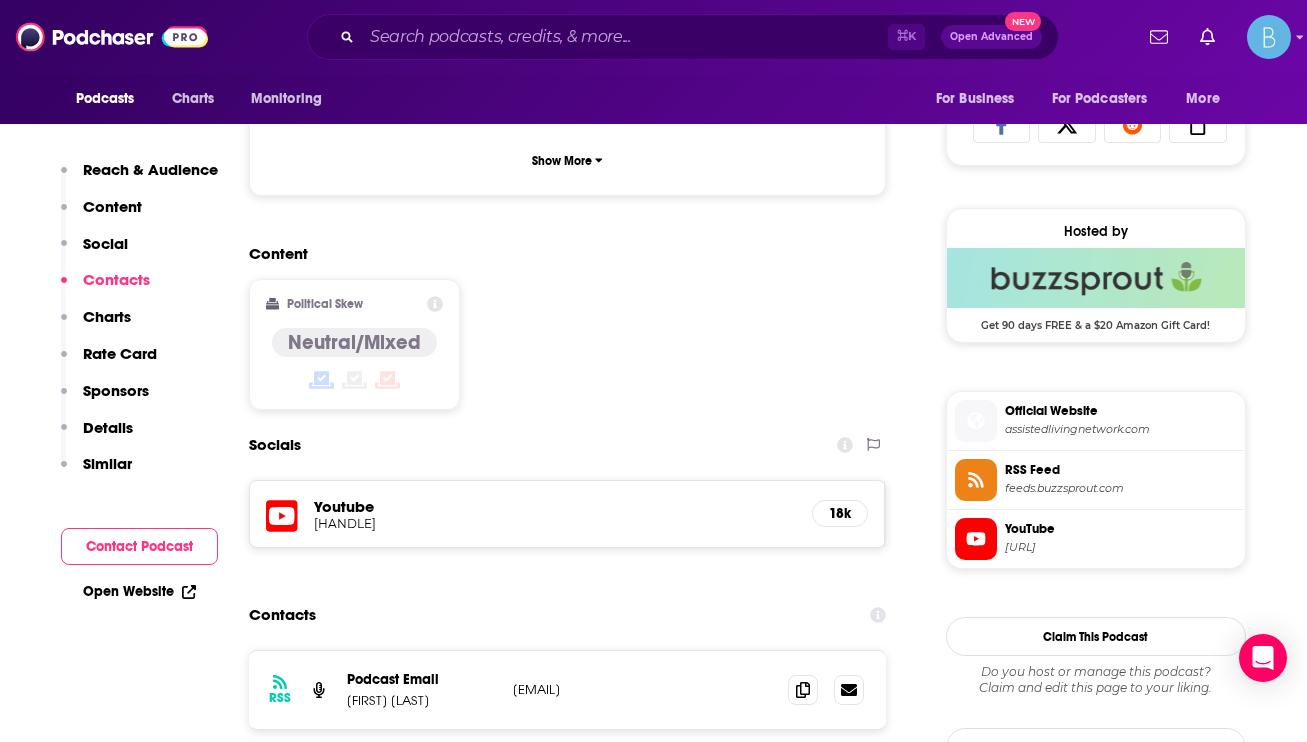 scroll, scrollTop: 1757, scrollLeft: 0, axis: vertical 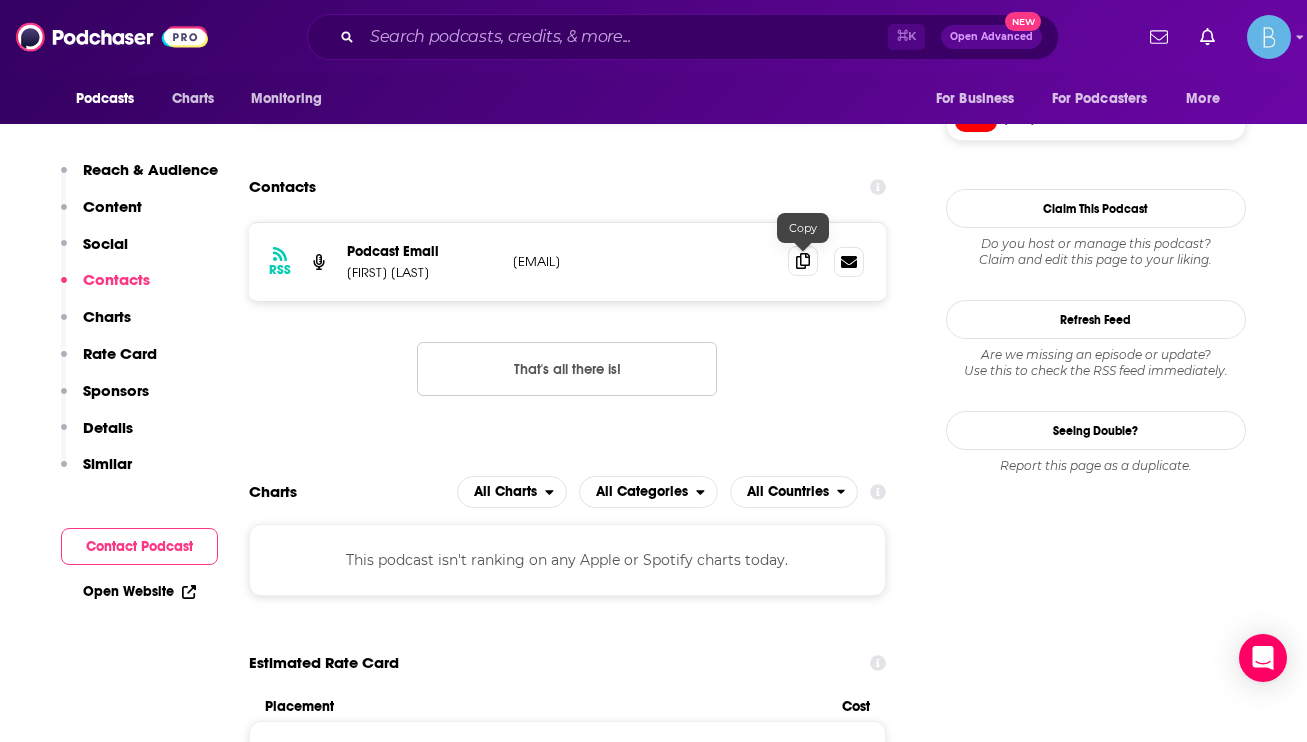 click at bounding box center (803, 261) 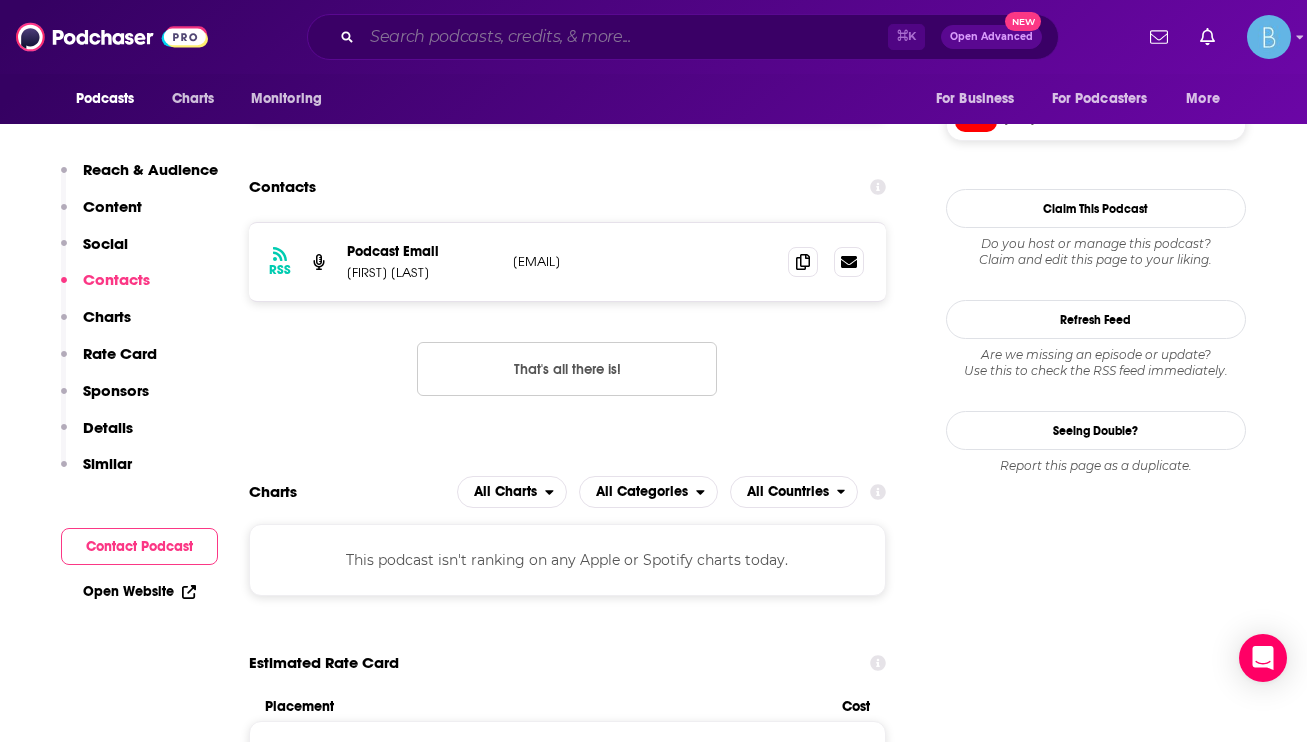 click at bounding box center [625, 37] 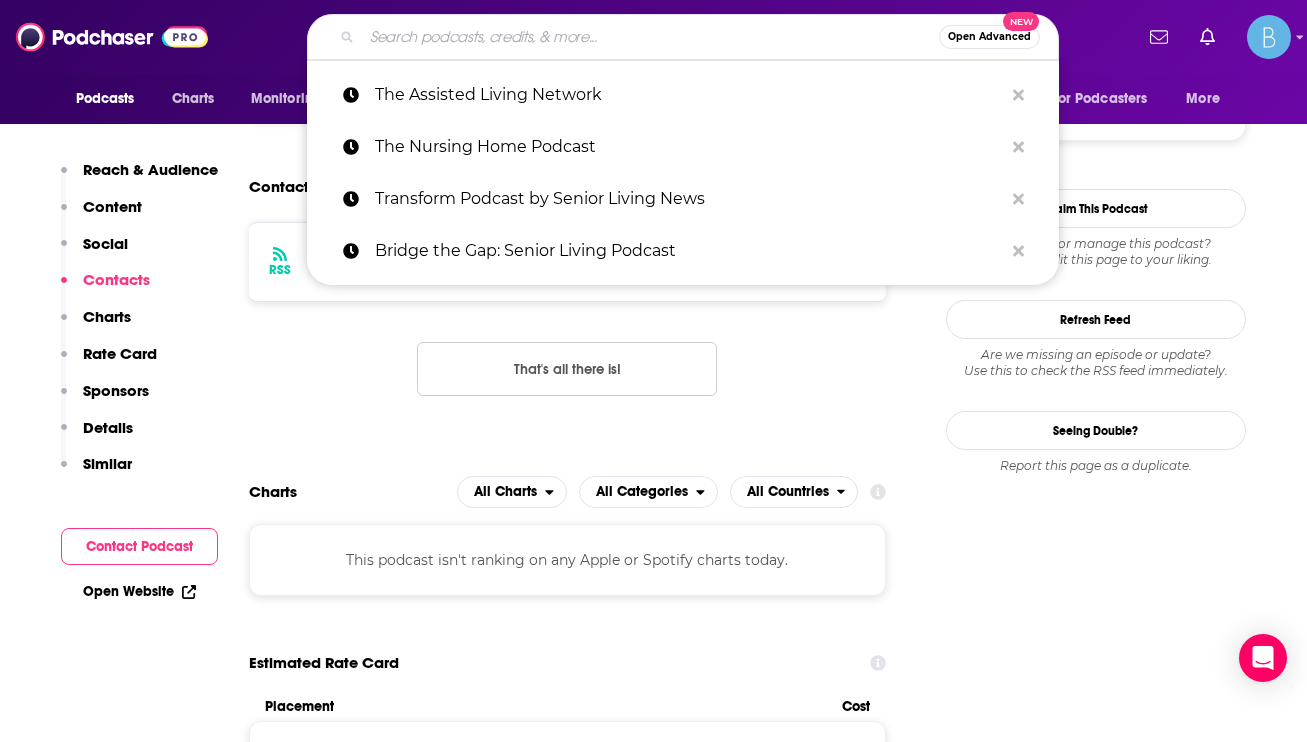 paste on "The Child Care Business Podcast" 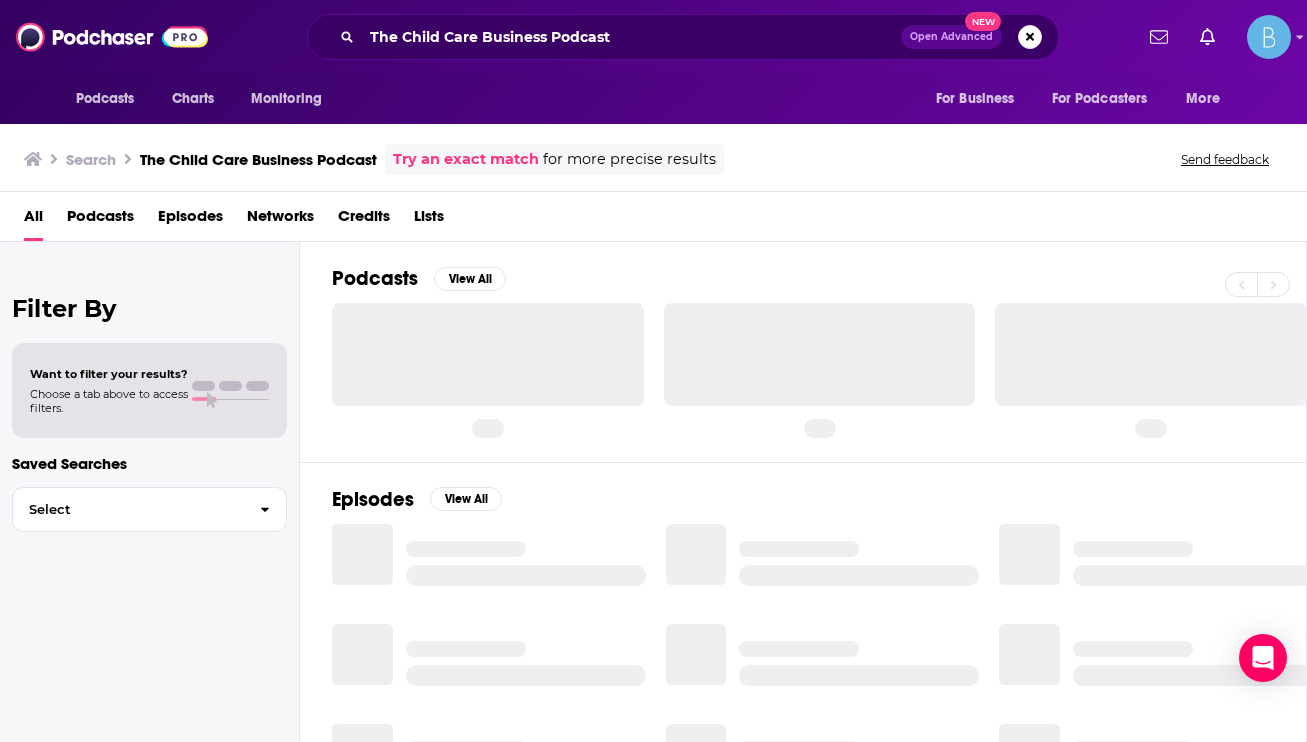 scroll, scrollTop: 0, scrollLeft: 0, axis: both 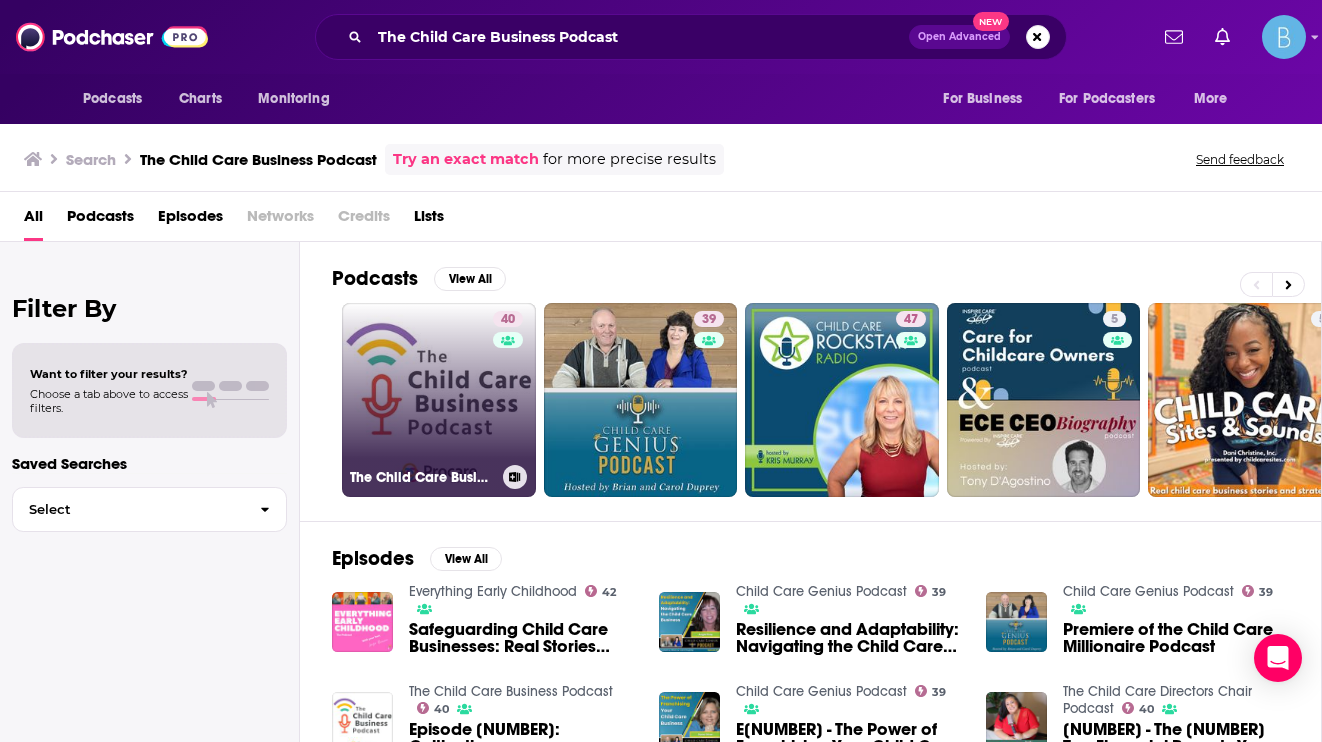 click on "[NUMBER] The Child Care Business Podcast" at bounding box center [439, 400] 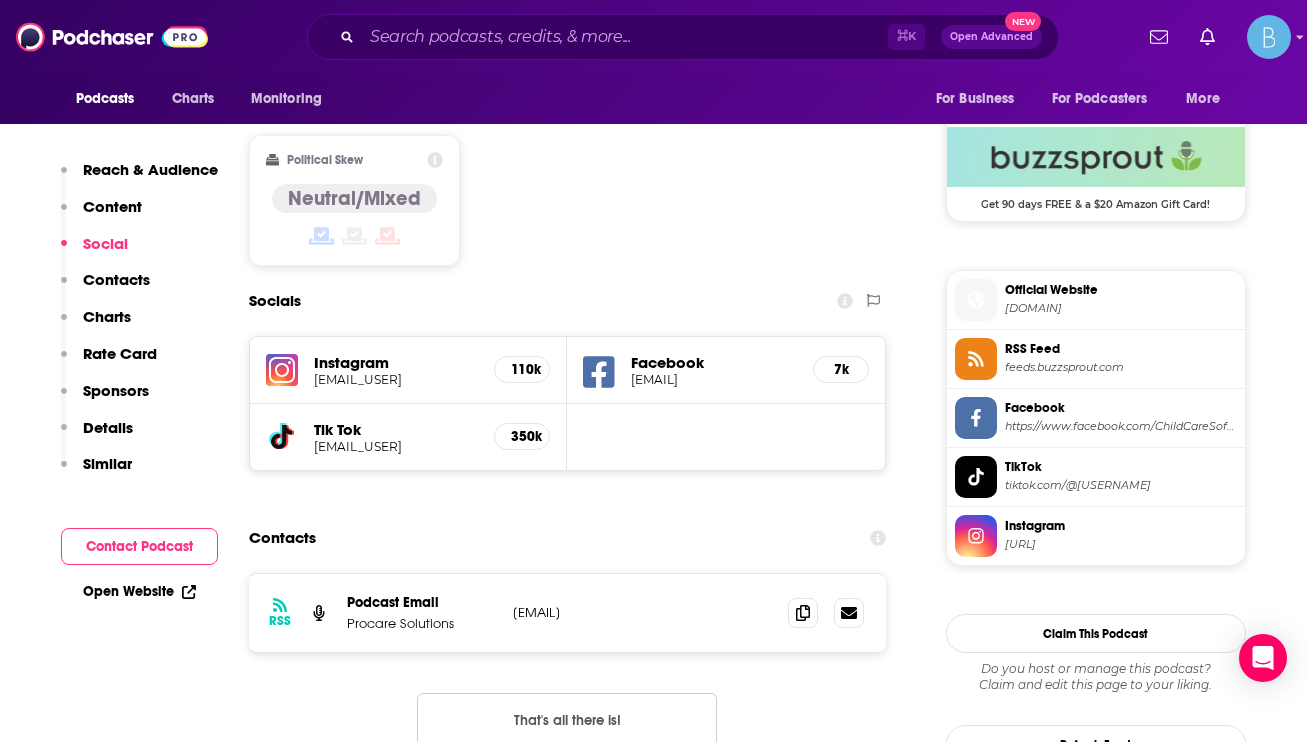 scroll, scrollTop: 1506, scrollLeft: 0, axis: vertical 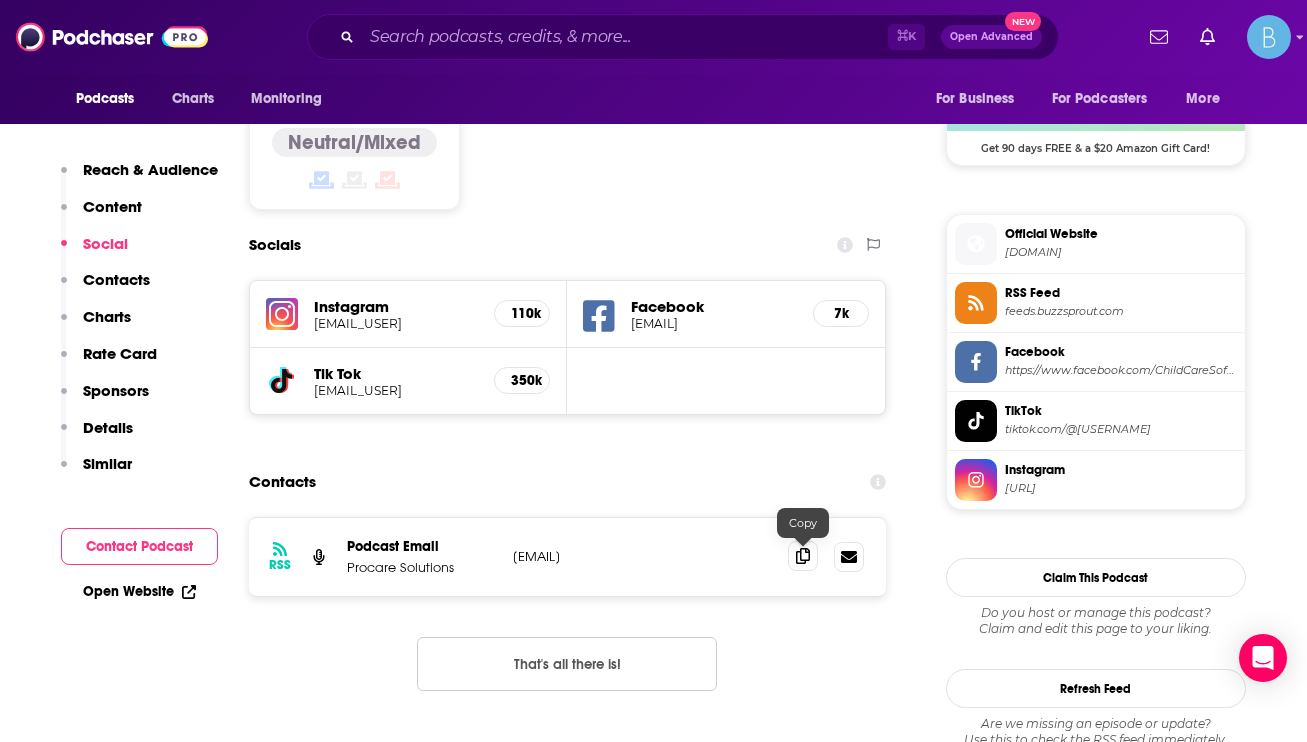 click 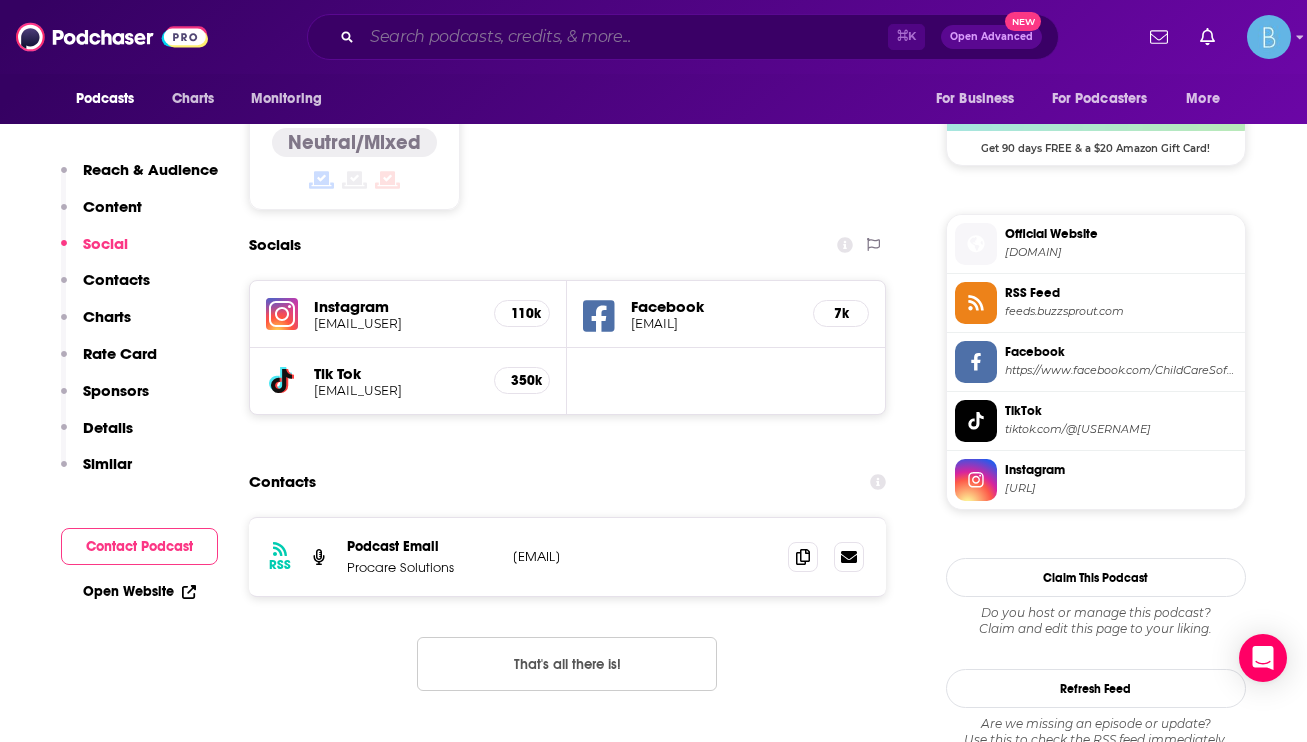 click at bounding box center [625, 37] 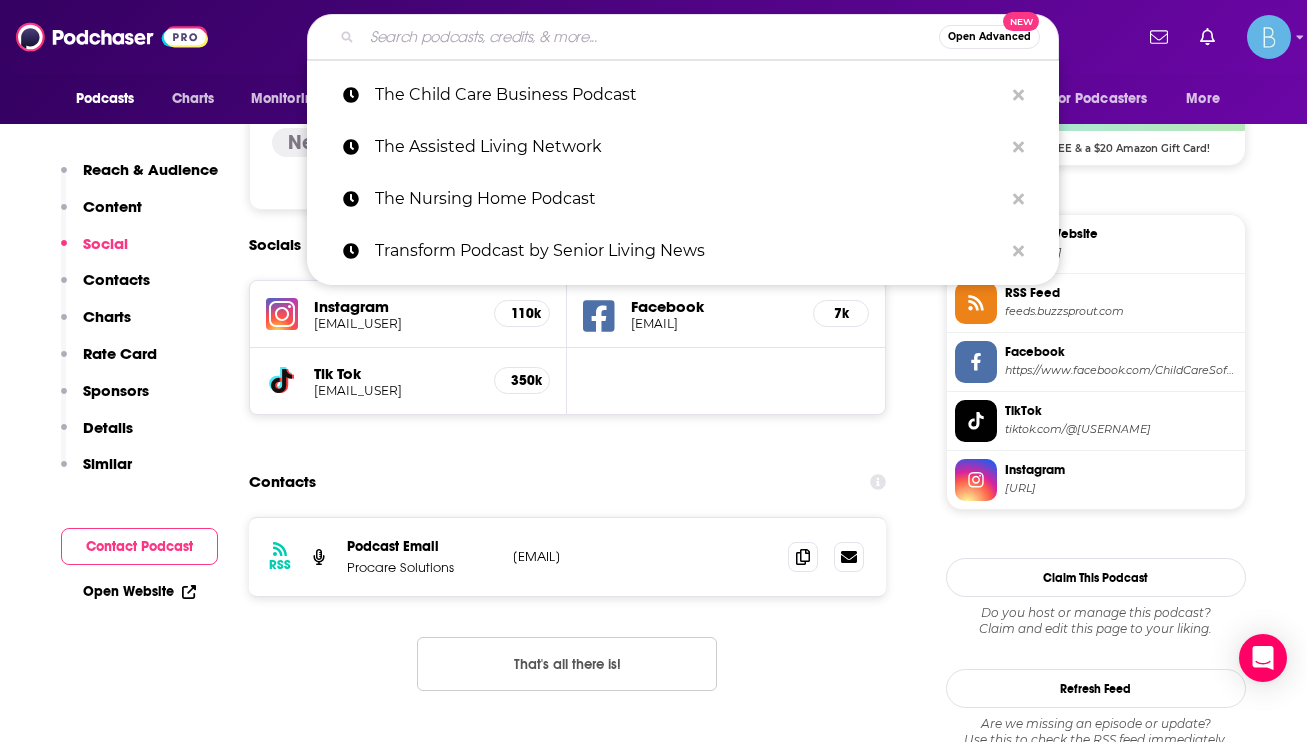 paste on "Early Childhood Business Made Easy" 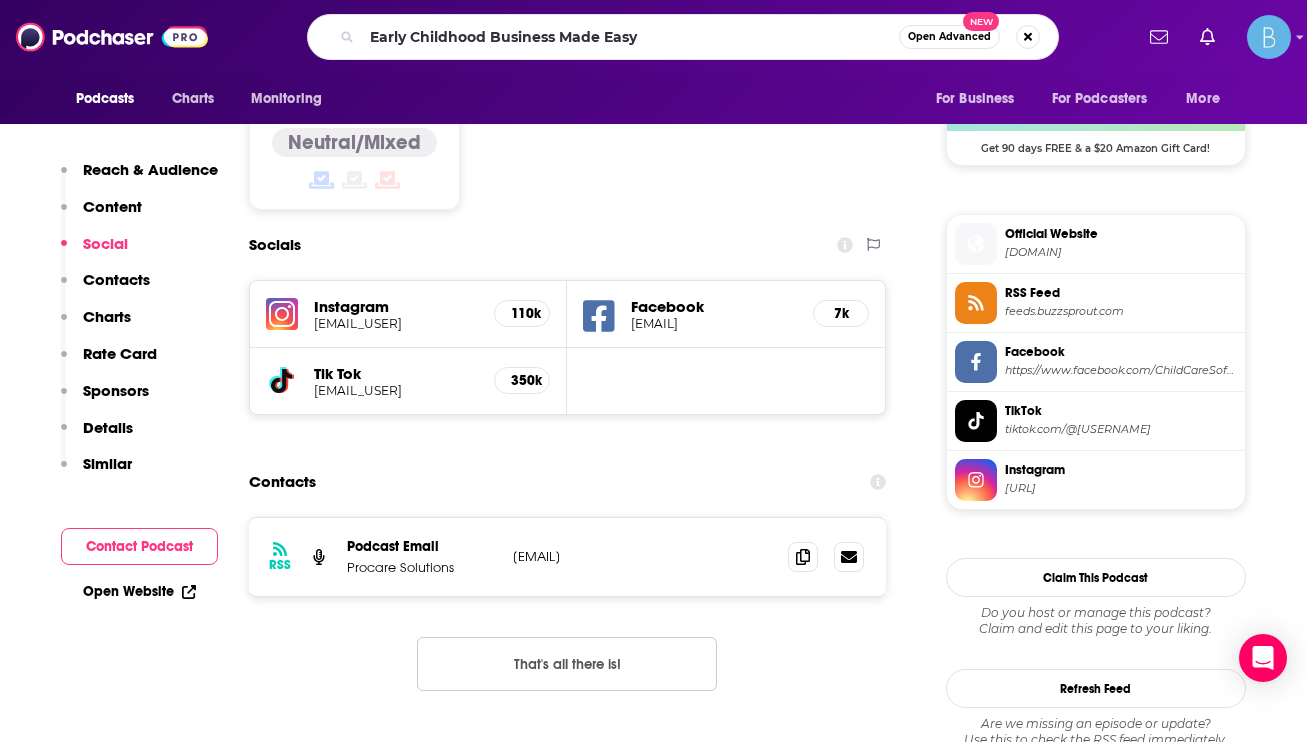 scroll, scrollTop: 0, scrollLeft: 0, axis: both 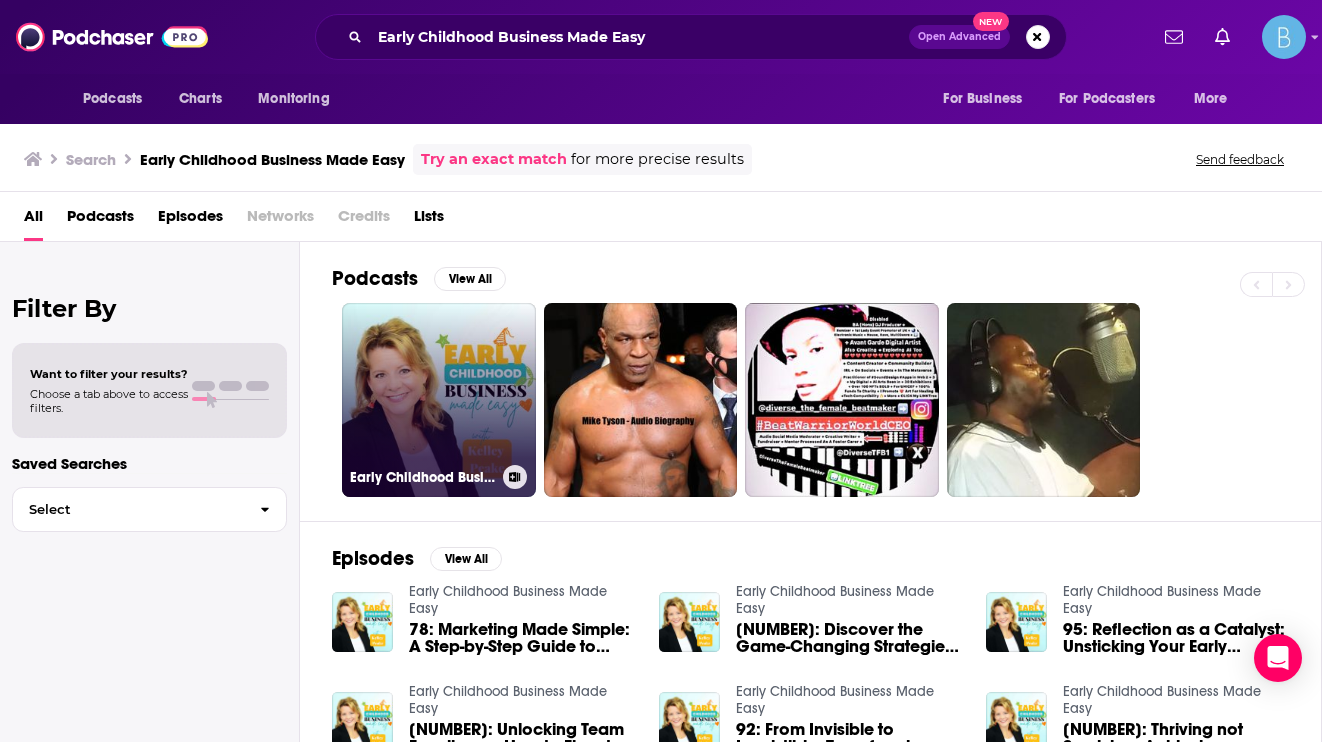 click on "Early Childhood Business Made Easy" at bounding box center (439, 400) 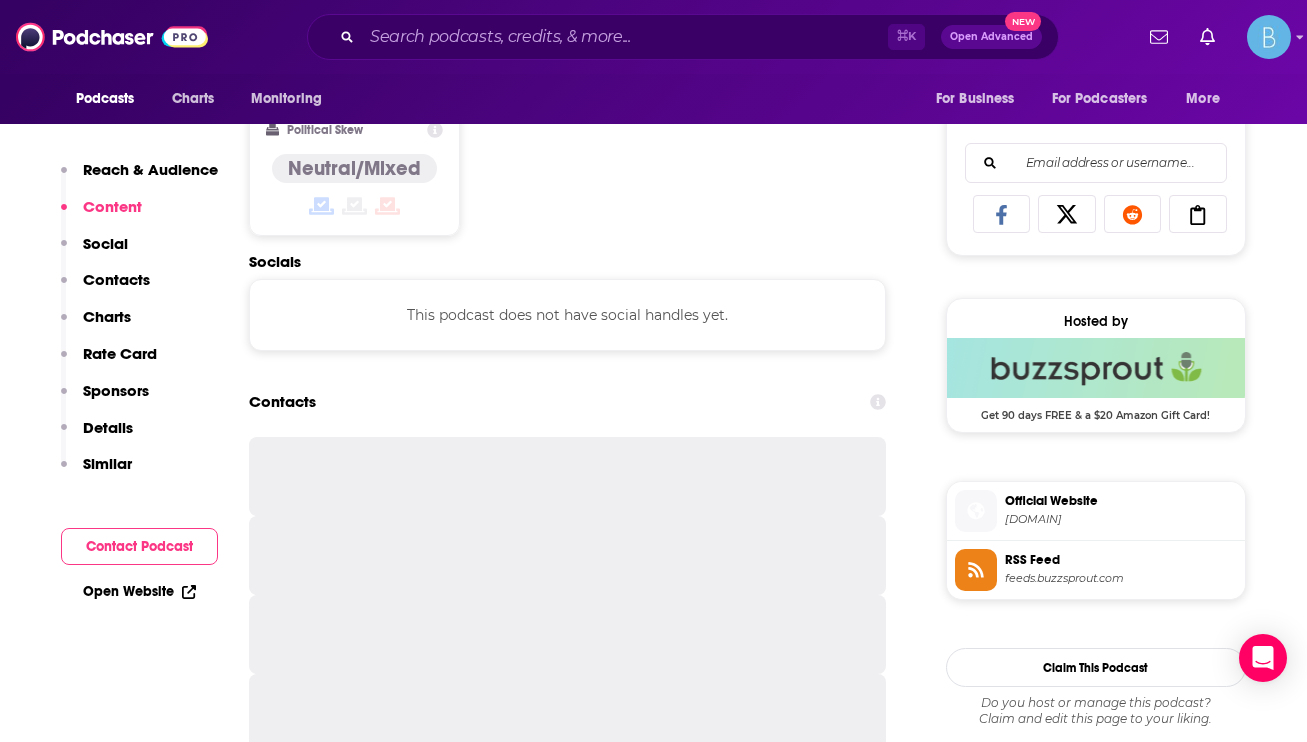 scroll, scrollTop: 1506, scrollLeft: 0, axis: vertical 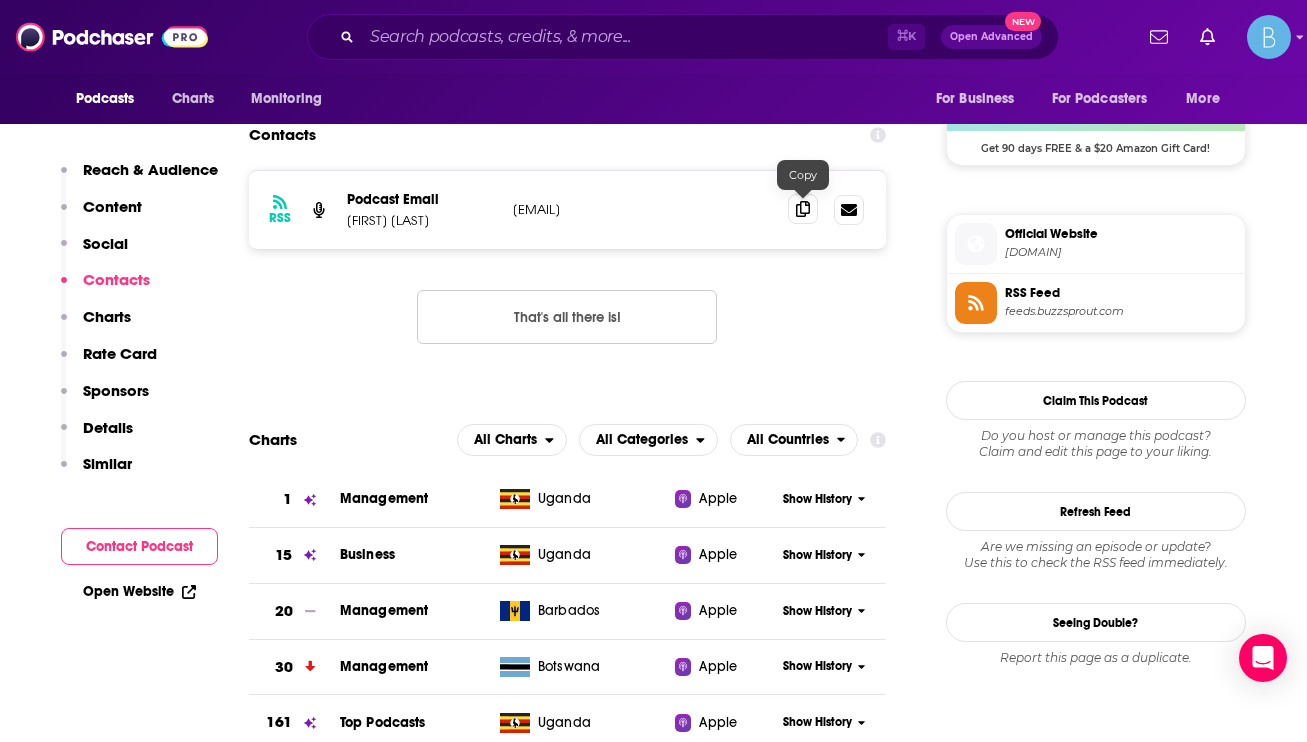click 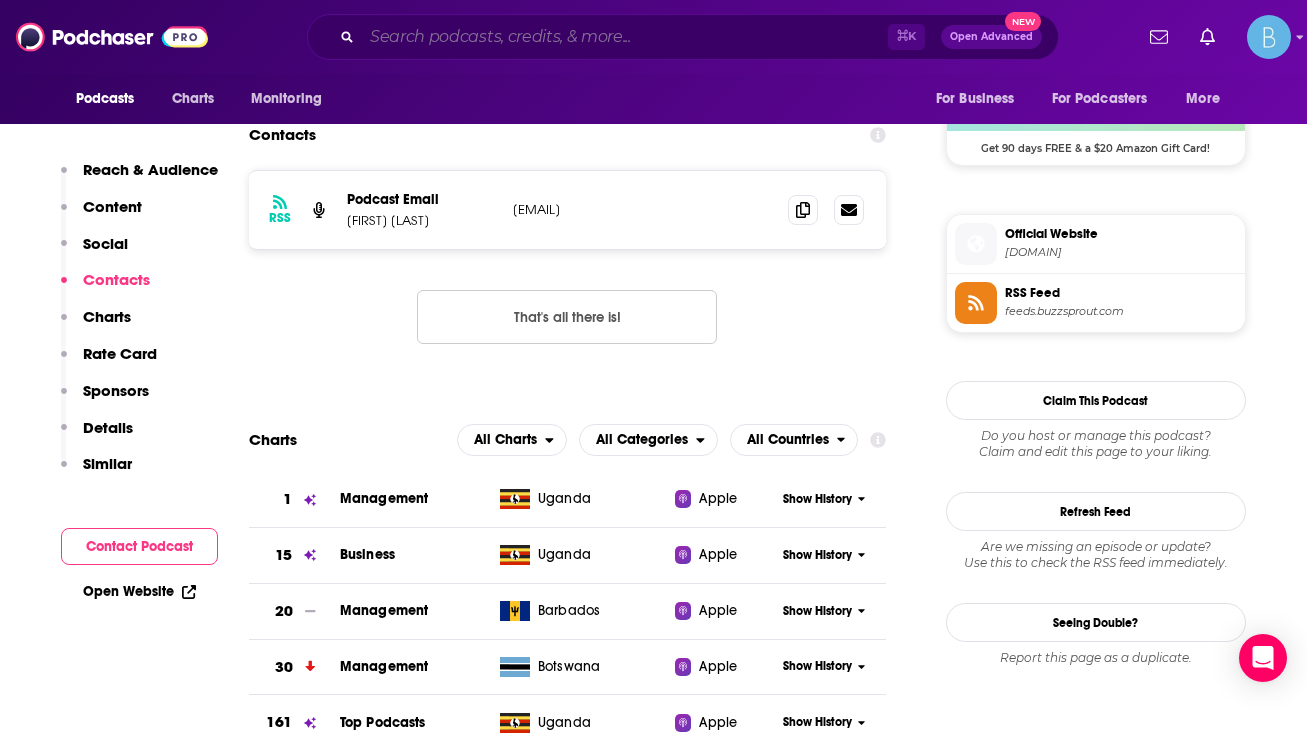click at bounding box center (625, 37) 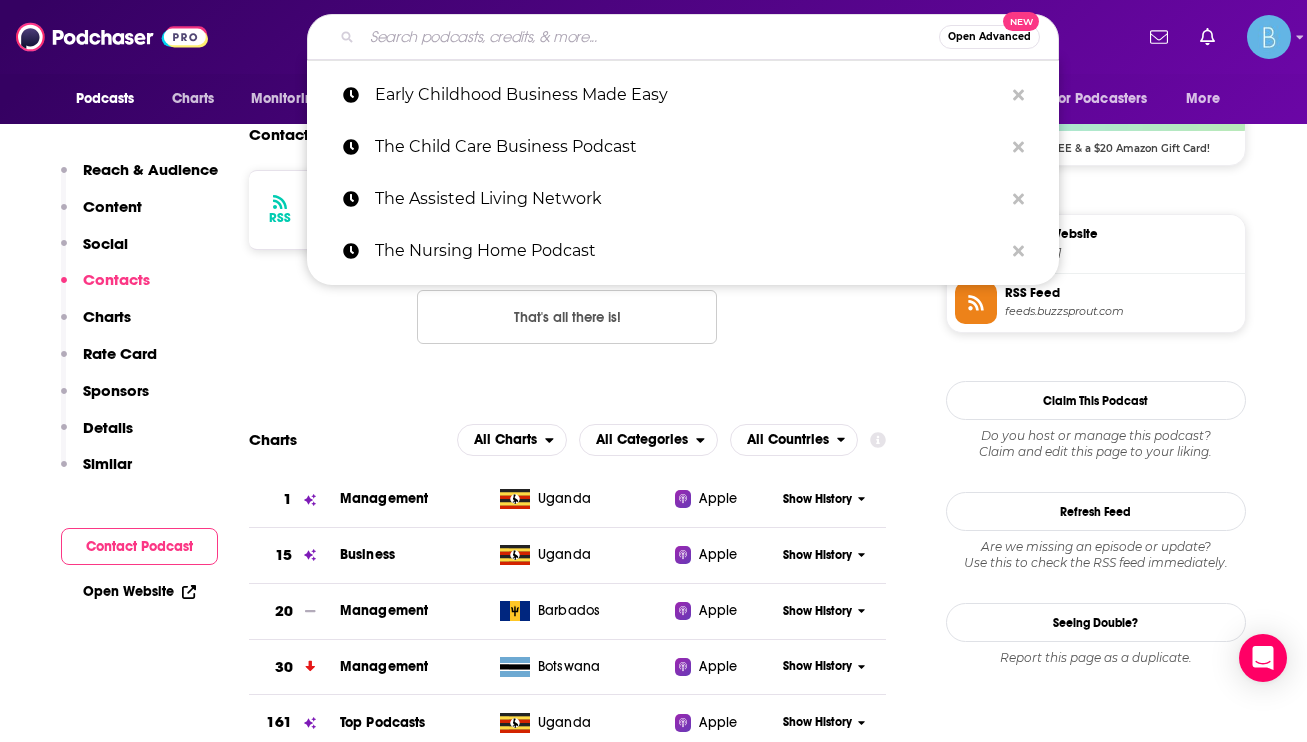 paste on "Everything Early Childhood" 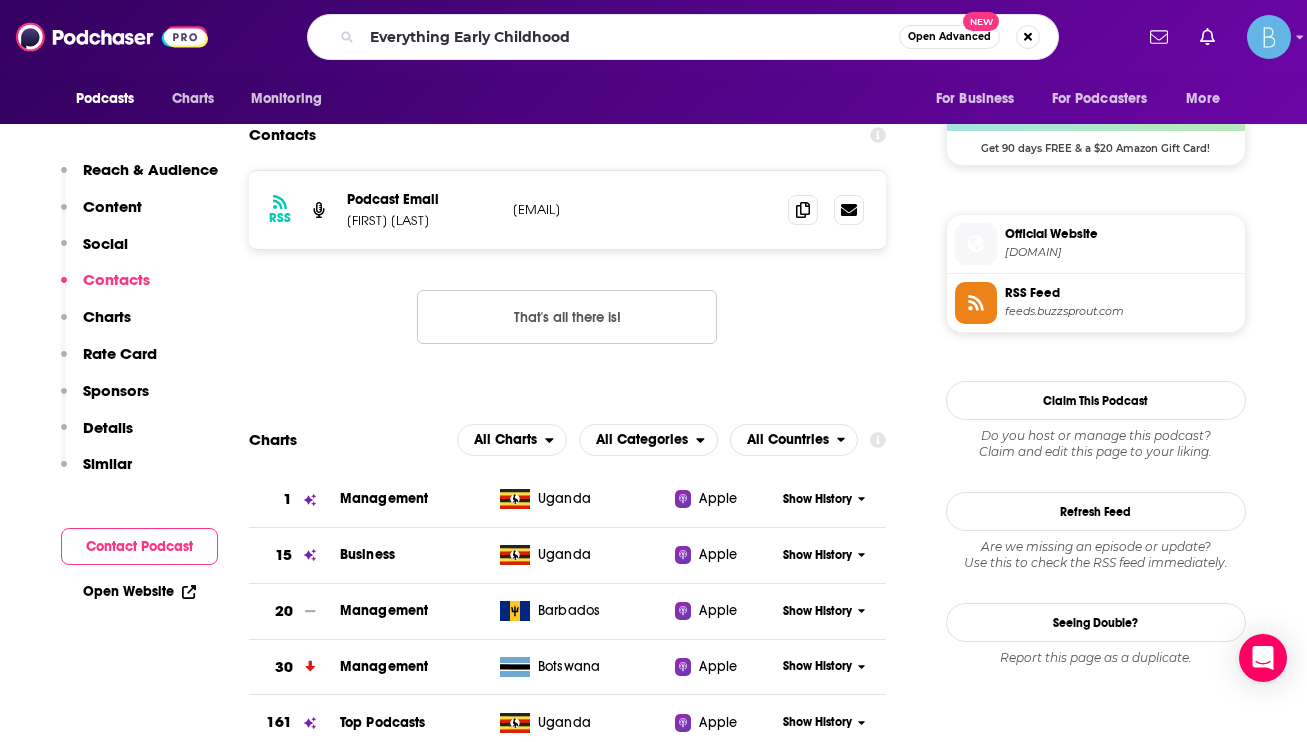 scroll, scrollTop: 0, scrollLeft: 0, axis: both 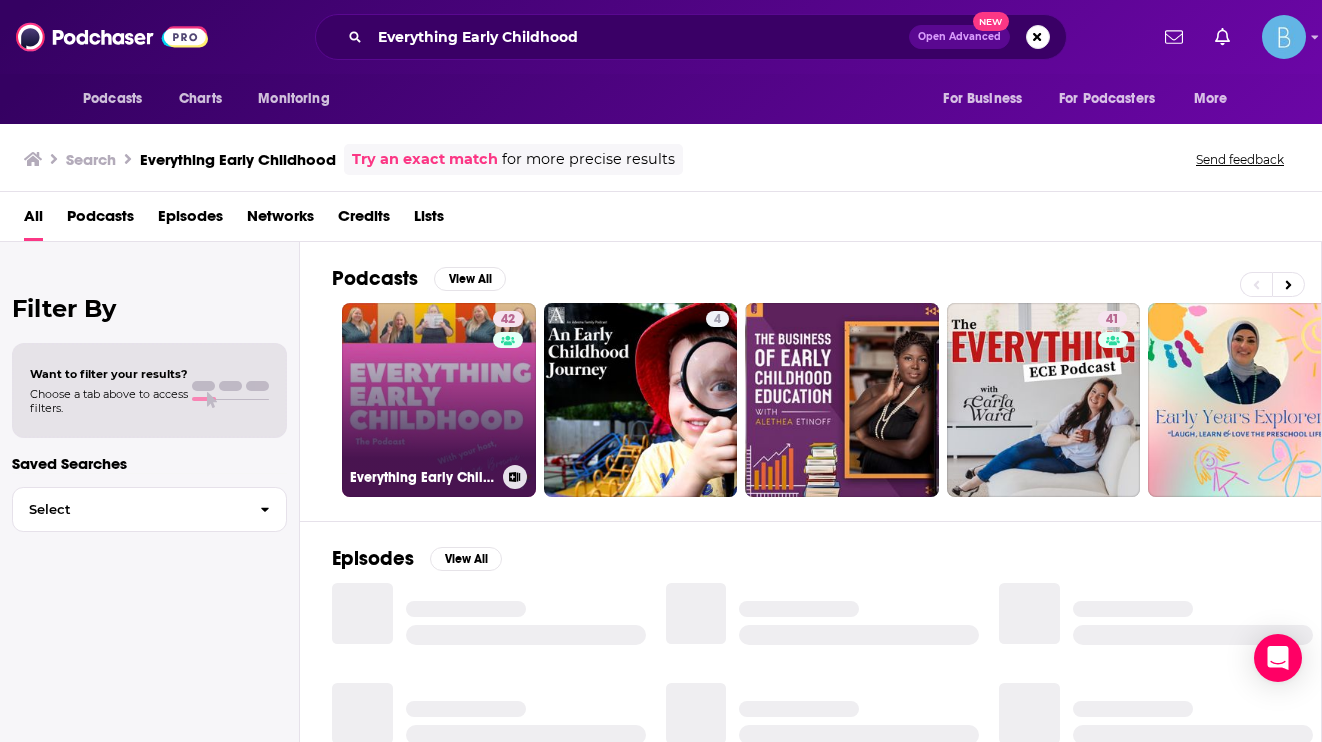 click on "[NUMBER] Everything Early Childhood" at bounding box center [439, 400] 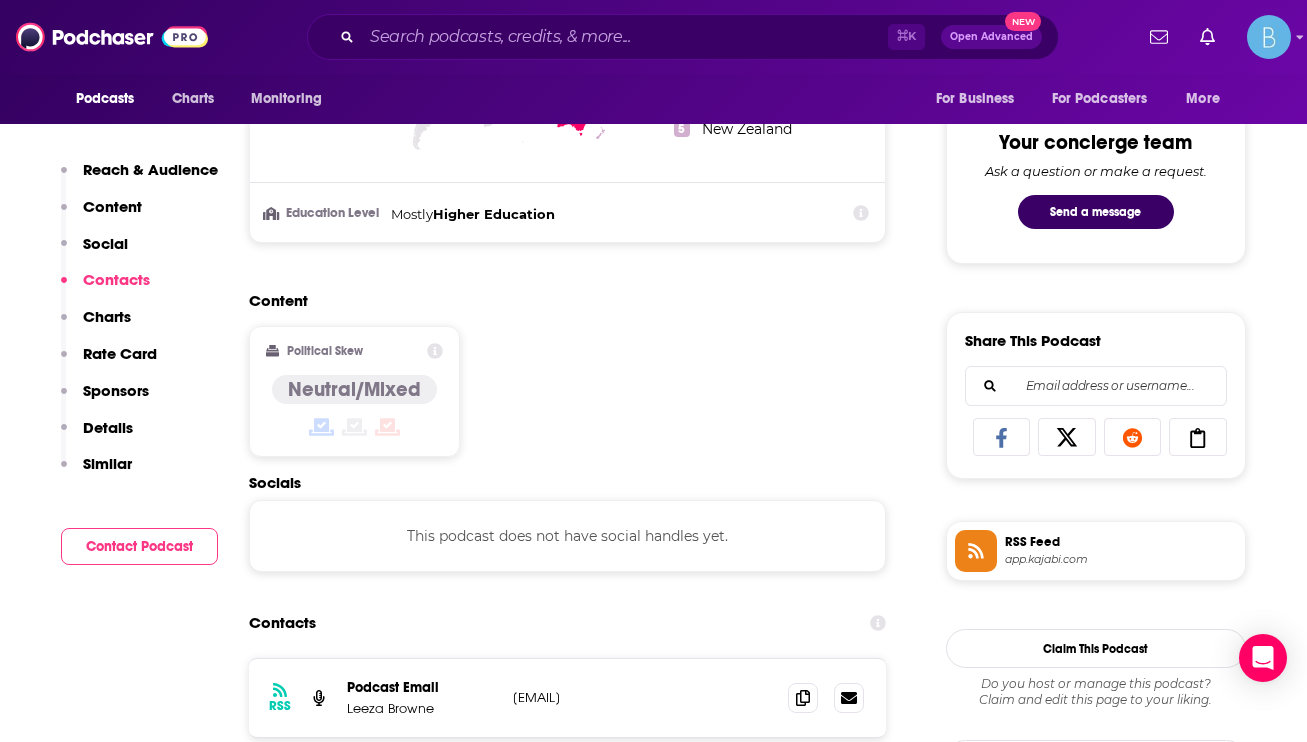 scroll, scrollTop: 1418, scrollLeft: 0, axis: vertical 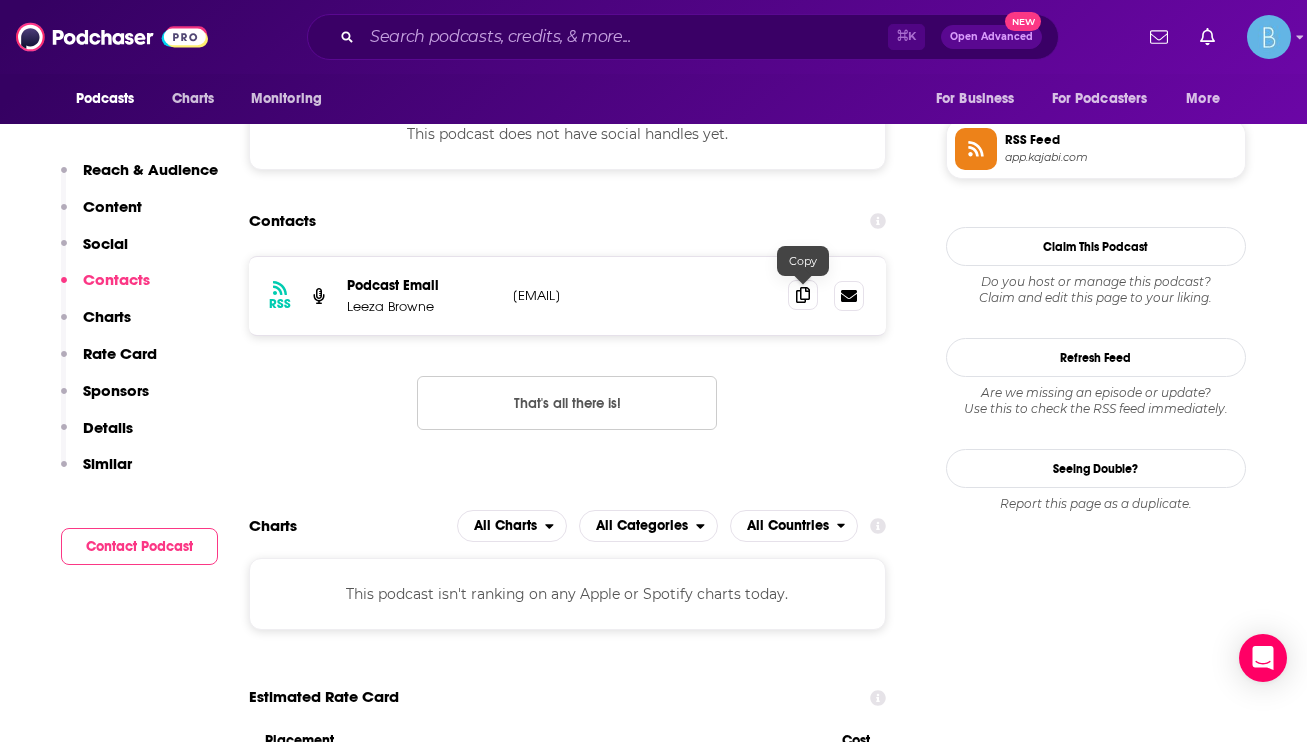 click at bounding box center [803, 295] 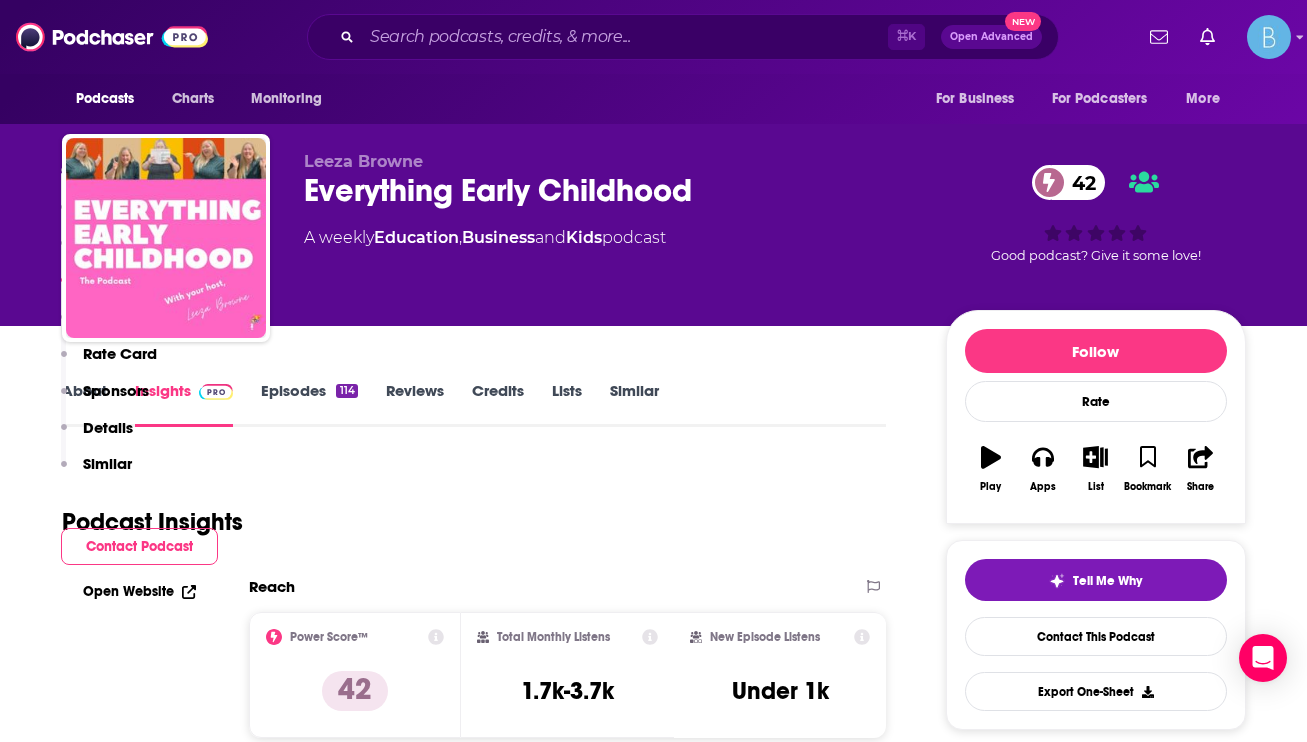 scroll, scrollTop: 1418, scrollLeft: 0, axis: vertical 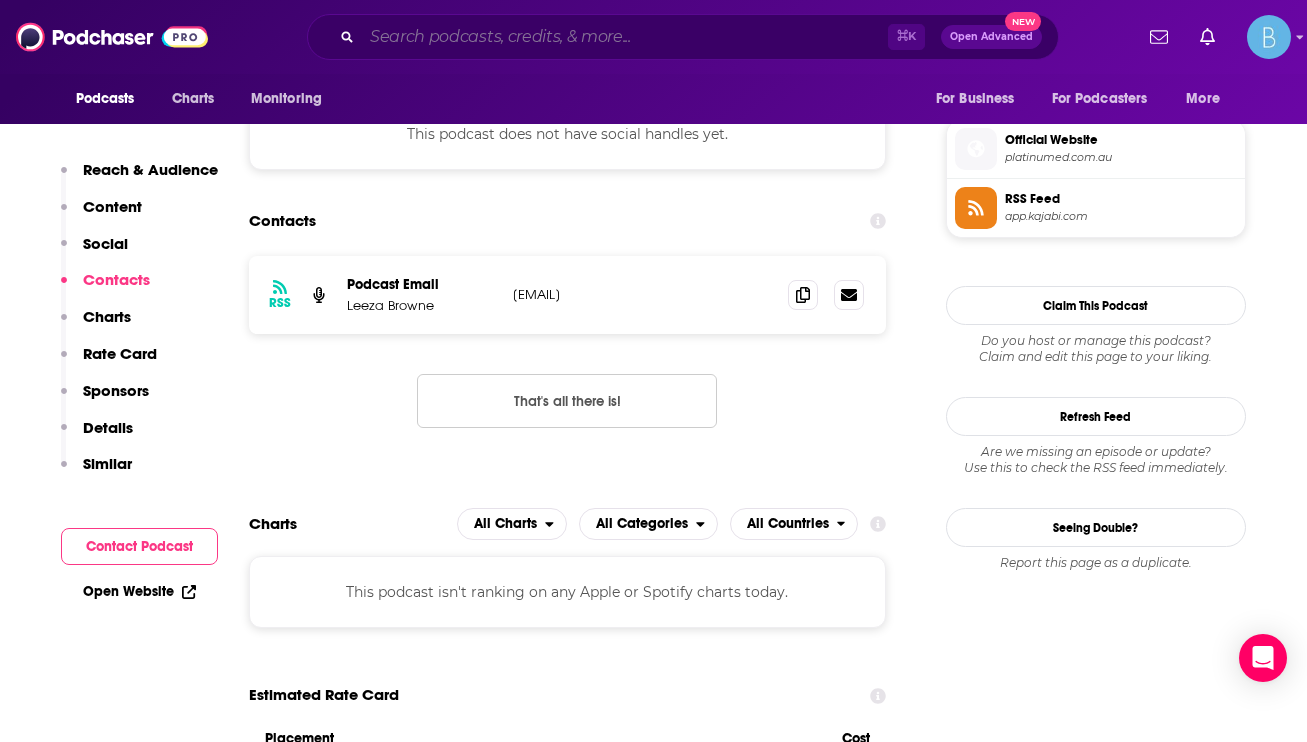 click at bounding box center [625, 37] 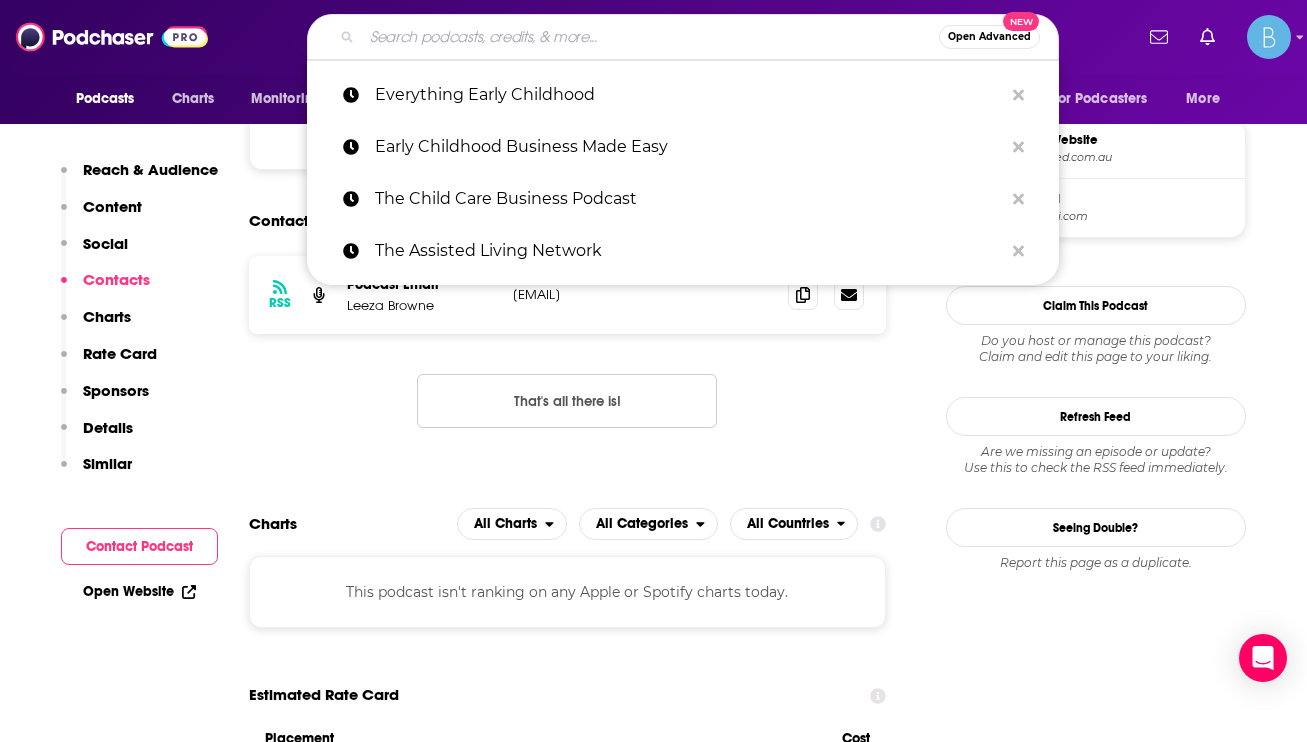 paste on "Care for Childcare Owners" 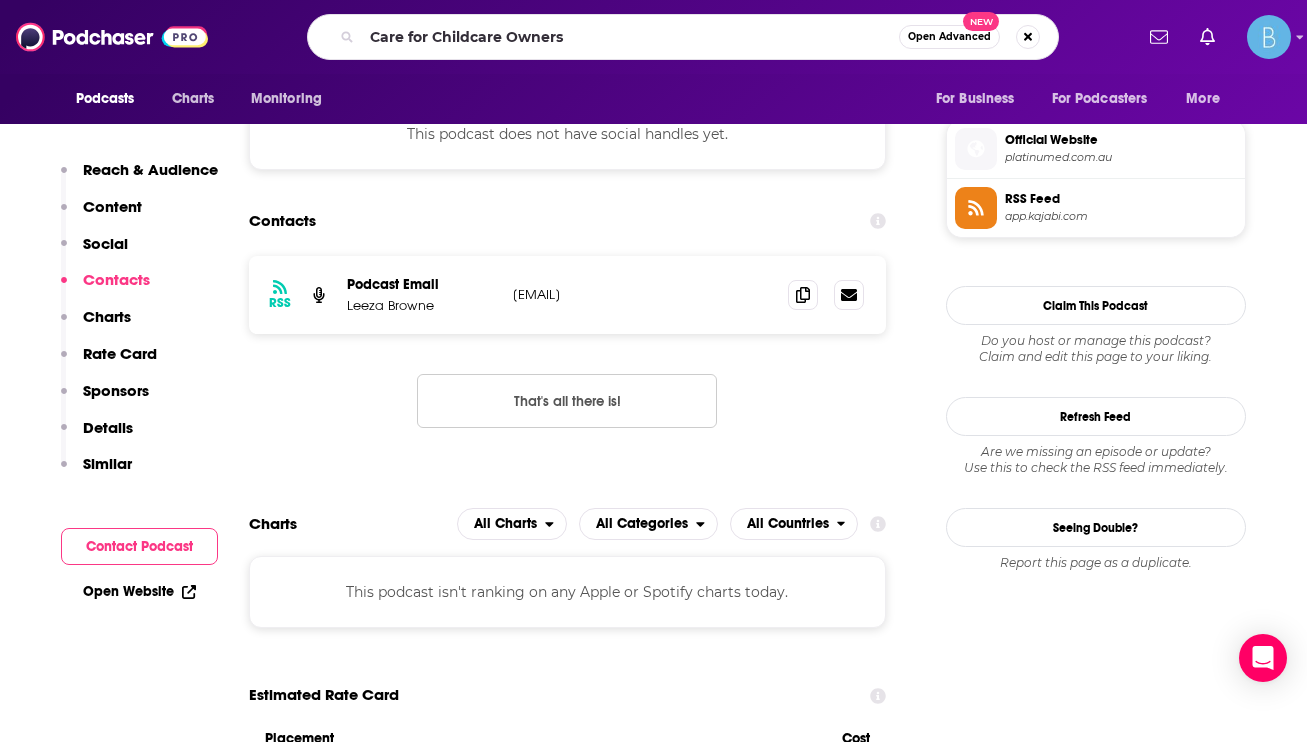 scroll, scrollTop: 0, scrollLeft: 0, axis: both 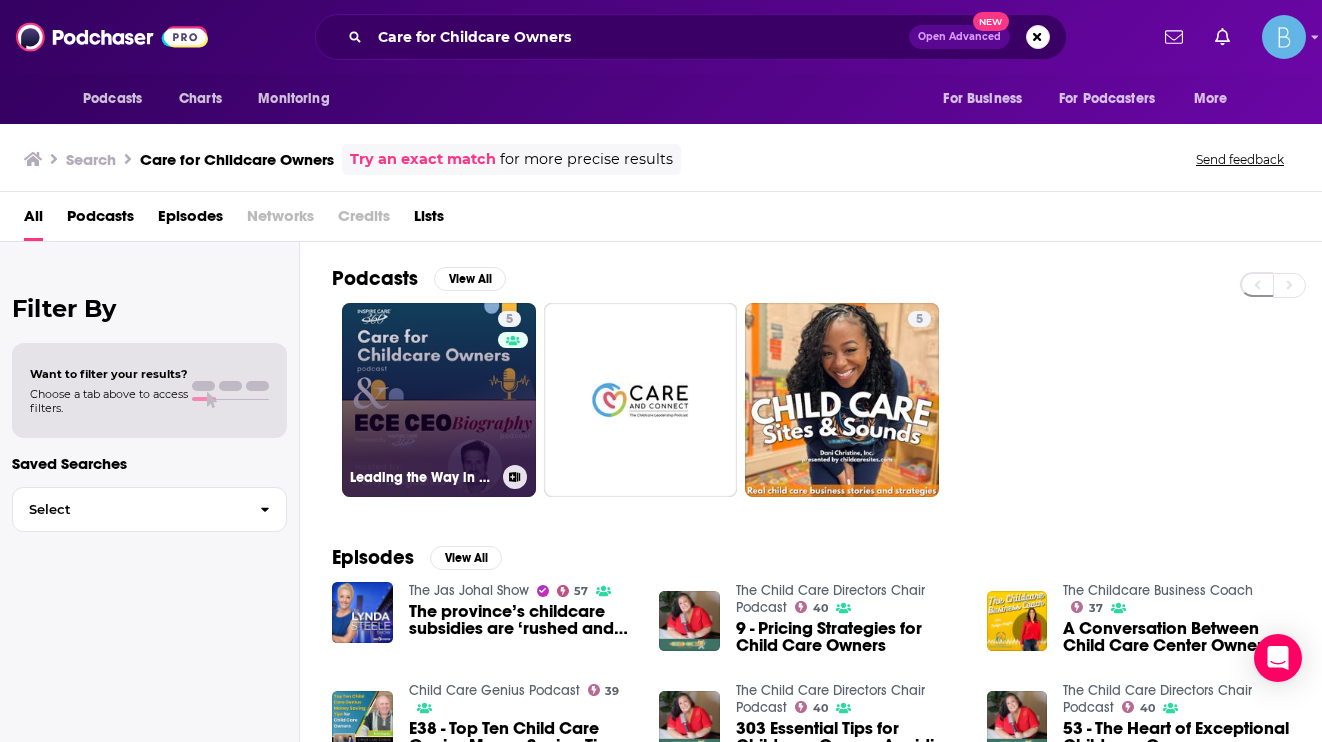 click on "5 Leading the Way in Child Care: Insights from ECE Innovators by Inspire Care 360" at bounding box center [439, 400] 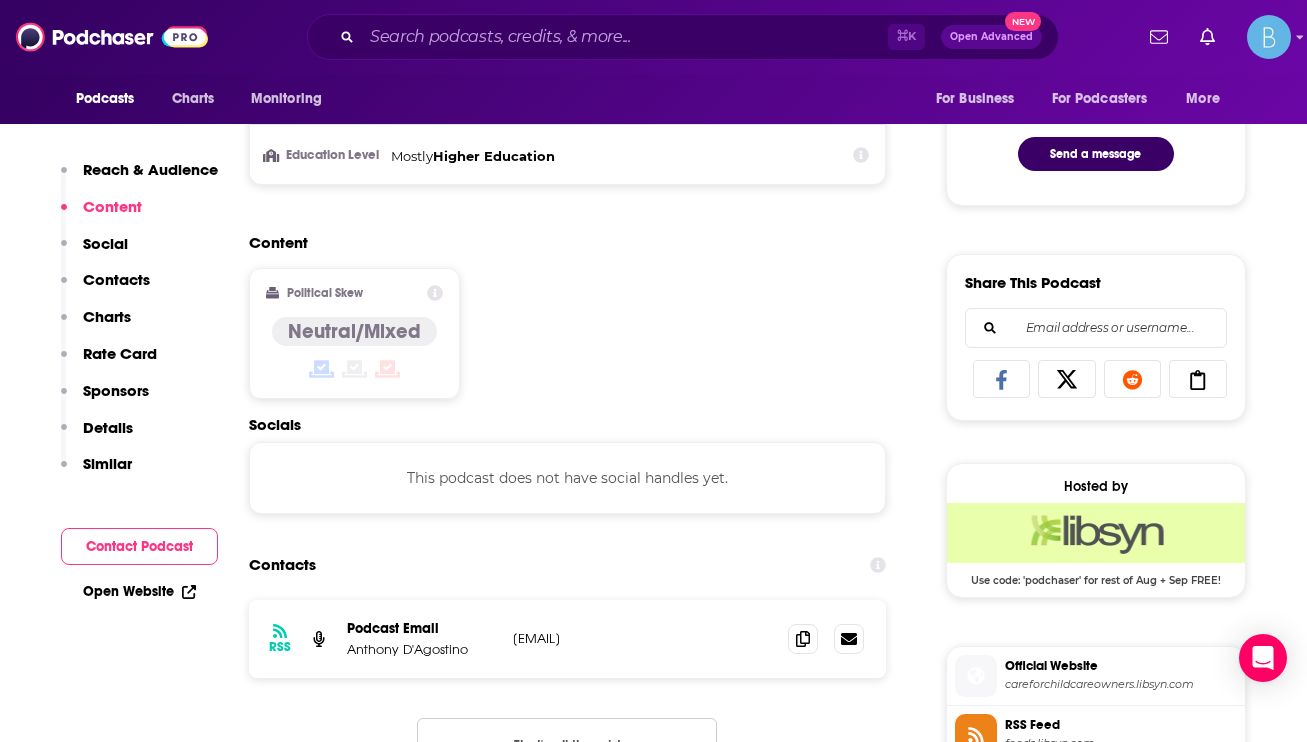 scroll, scrollTop: 1329, scrollLeft: 0, axis: vertical 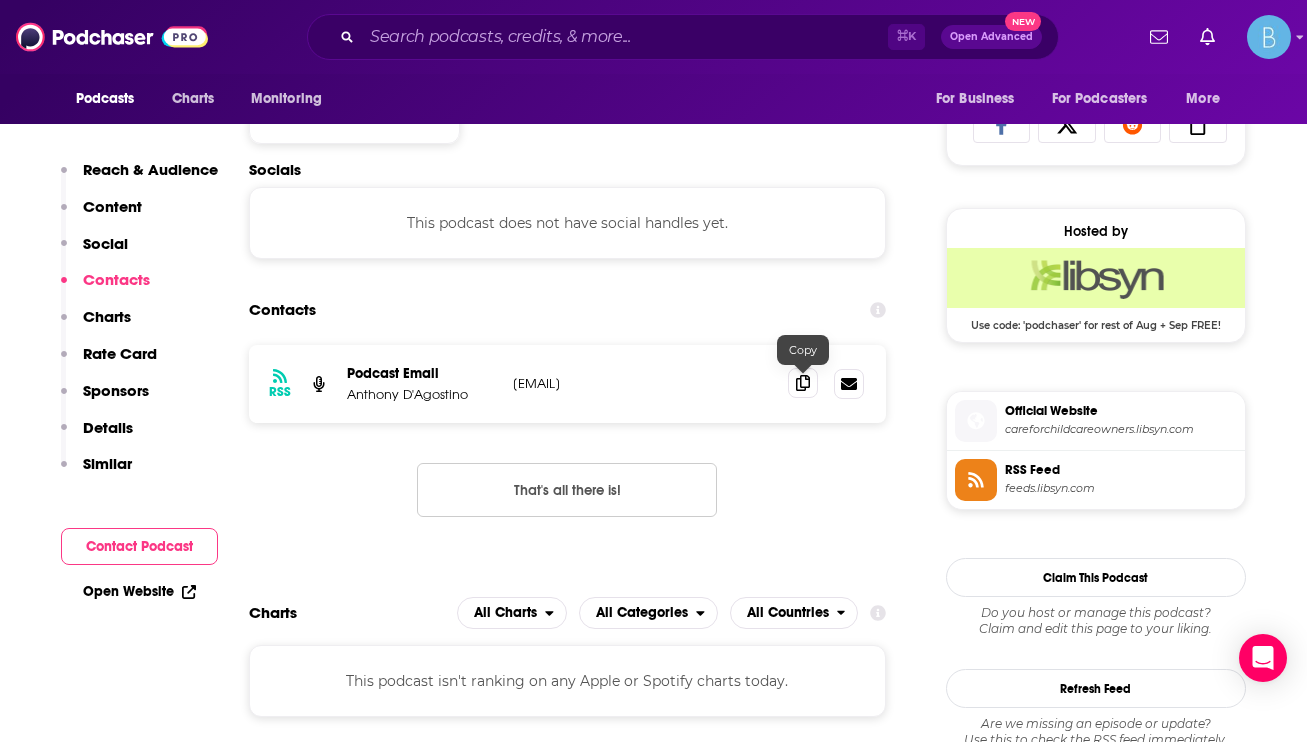 click at bounding box center [803, 383] 